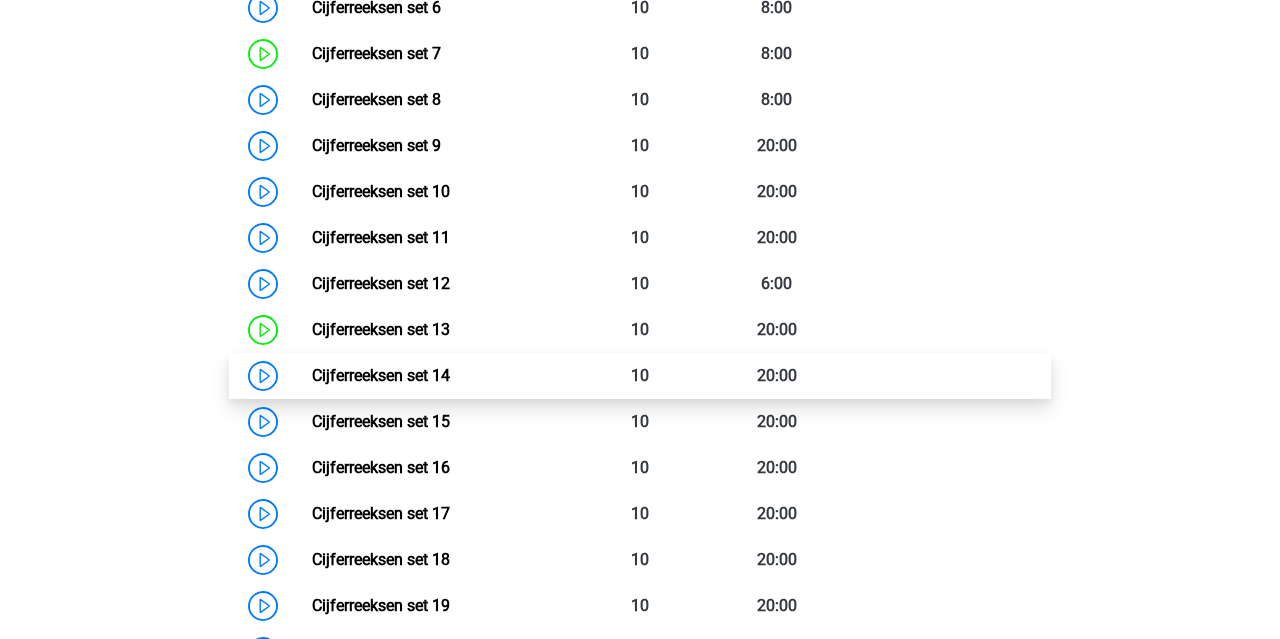 scroll, scrollTop: 1312, scrollLeft: 0, axis: vertical 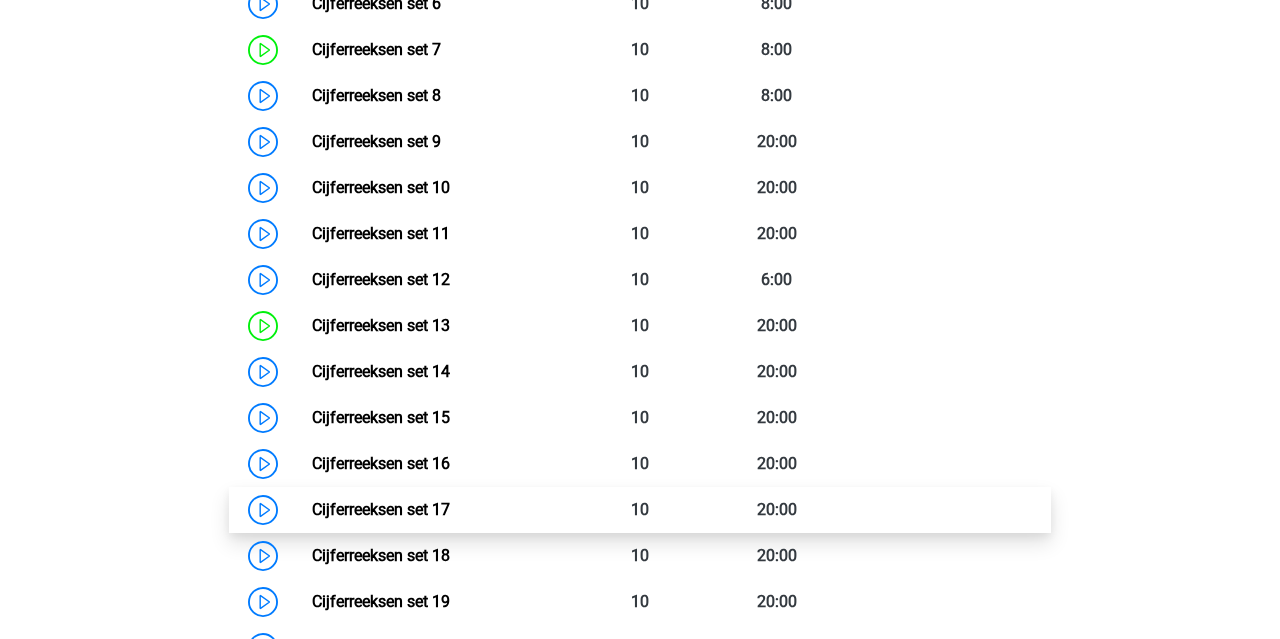click on "Cijferreeksen
set 17" at bounding box center [381, 509] 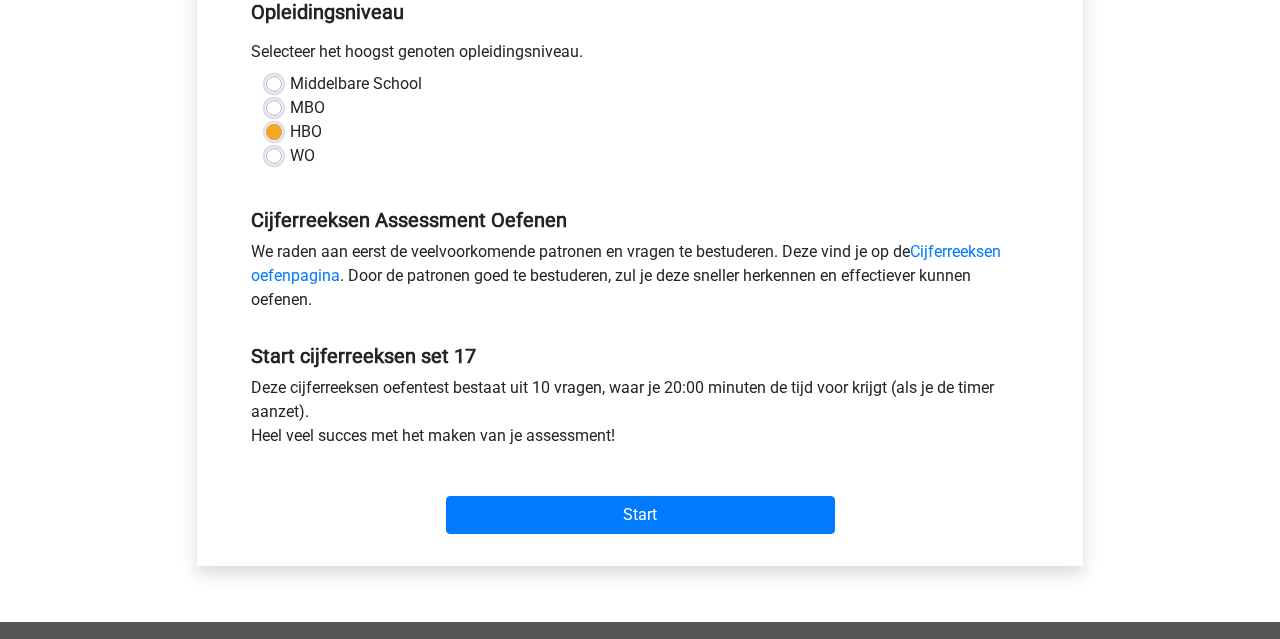 scroll, scrollTop: 455, scrollLeft: 0, axis: vertical 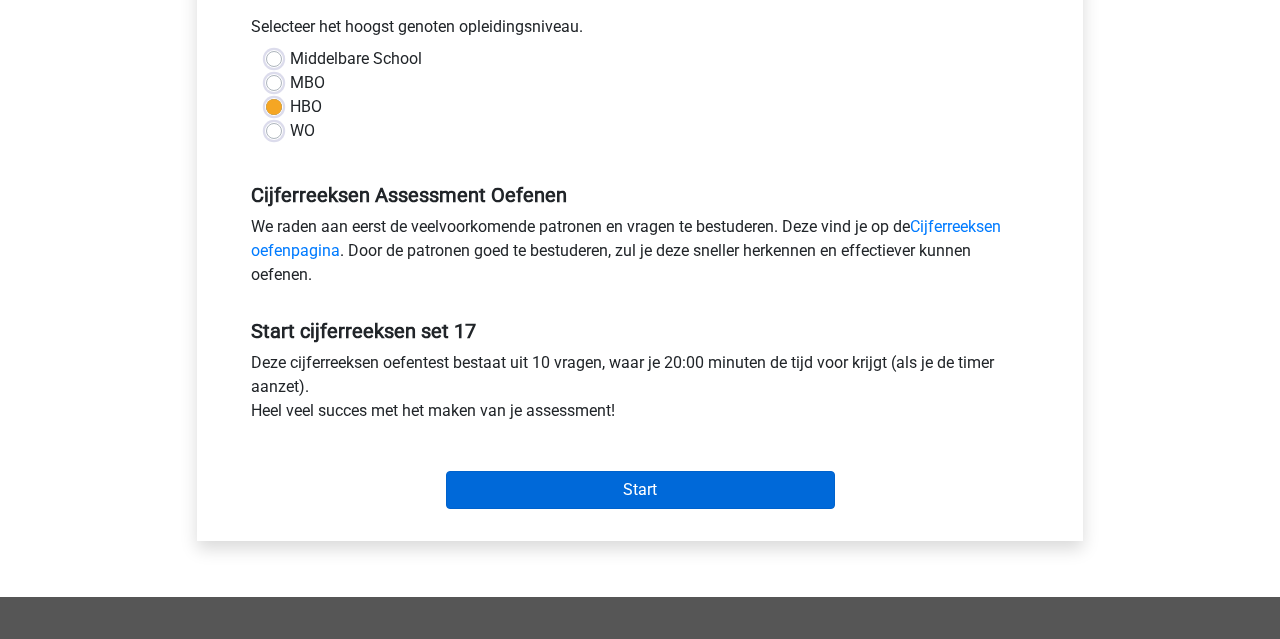 click on "Start" at bounding box center (640, 490) 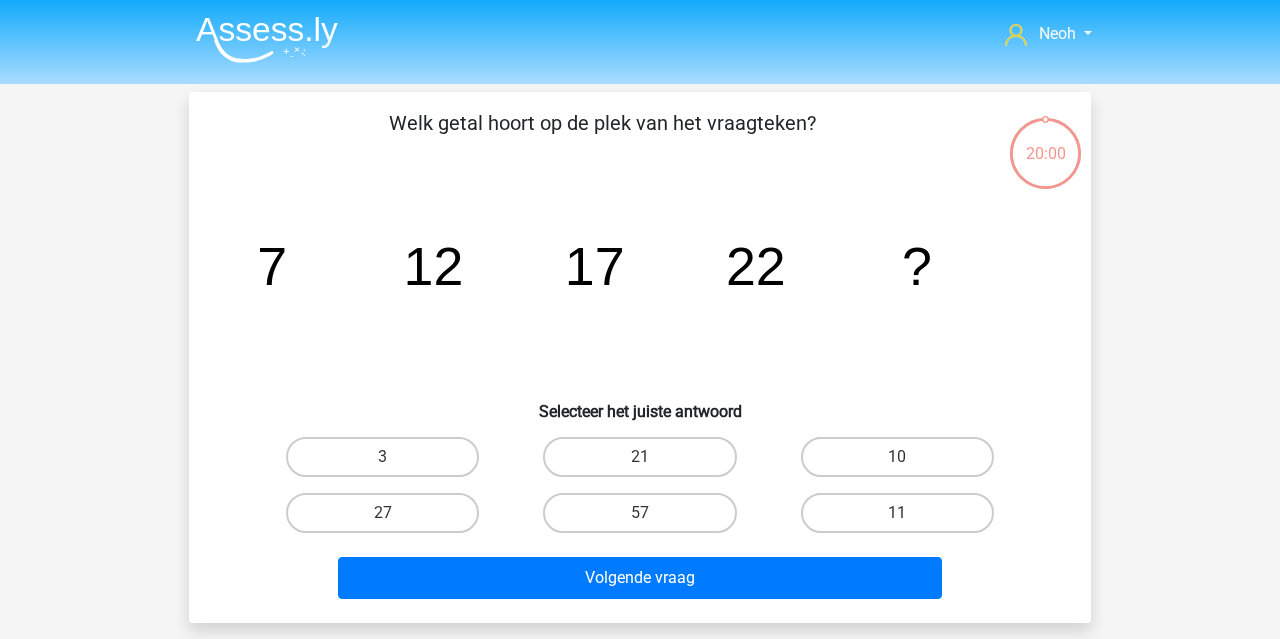 scroll, scrollTop: 0, scrollLeft: 0, axis: both 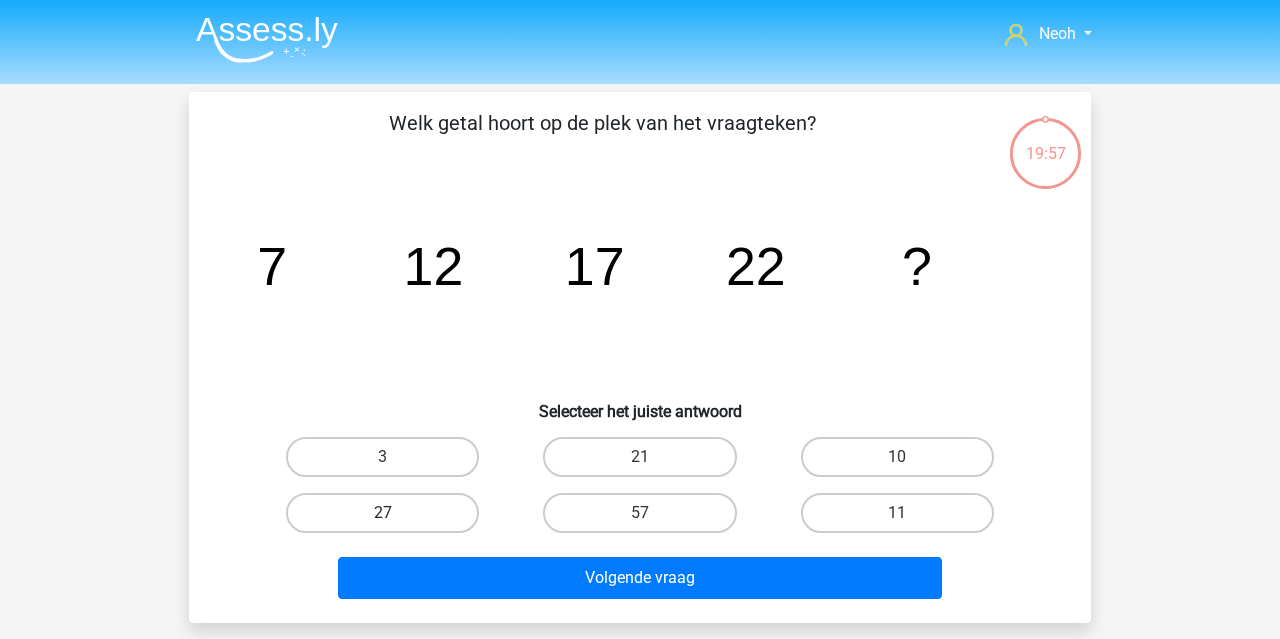 click on "27" at bounding box center [382, 513] 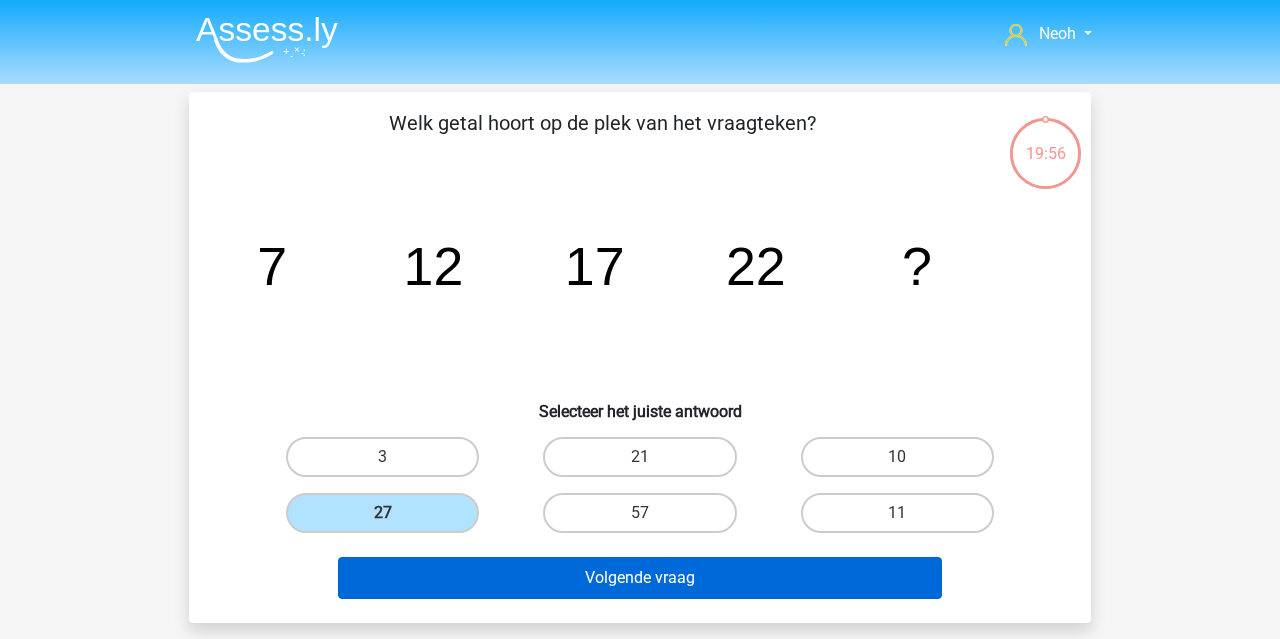 click on "Volgende vraag" at bounding box center [640, 578] 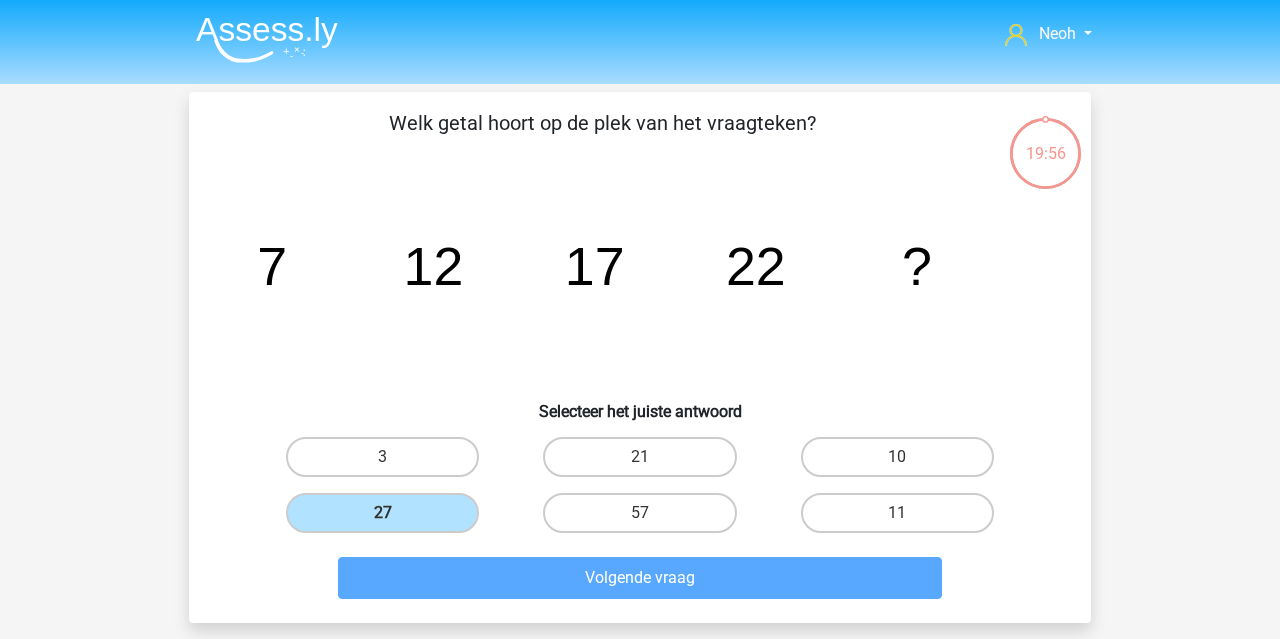 scroll, scrollTop: 92, scrollLeft: 0, axis: vertical 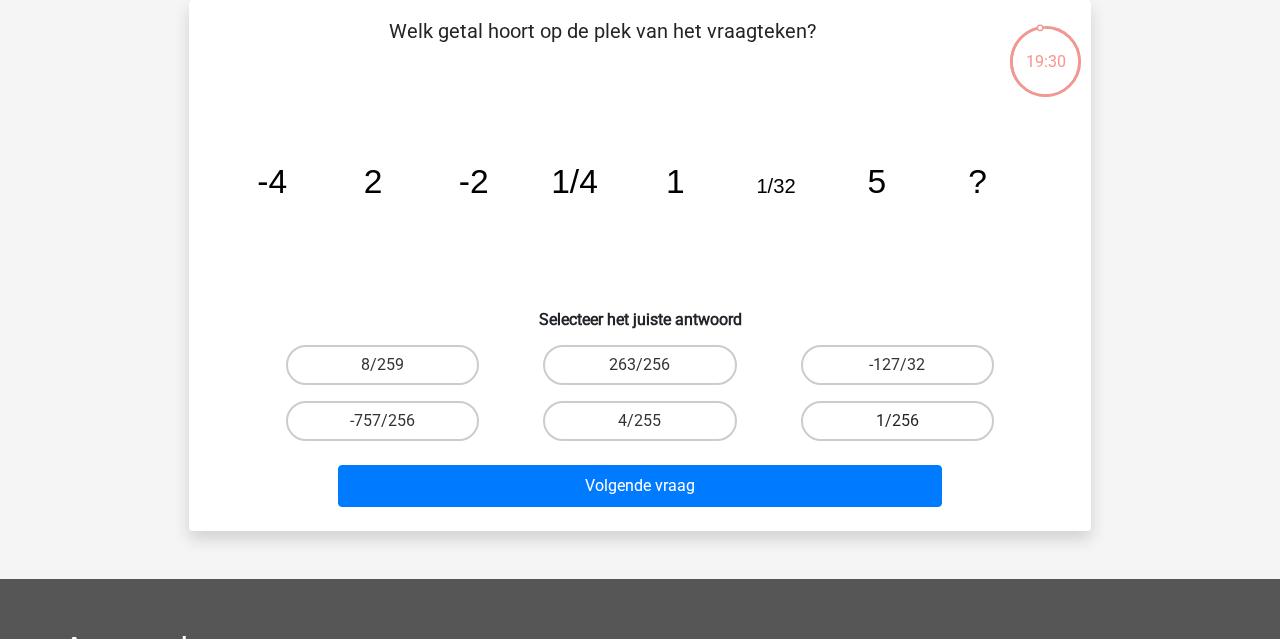 click on "1/256" at bounding box center [897, 421] 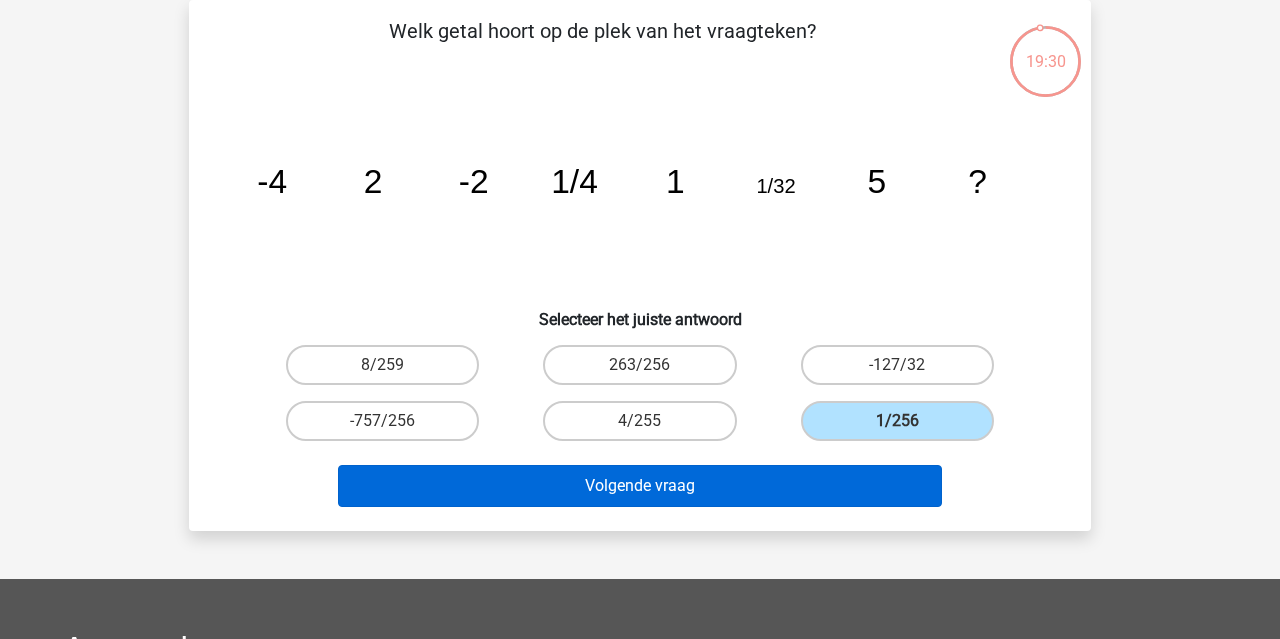 click on "Volgende vraag" at bounding box center (640, 486) 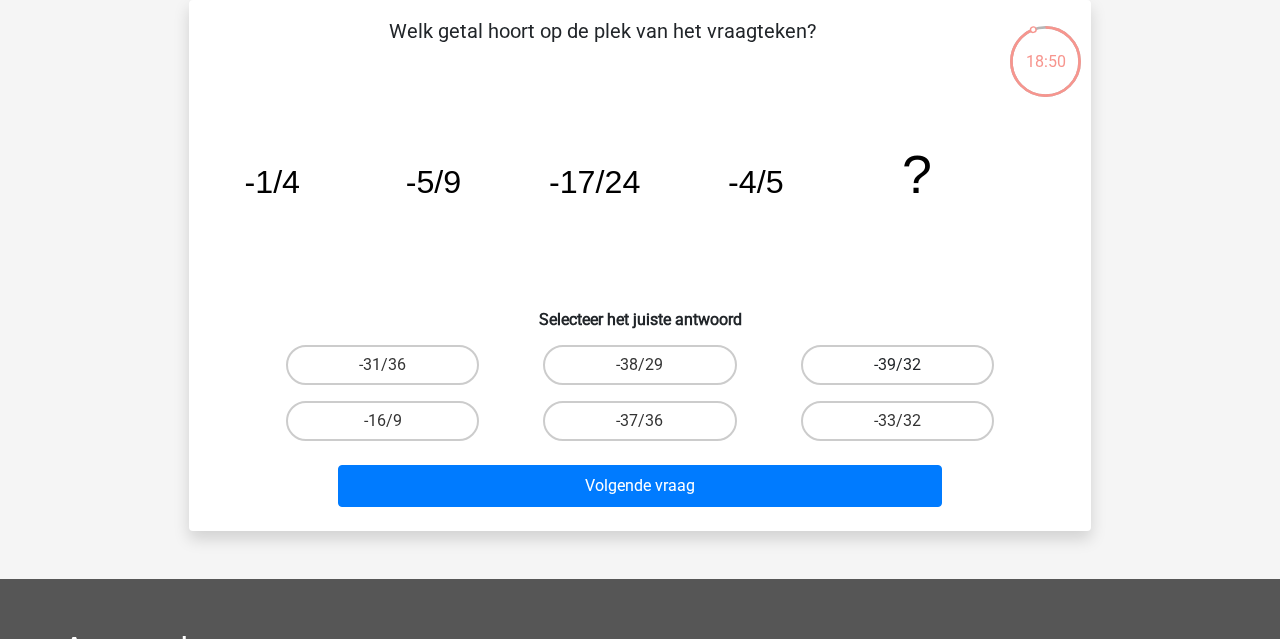 click on "-39/32" at bounding box center [897, 365] 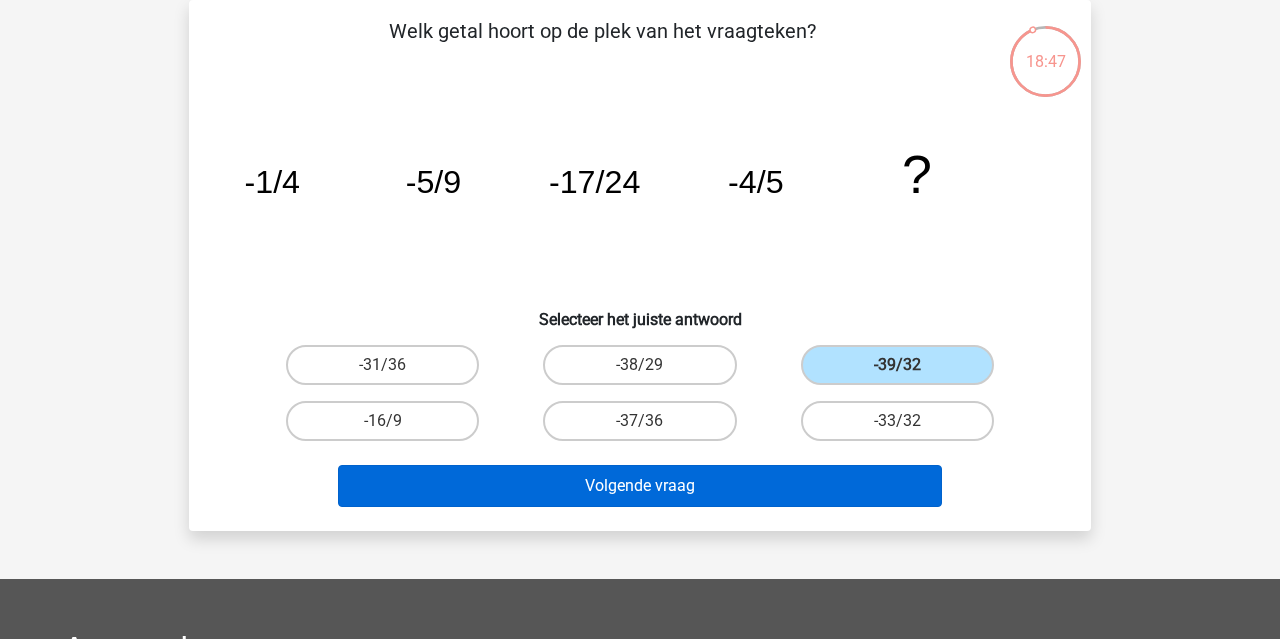 click on "Volgende vraag" at bounding box center [640, 486] 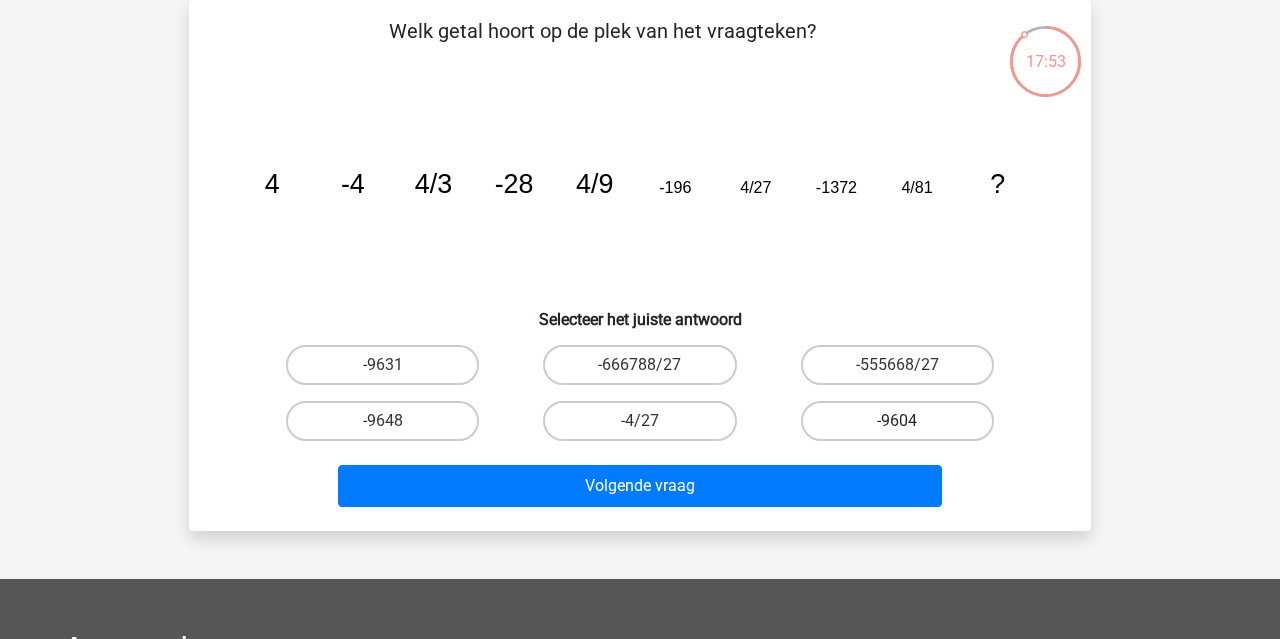 click on "-9604" at bounding box center (897, 421) 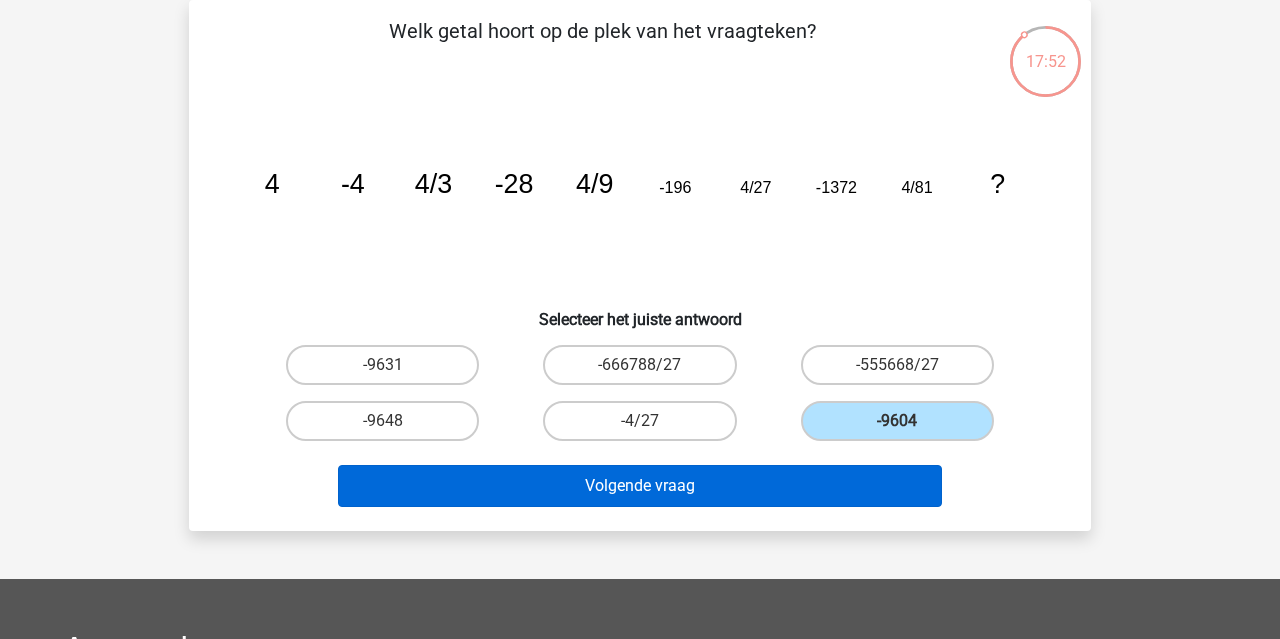 click on "Volgende vraag" at bounding box center [640, 486] 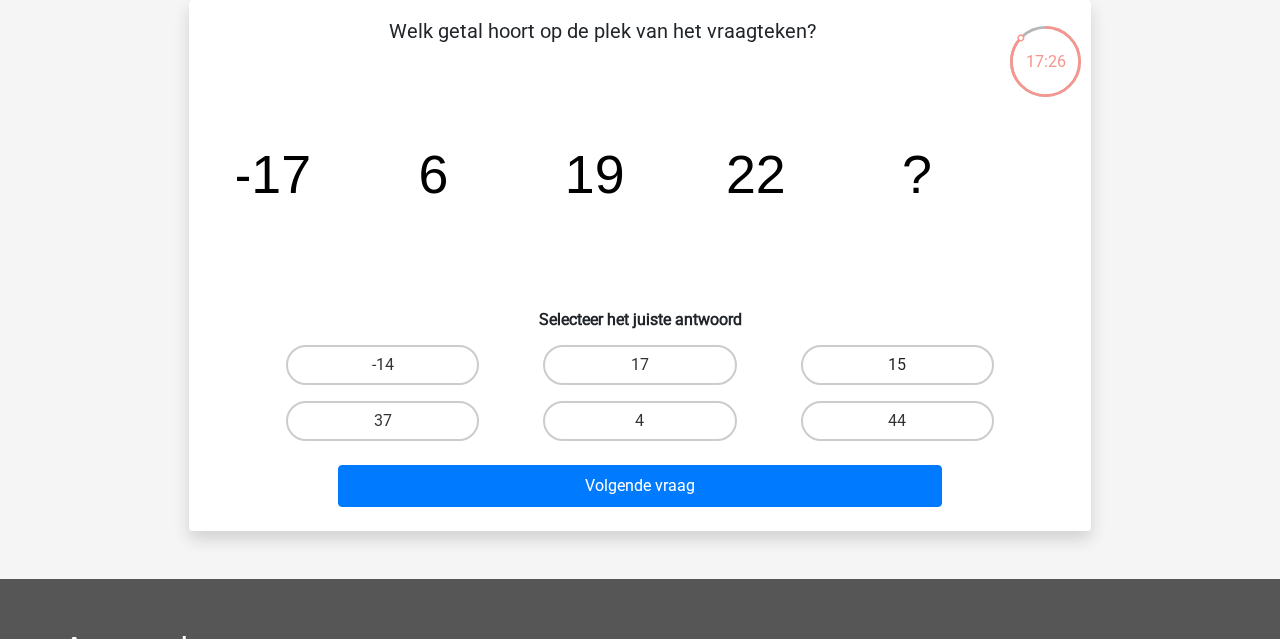 click on "15" at bounding box center [897, 365] 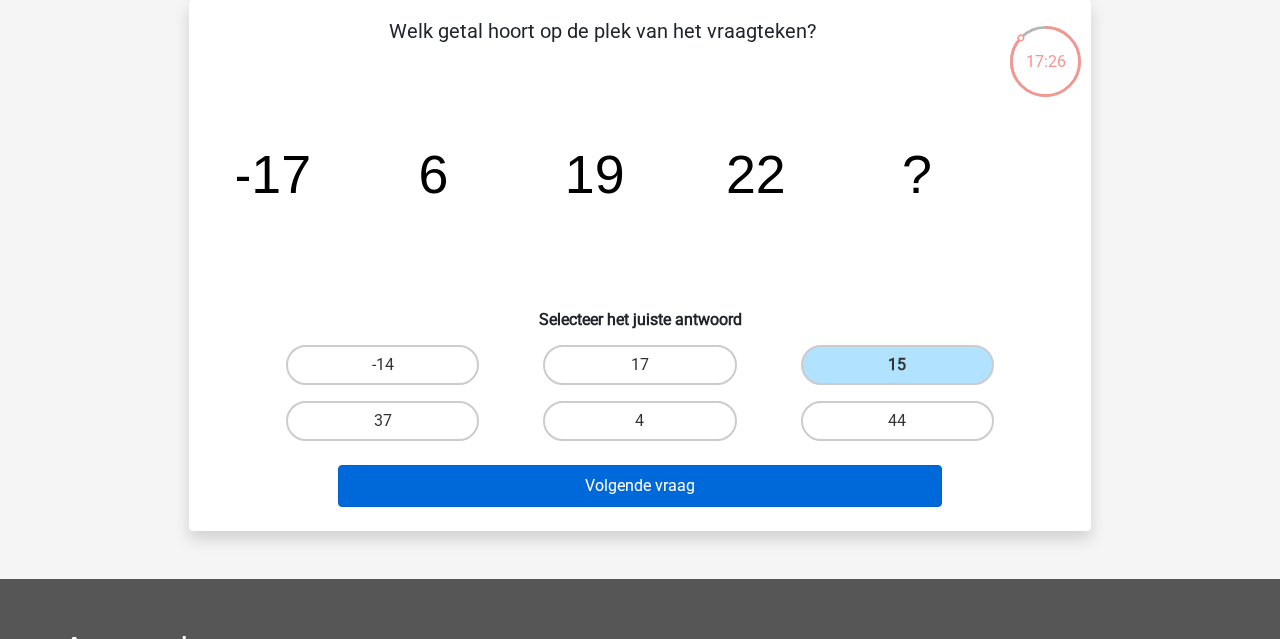 click on "Volgende vraag" at bounding box center [640, 486] 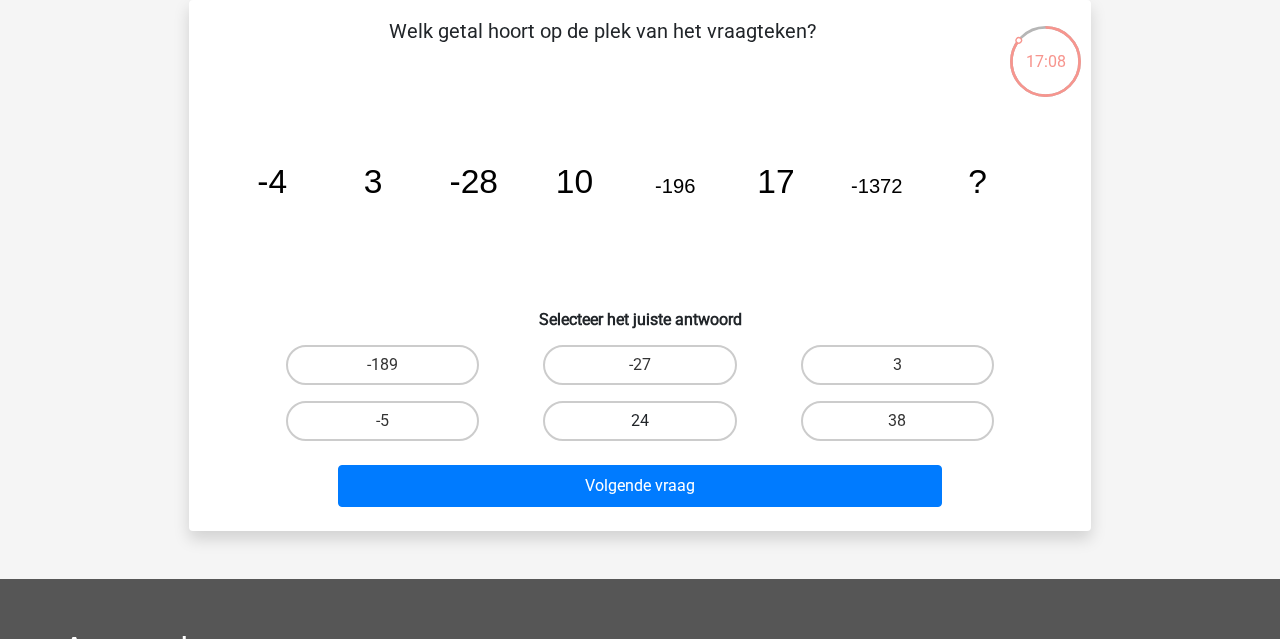 click on "24" at bounding box center [639, 421] 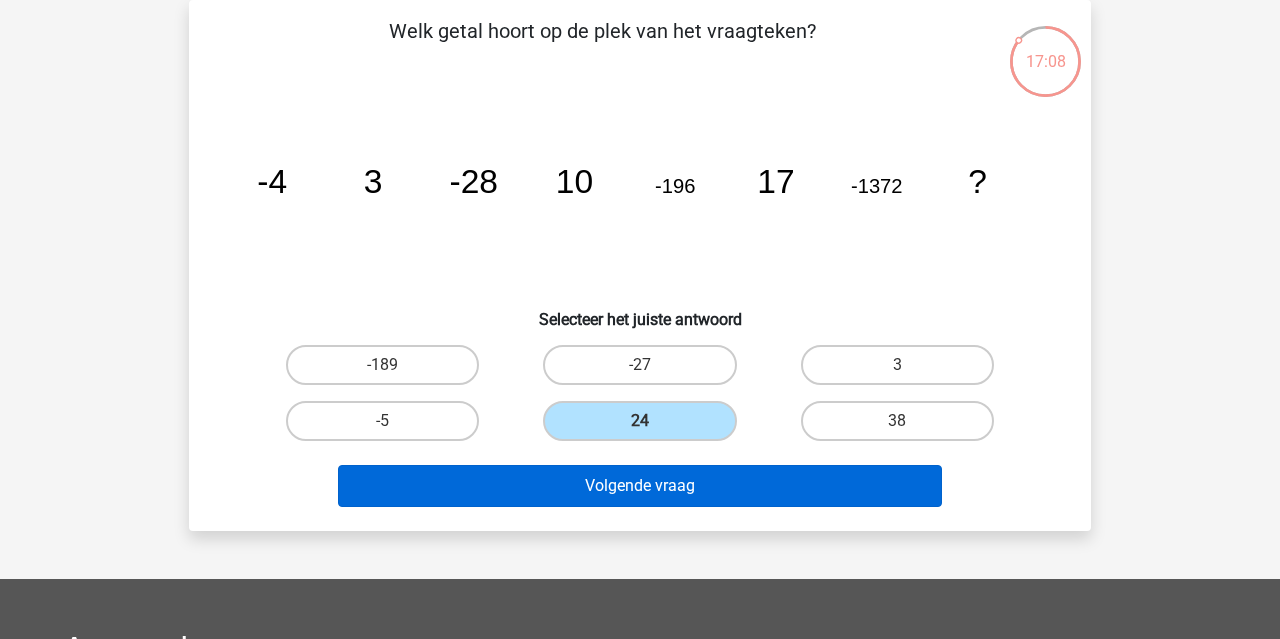 click on "Volgende vraag" at bounding box center (640, 486) 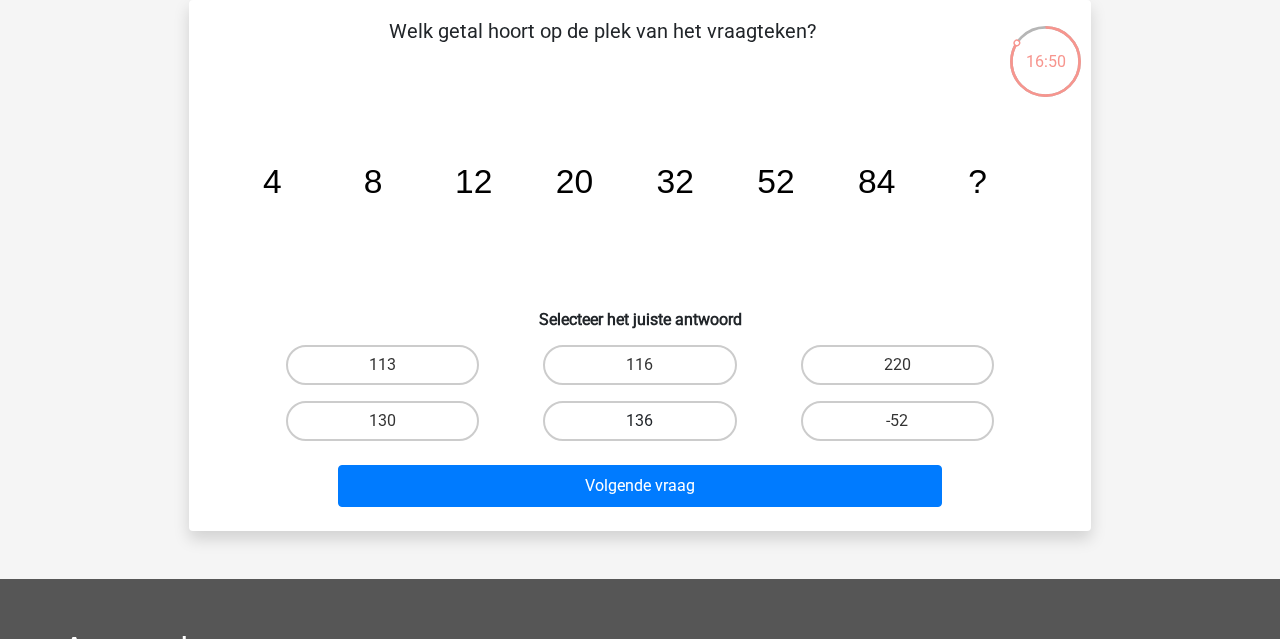 click on "136" at bounding box center [639, 421] 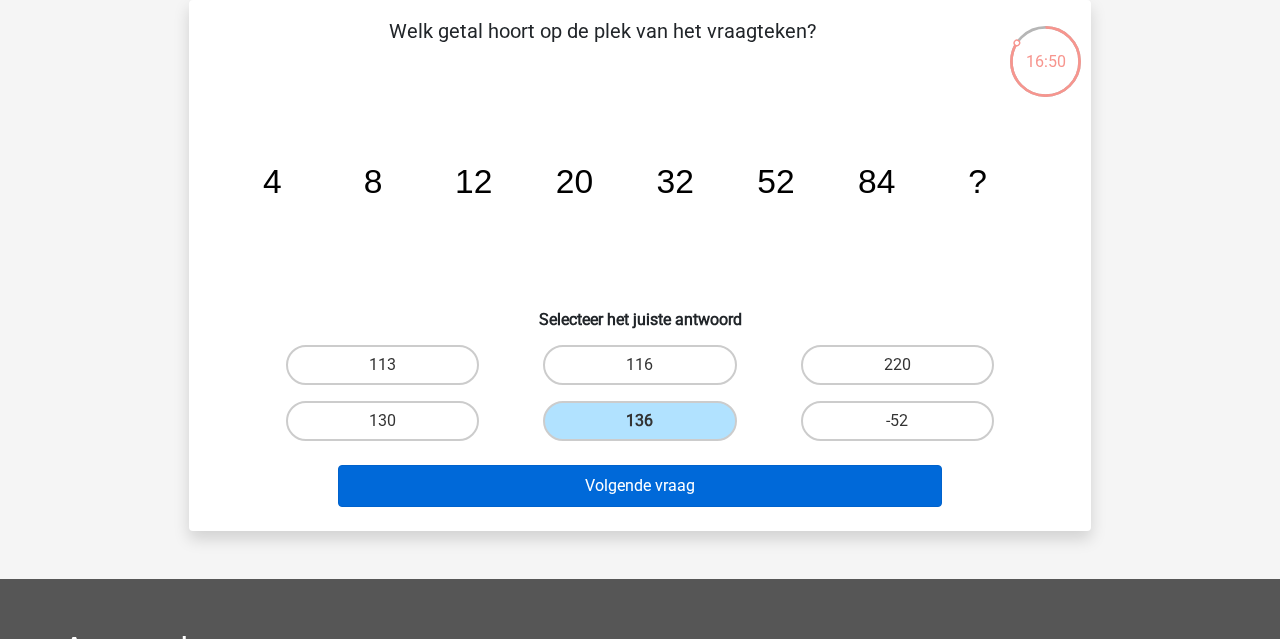 click on "Volgende vraag" at bounding box center (640, 486) 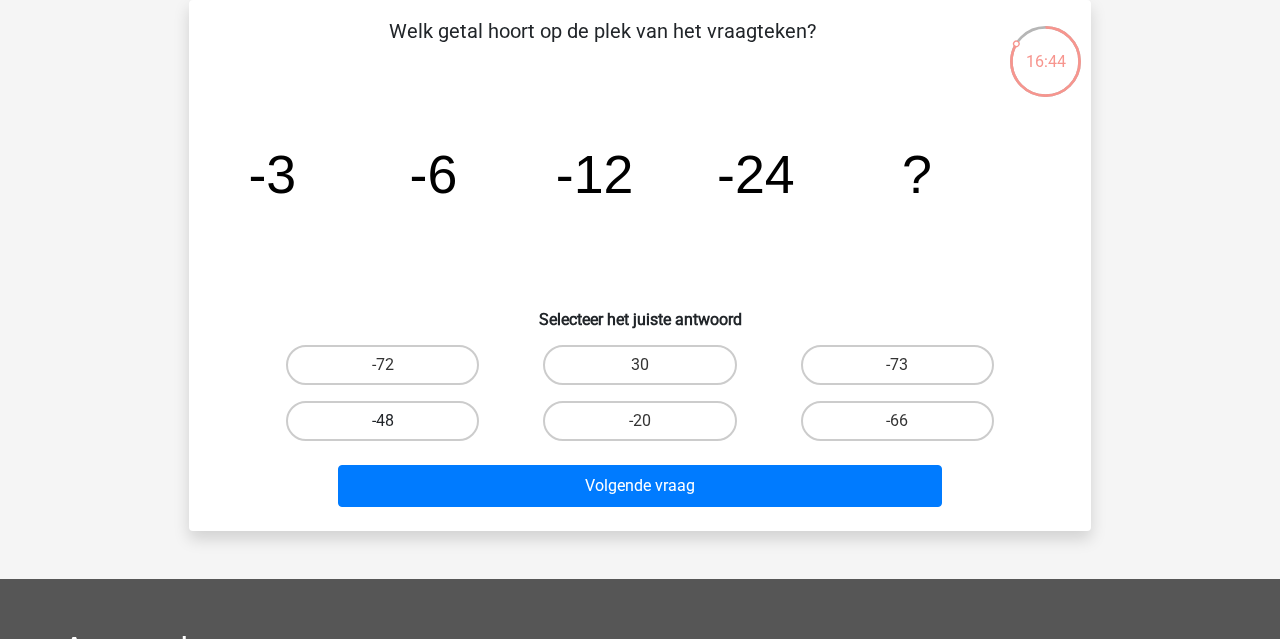 click on "-48" at bounding box center (382, 421) 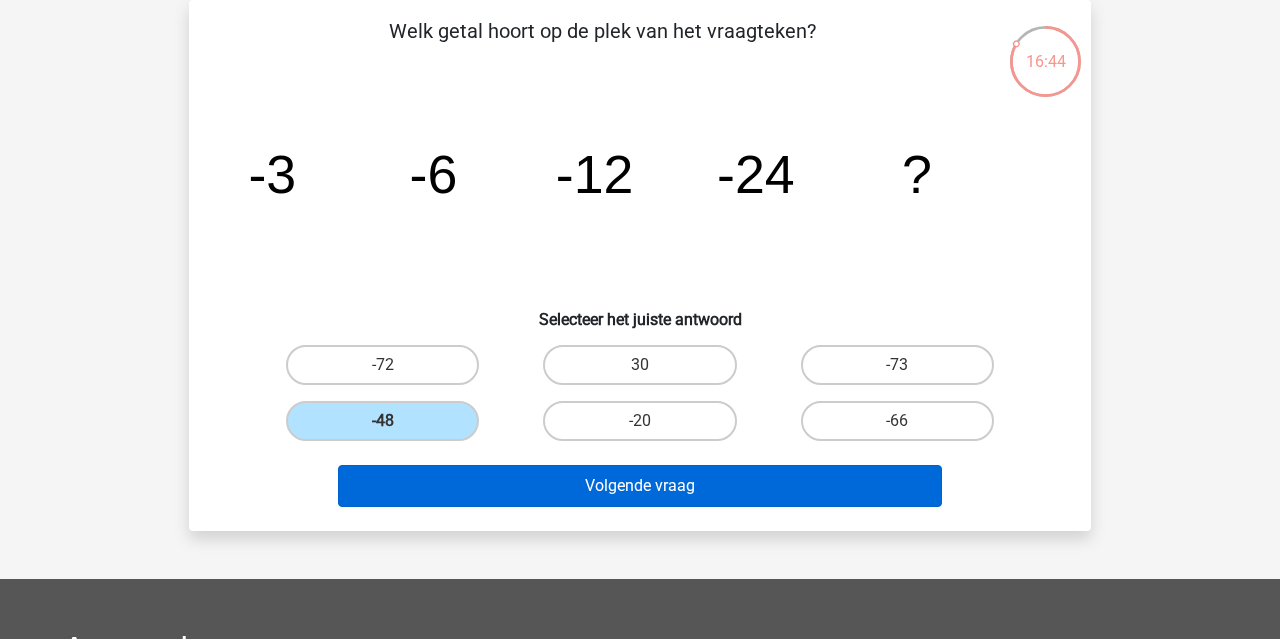 click on "Volgende vraag" at bounding box center [640, 486] 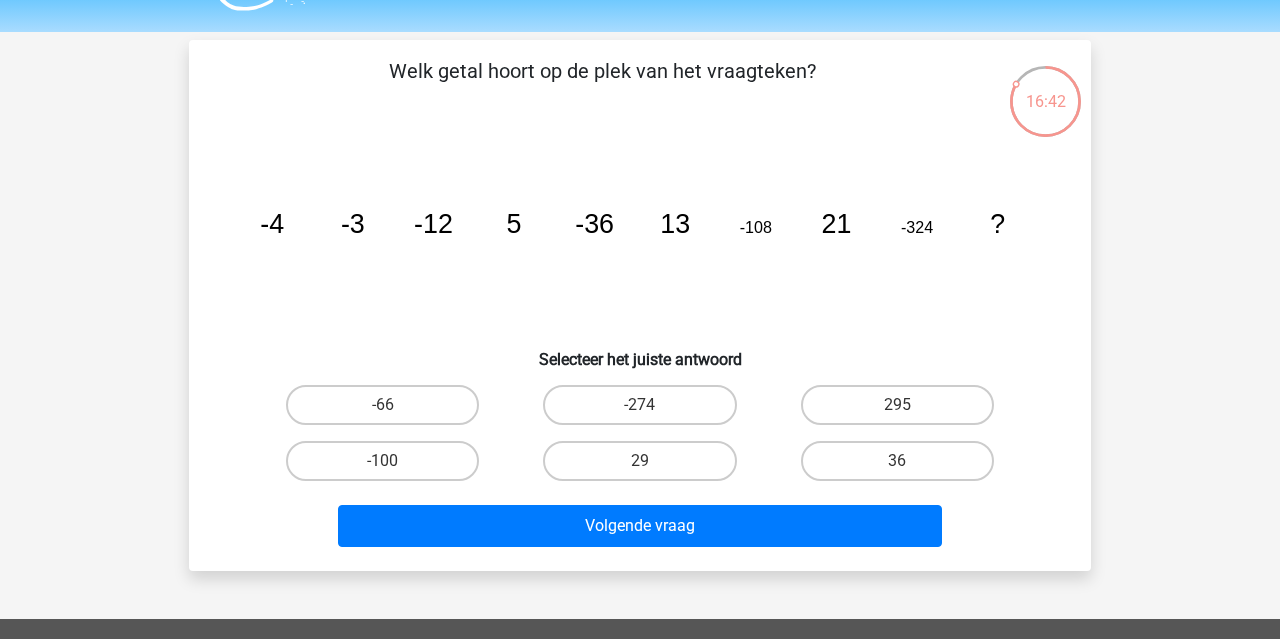 scroll, scrollTop: 50, scrollLeft: 0, axis: vertical 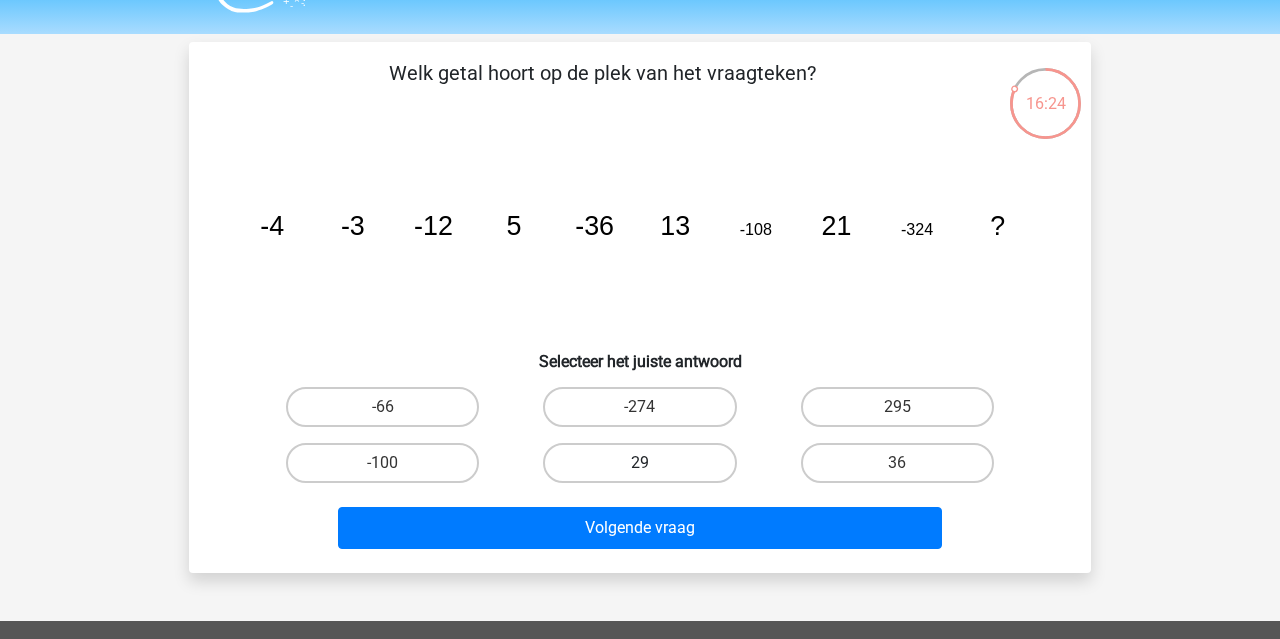 click on "29" at bounding box center (639, 463) 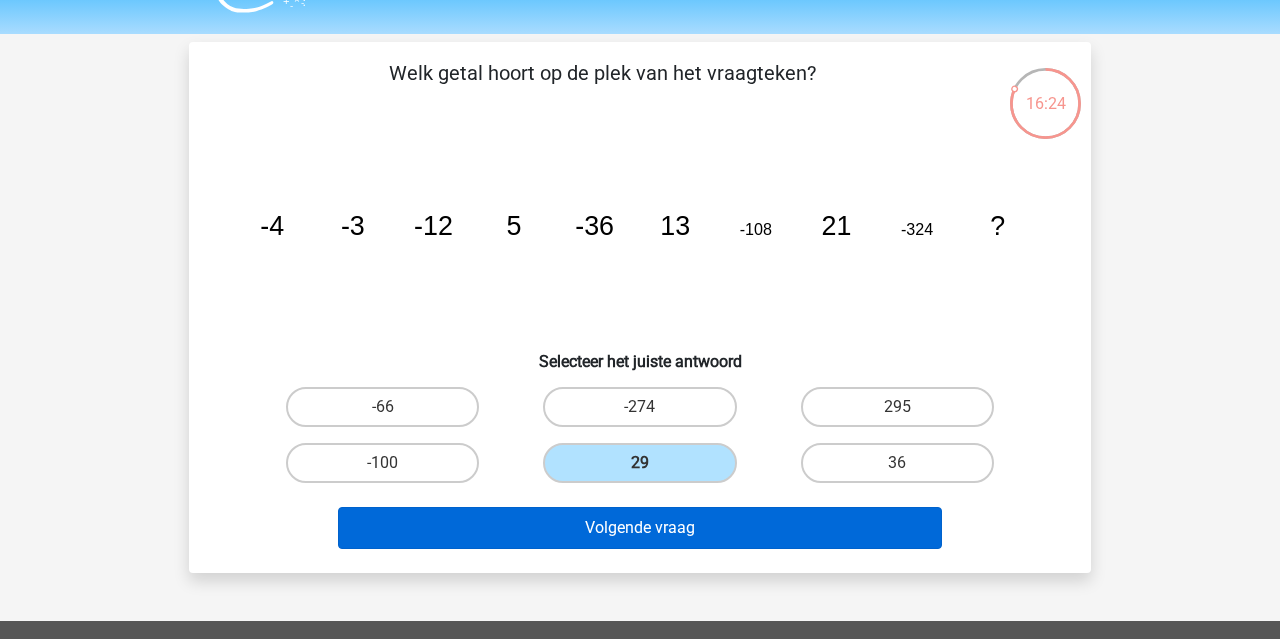 click on "Volgende vraag" at bounding box center [640, 528] 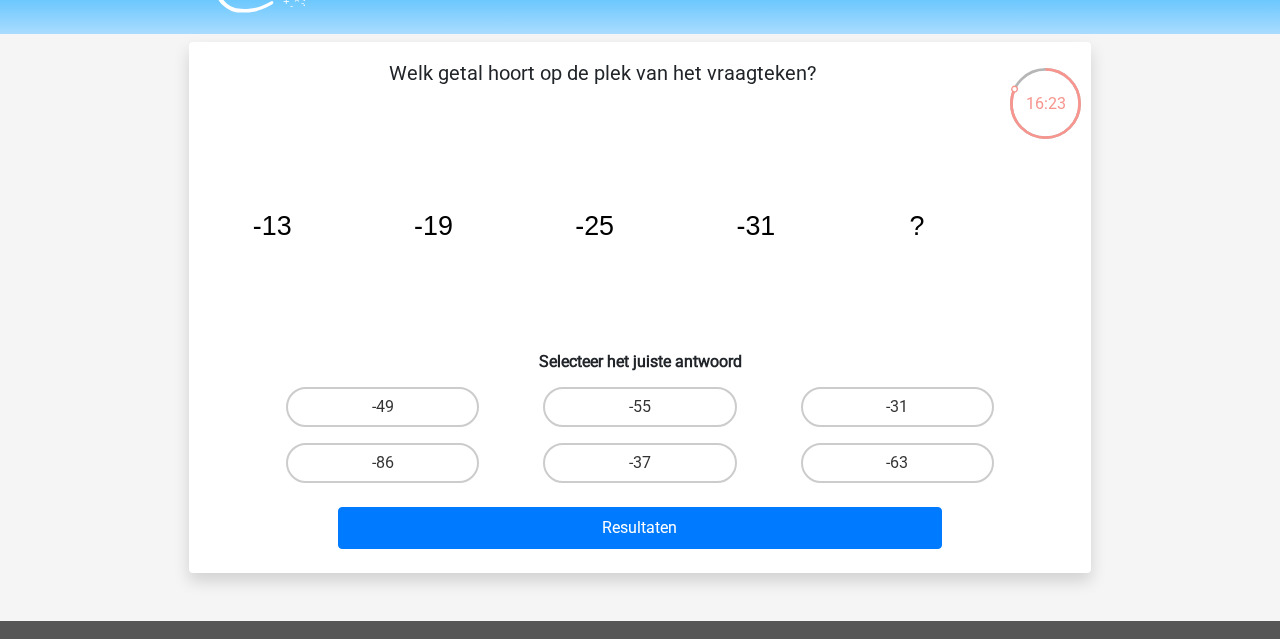scroll, scrollTop: 92, scrollLeft: 0, axis: vertical 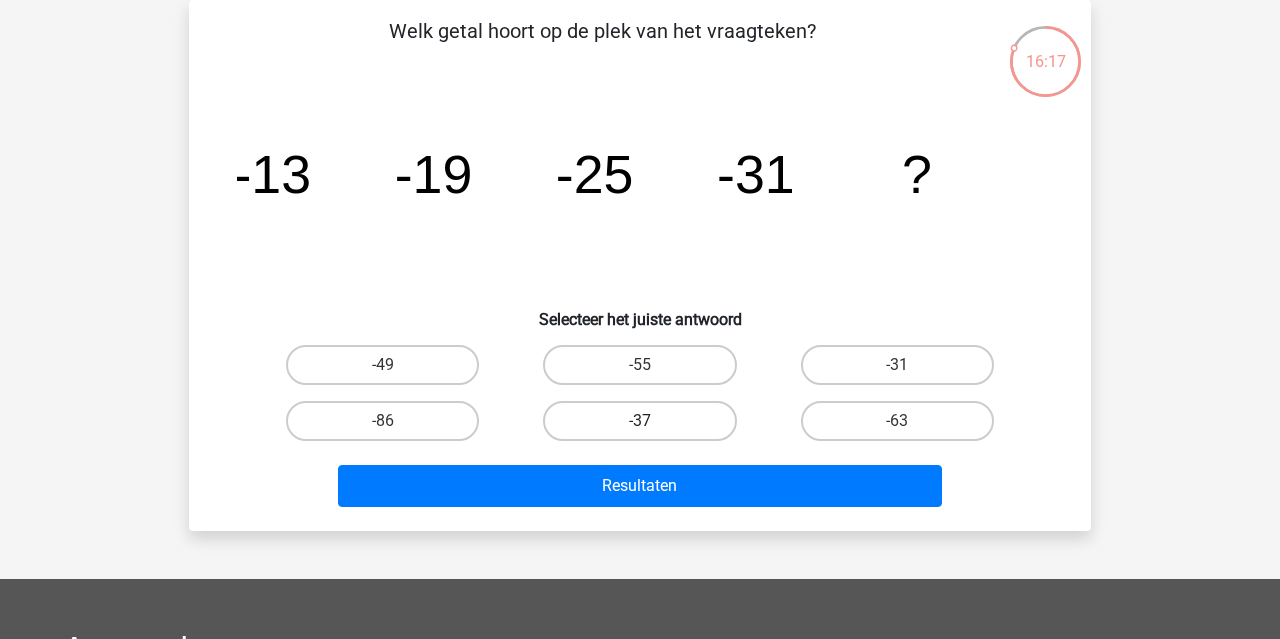 click on "-37" at bounding box center (639, 421) 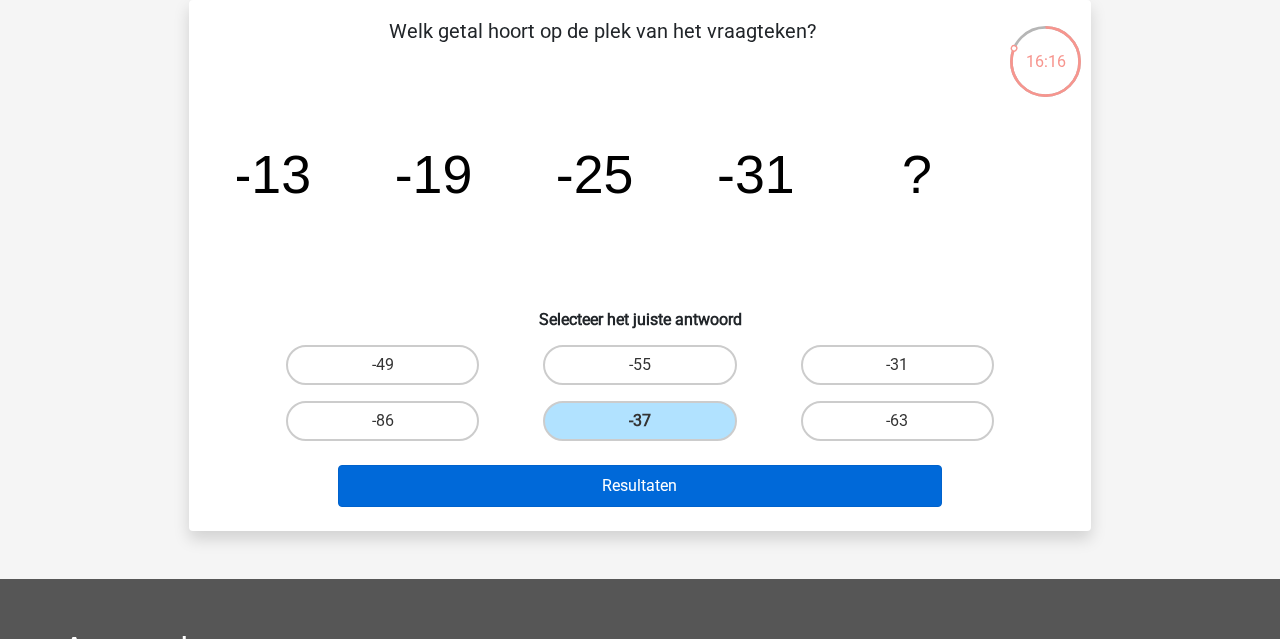 click on "Resultaten" at bounding box center [640, 486] 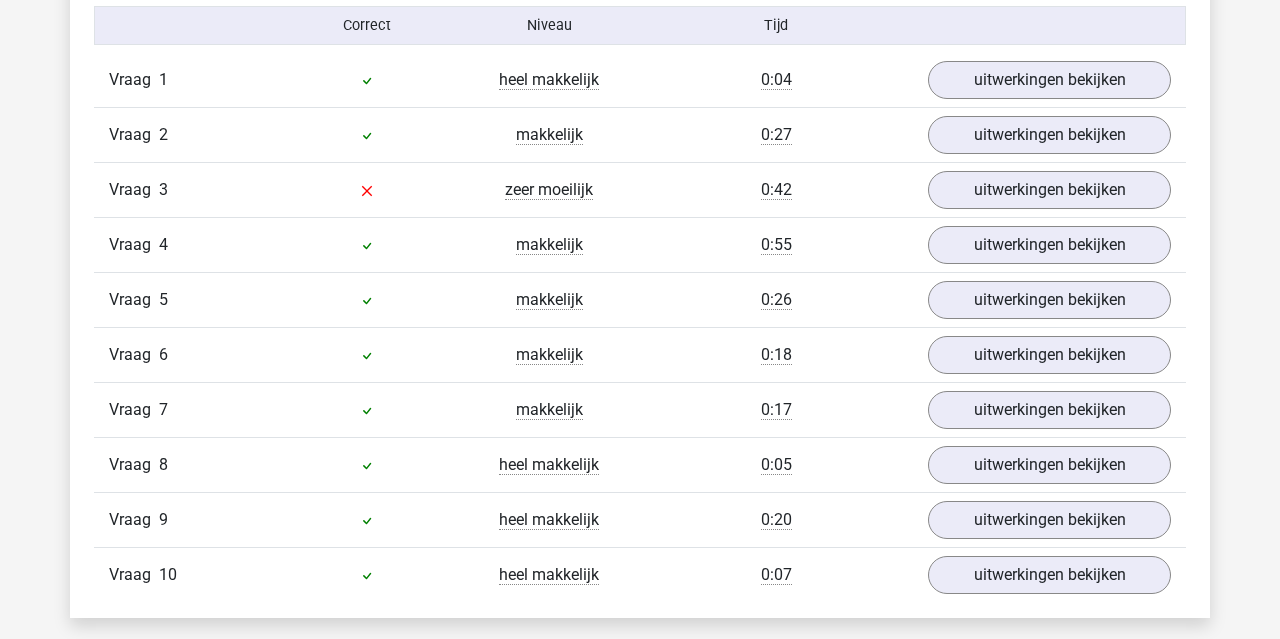 scroll, scrollTop: 1335, scrollLeft: 0, axis: vertical 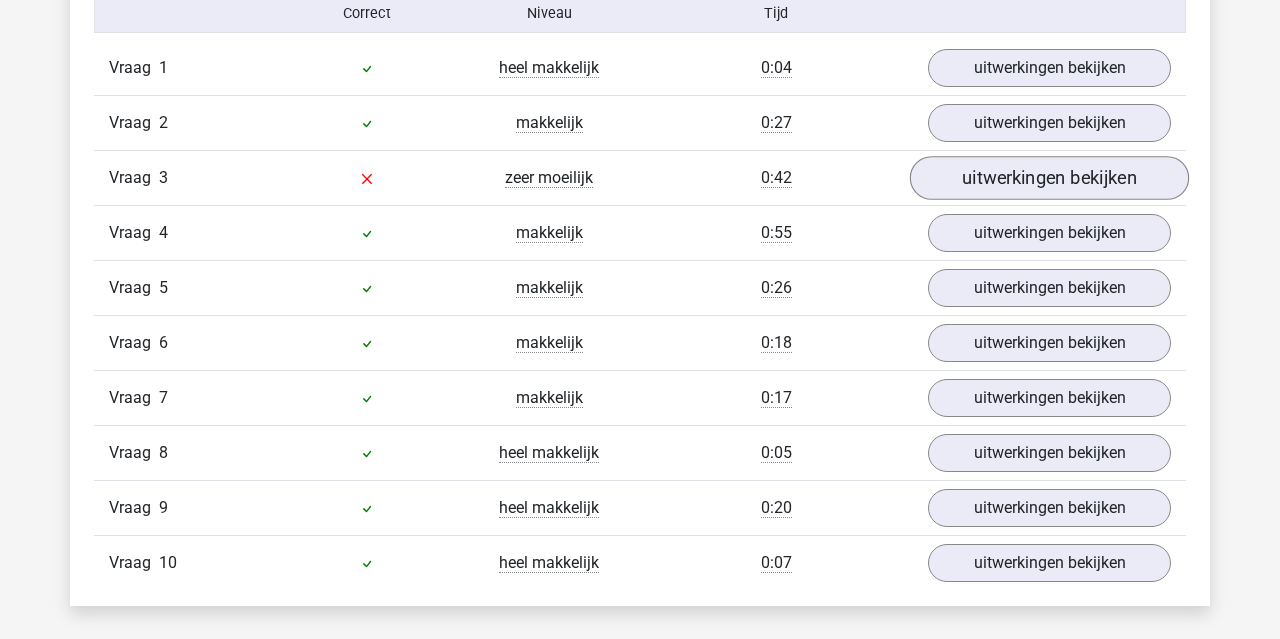 click on "uitwerkingen bekijken" at bounding box center [1049, 178] 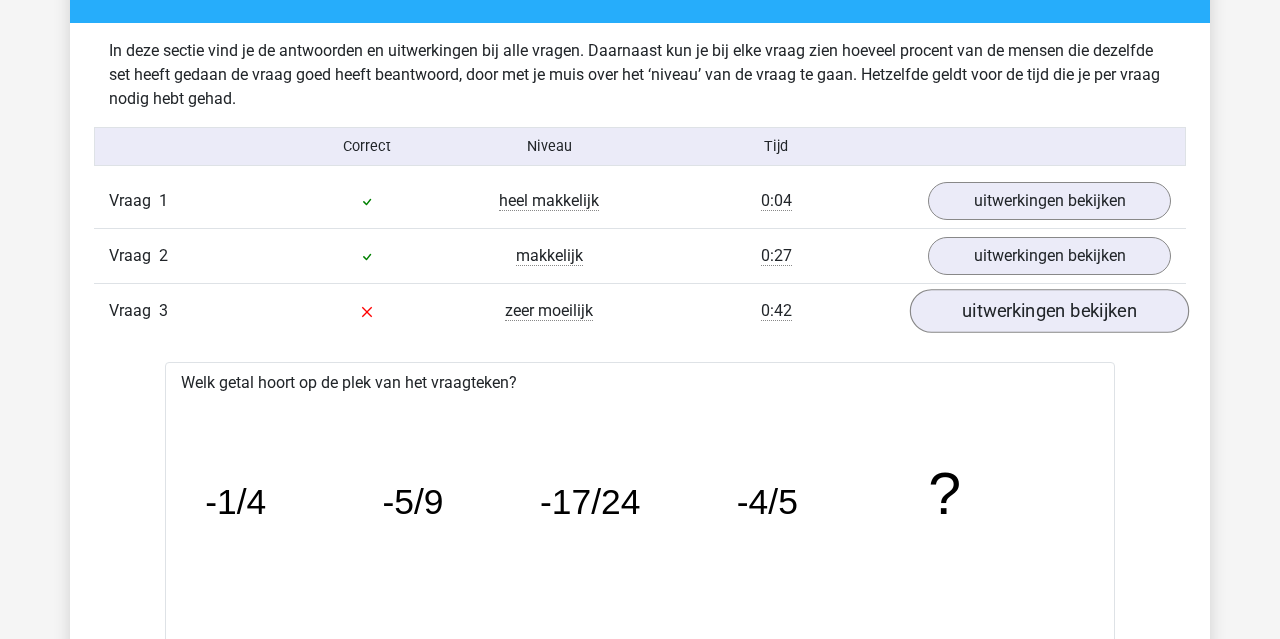 scroll, scrollTop: 1201, scrollLeft: 0, axis: vertical 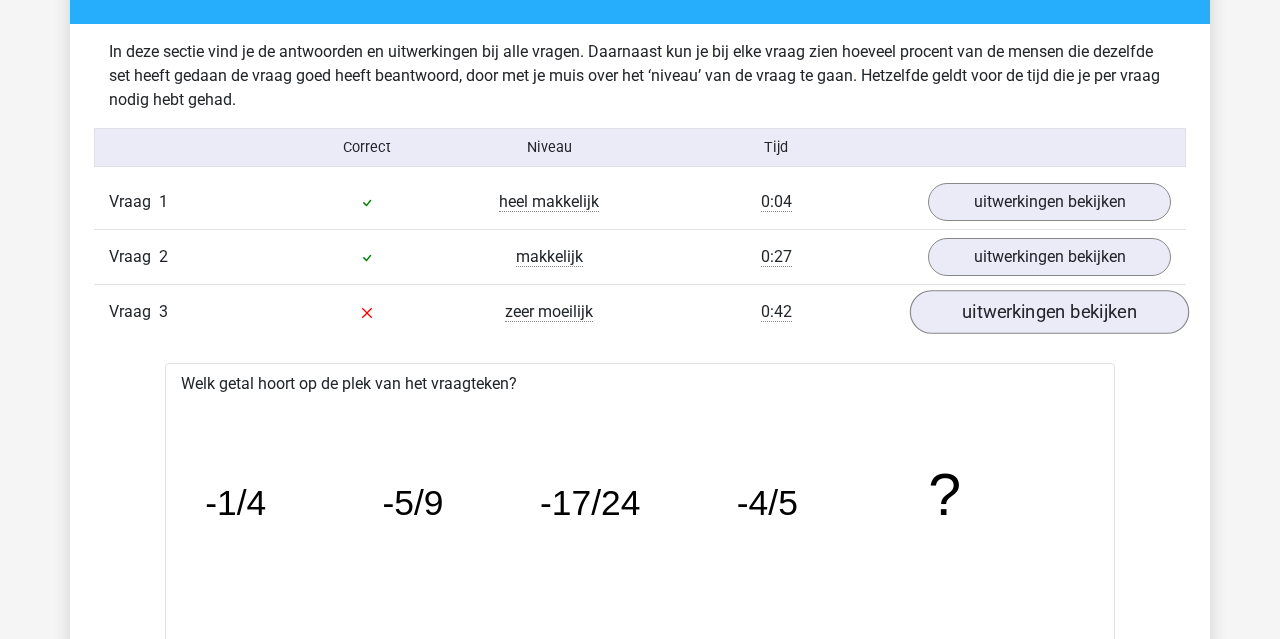 click on "uitwerkingen bekijken" at bounding box center (1049, 312) 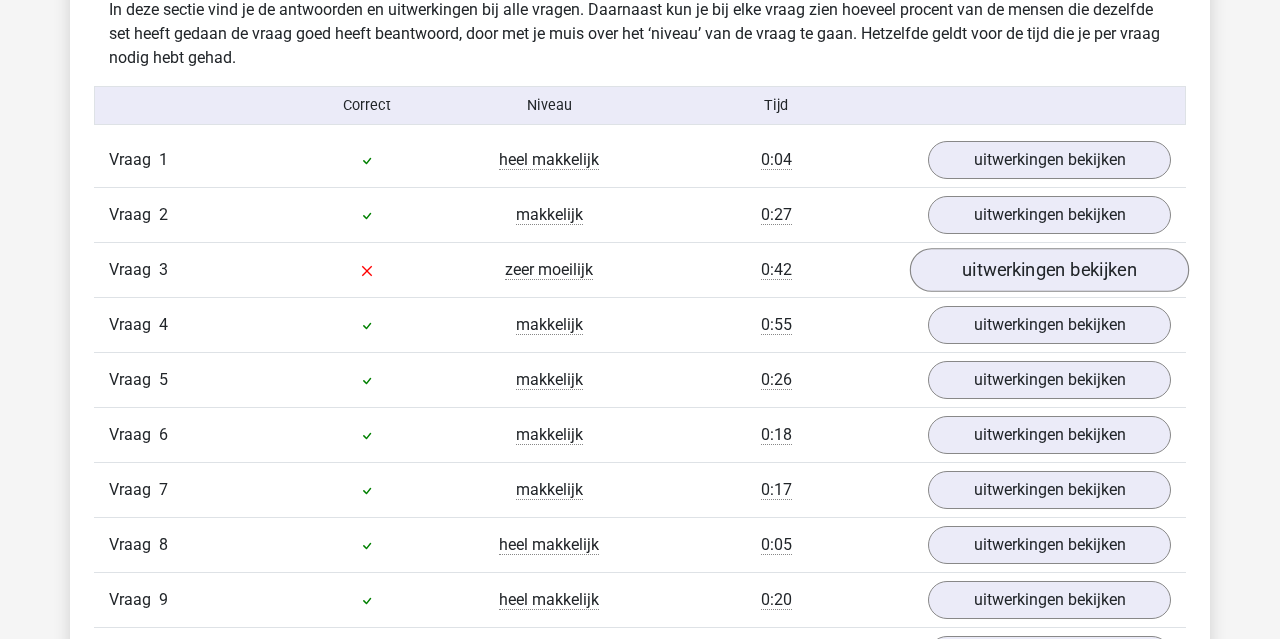 scroll, scrollTop: 1235, scrollLeft: 0, axis: vertical 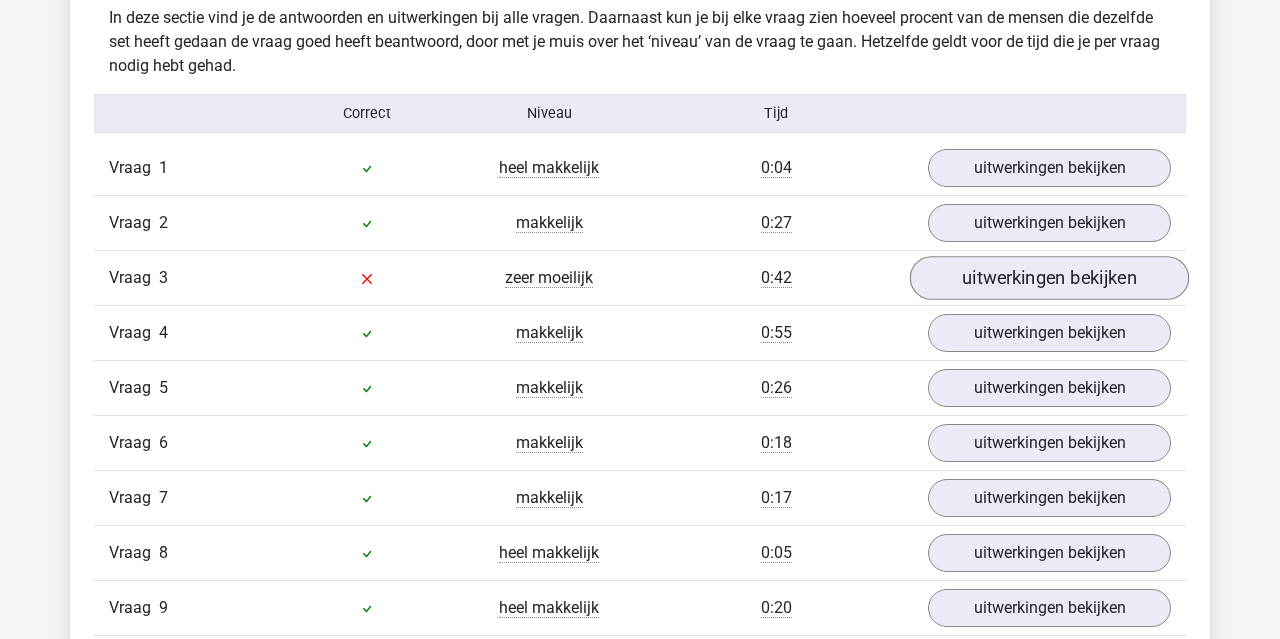click on "uitwerkingen bekijken" at bounding box center [1049, 278] 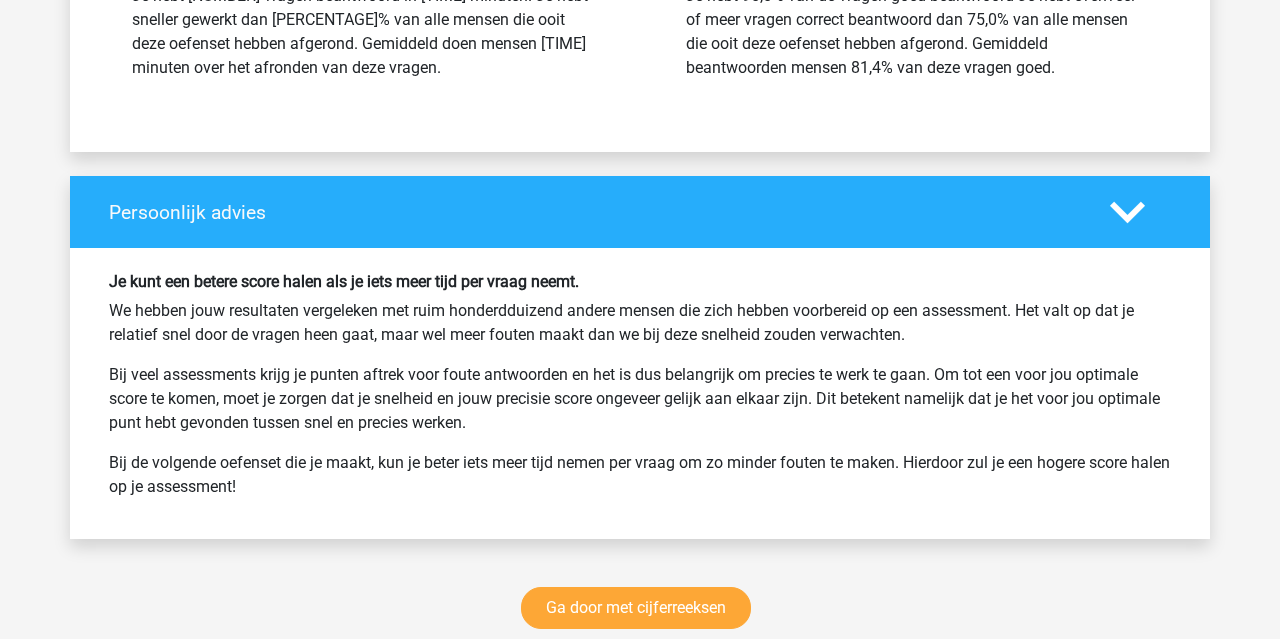 scroll, scrollTop: 4154, scrollLeft: 0, axis: vertical 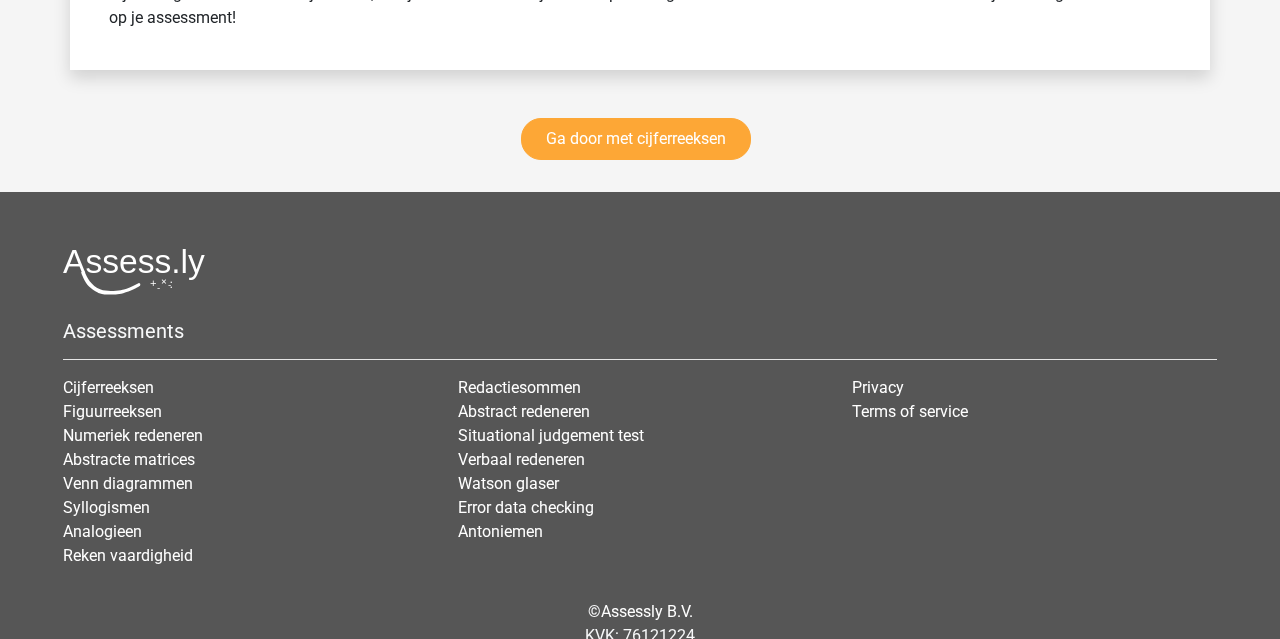 click on "Ga door met cijferreeksen" at bounding box center [640, 143] 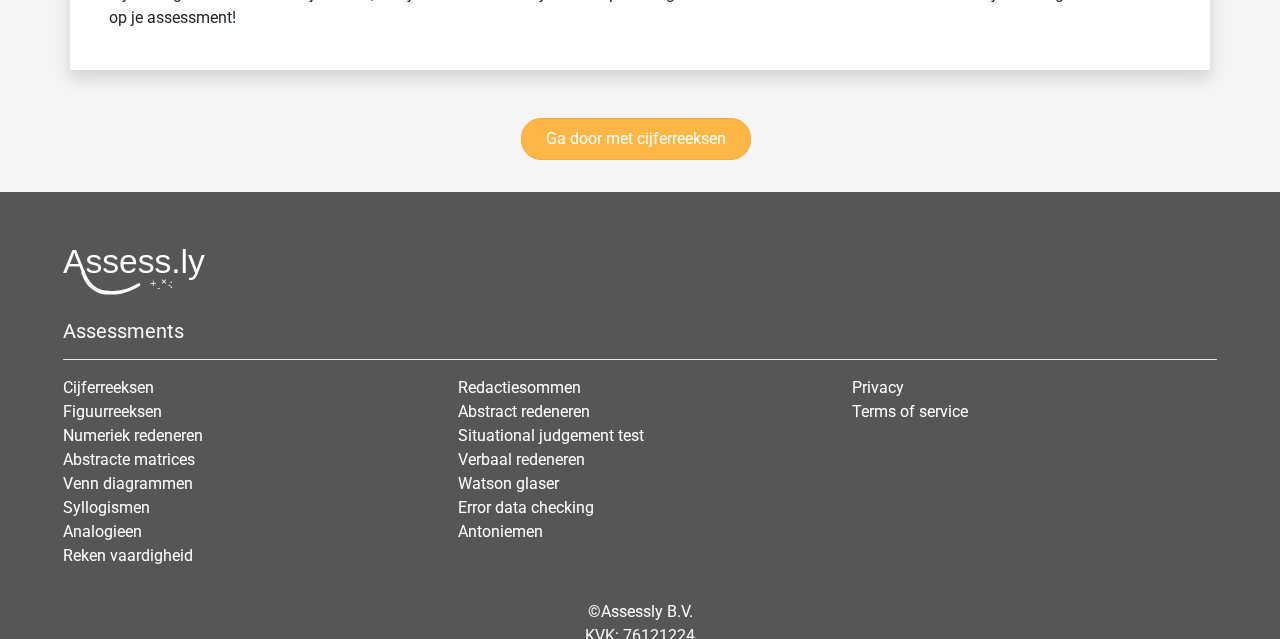 click on "Ga door met cijferreeksen" at bounding box center [636, 139] 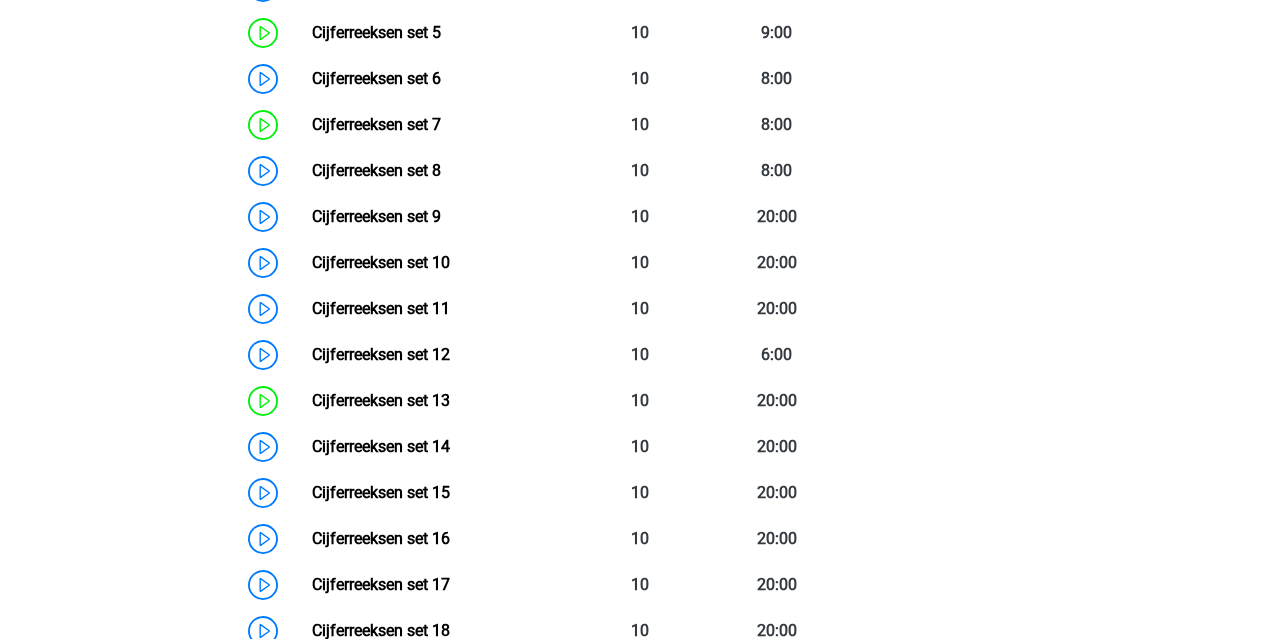 scroll, scrollTop: 1297, scrollLeft: 0, axis: vertical 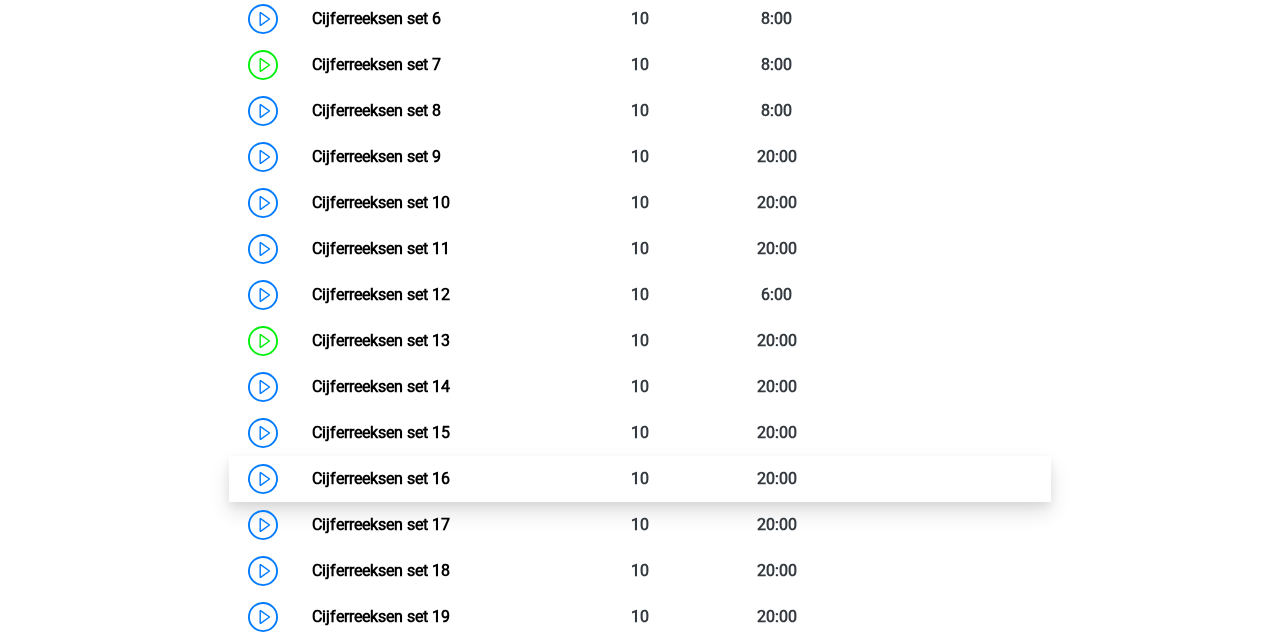 click on "Cijferreeksen
set 16" at bounding box center [381, 478] 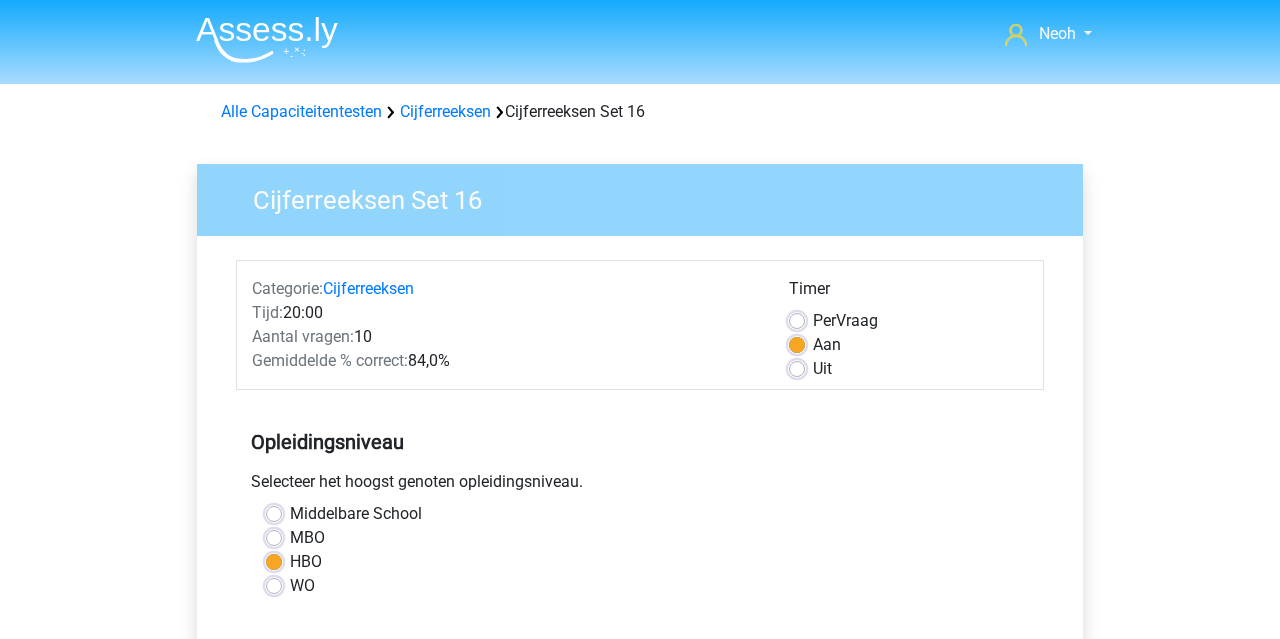 scroll, scrollTop: 0, scrollLeft: 0, axis: both 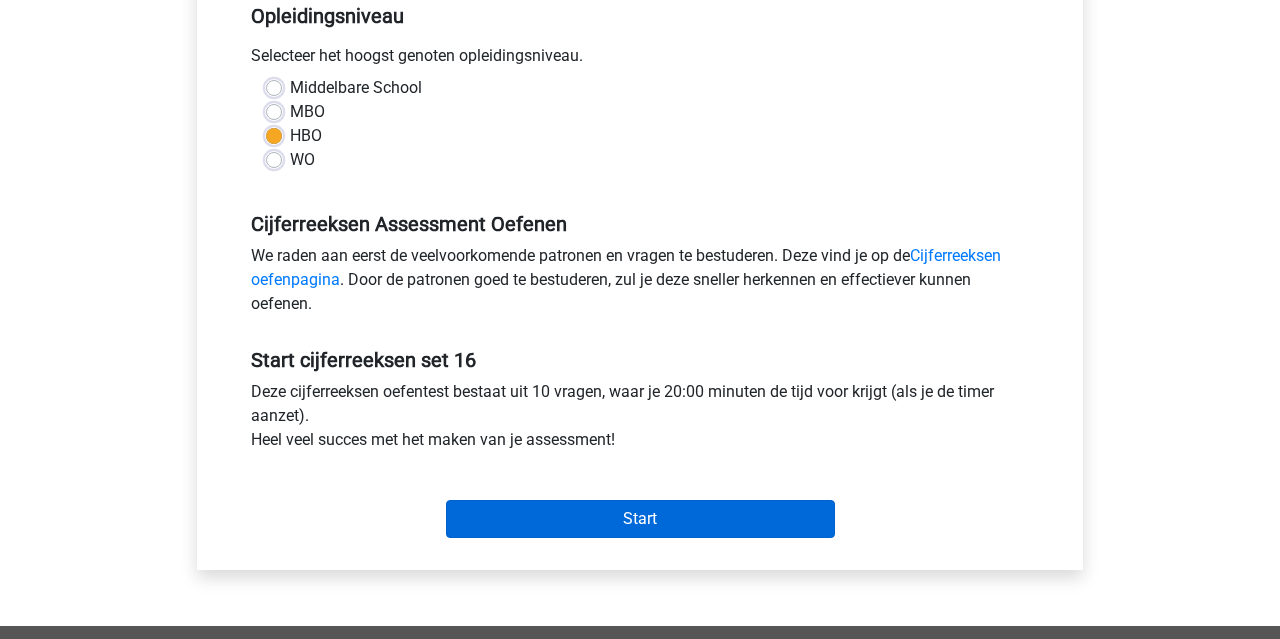click on "Start" at bounding box center (640, 519) 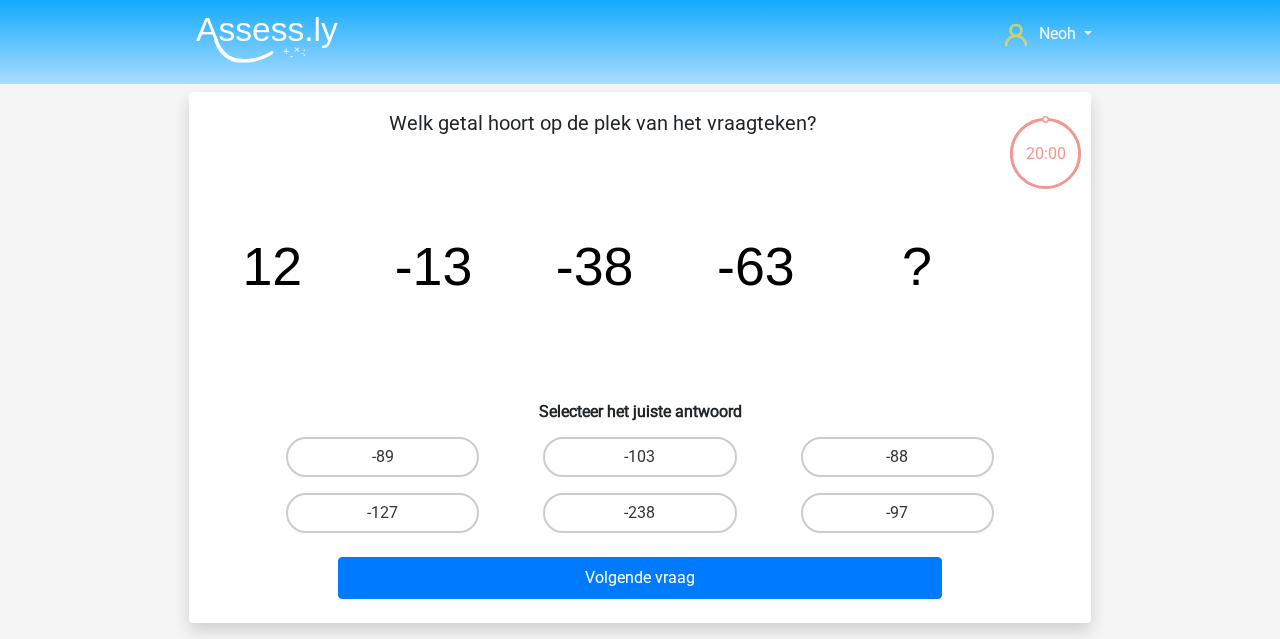 scroll, scrollTop: 0, scrollLeft: 0, axis: both 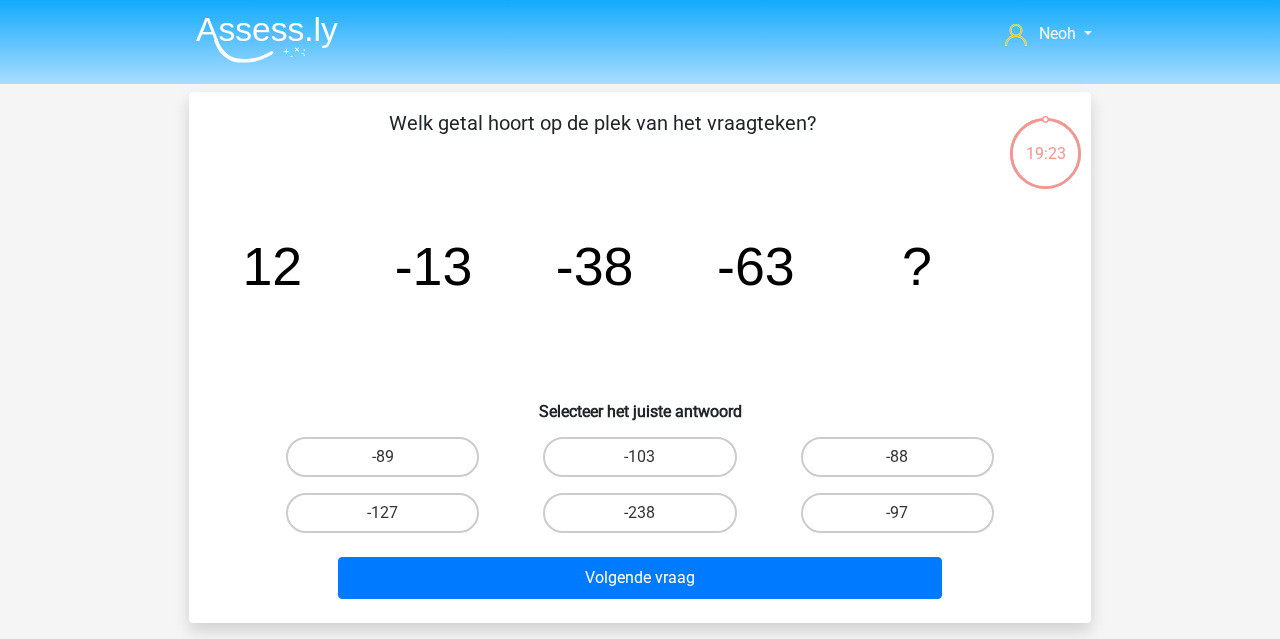 click on "-88" at bounding box center [903, 463] 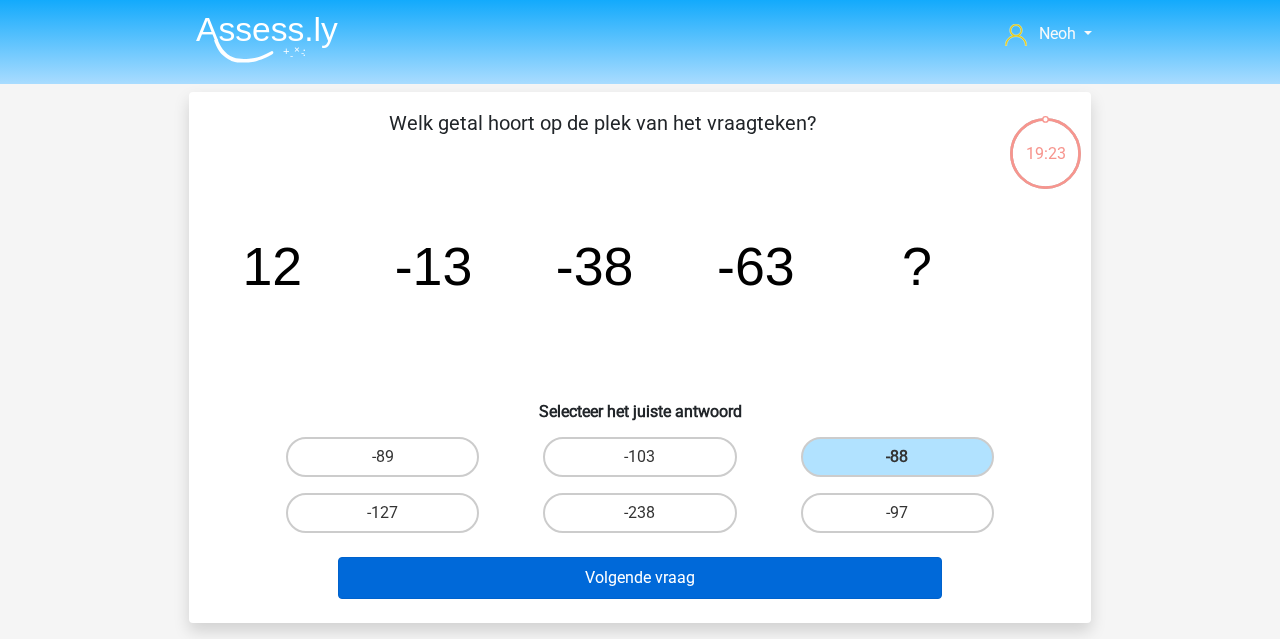 click on "Volgende vraag" at bounding box center (640, 578) 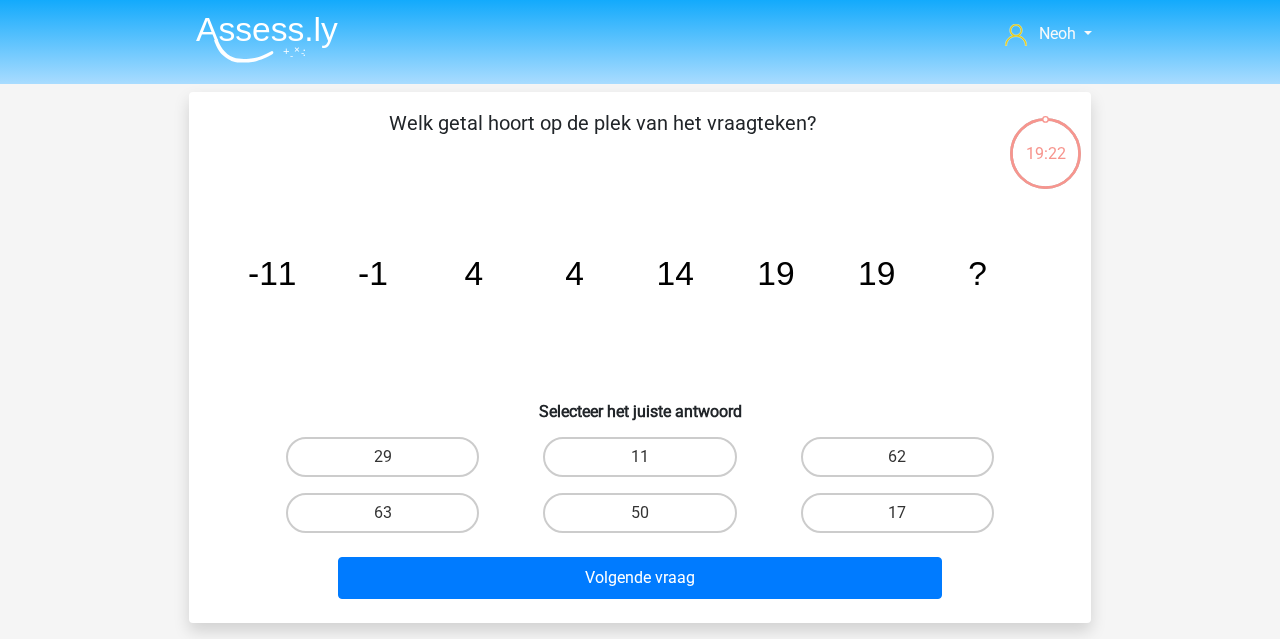 scroll, scrollTop: 92, scrollLeft: 0, axis: vertical 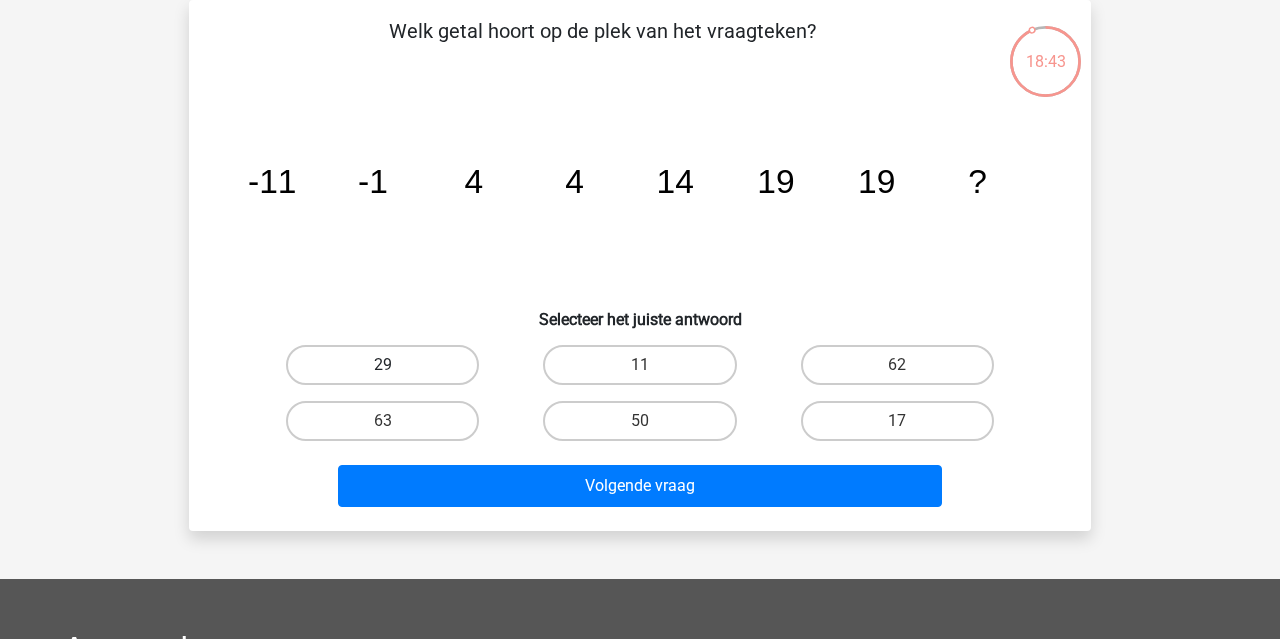 click on "29" at bounding box center (382, 365) 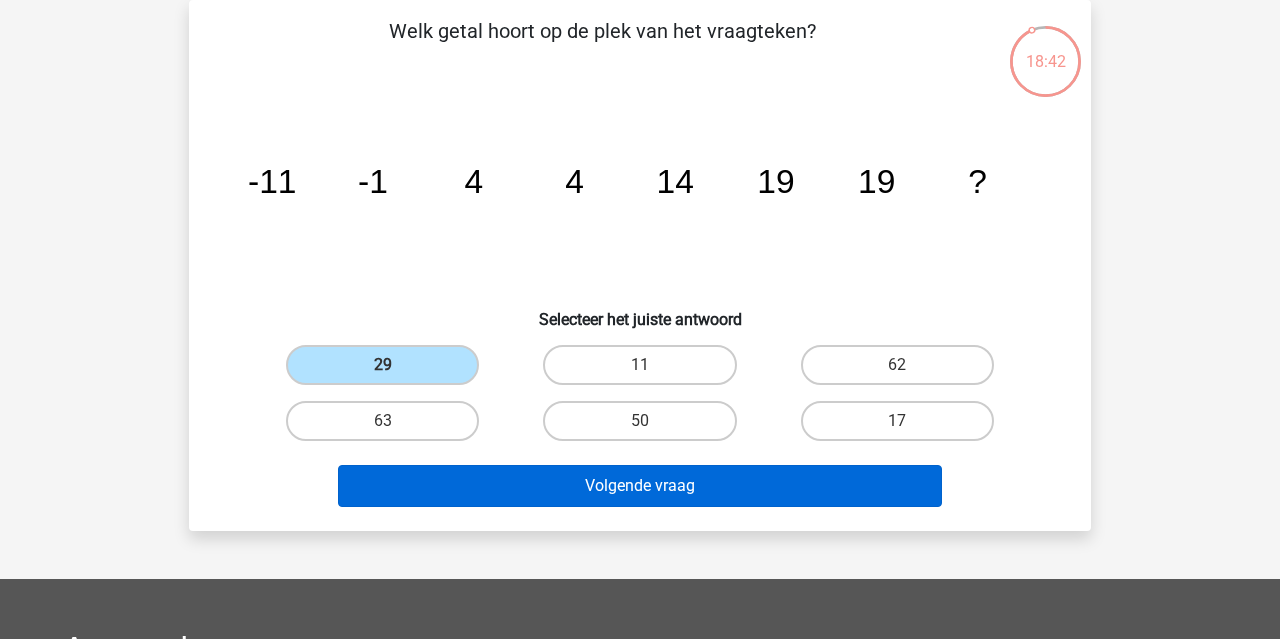 click on "Volgende vraag" at bounding box center [640, 486] 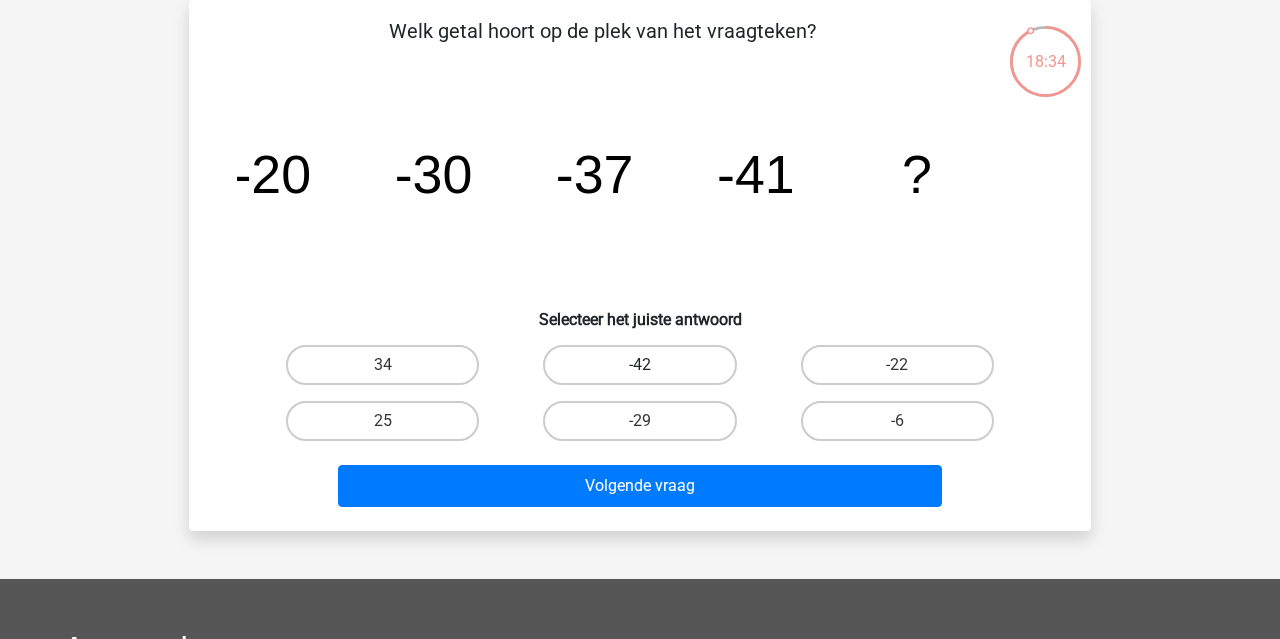 click on "-42" at bounding box center (639, 365) 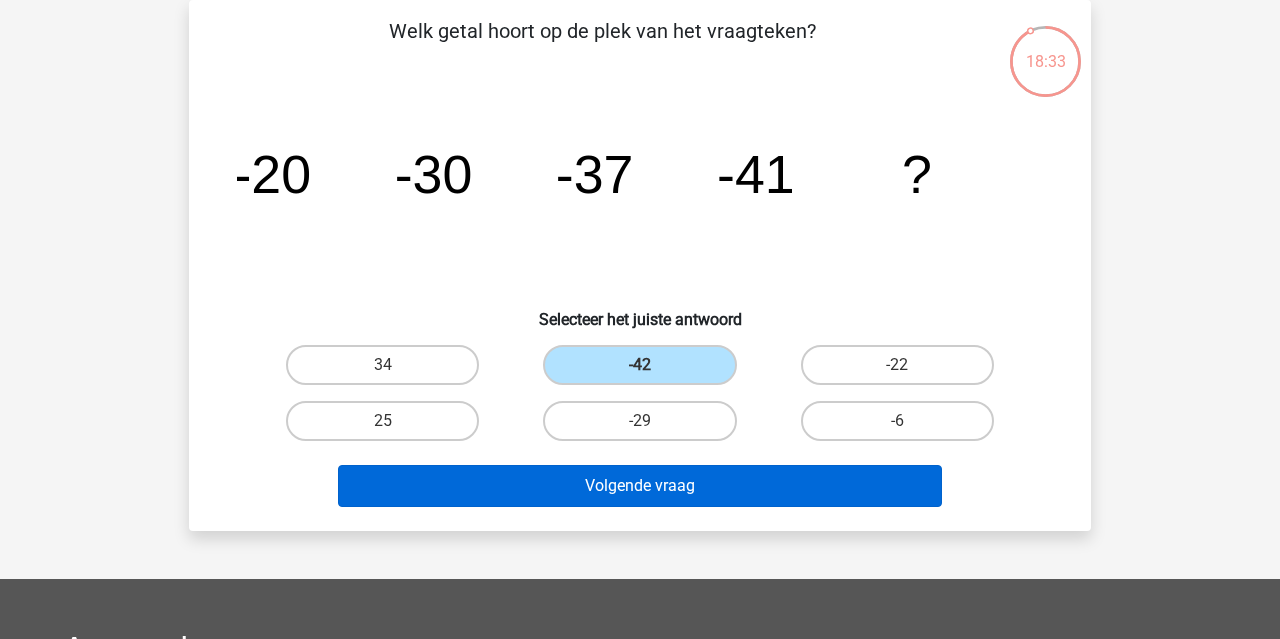 click on "Volgende vraag" at bounding box center [640, 486] 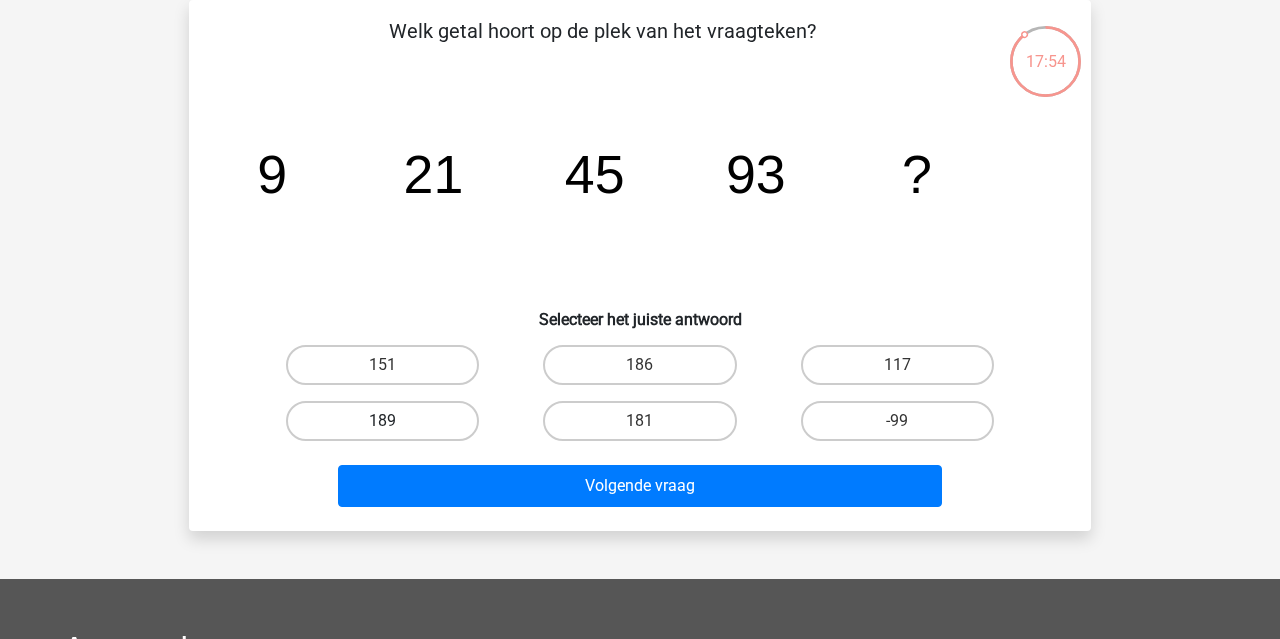 click on "189" at bounding box center (382, 421) 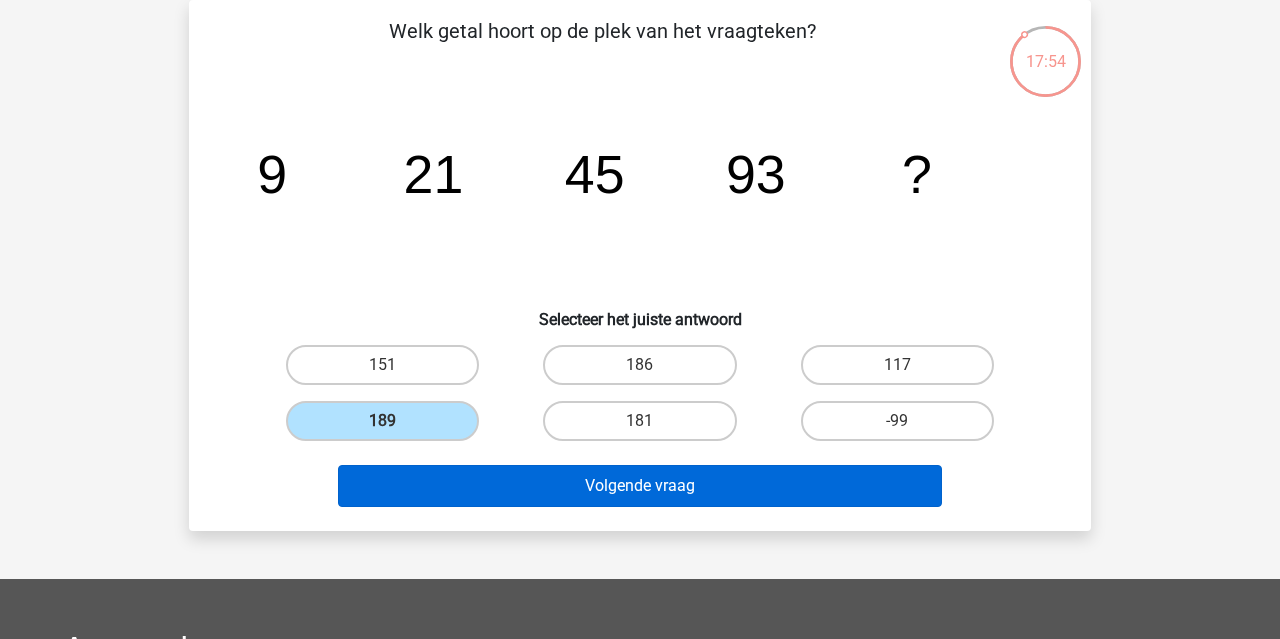click on "Volgende vraag" at bounding box center [640, 486] 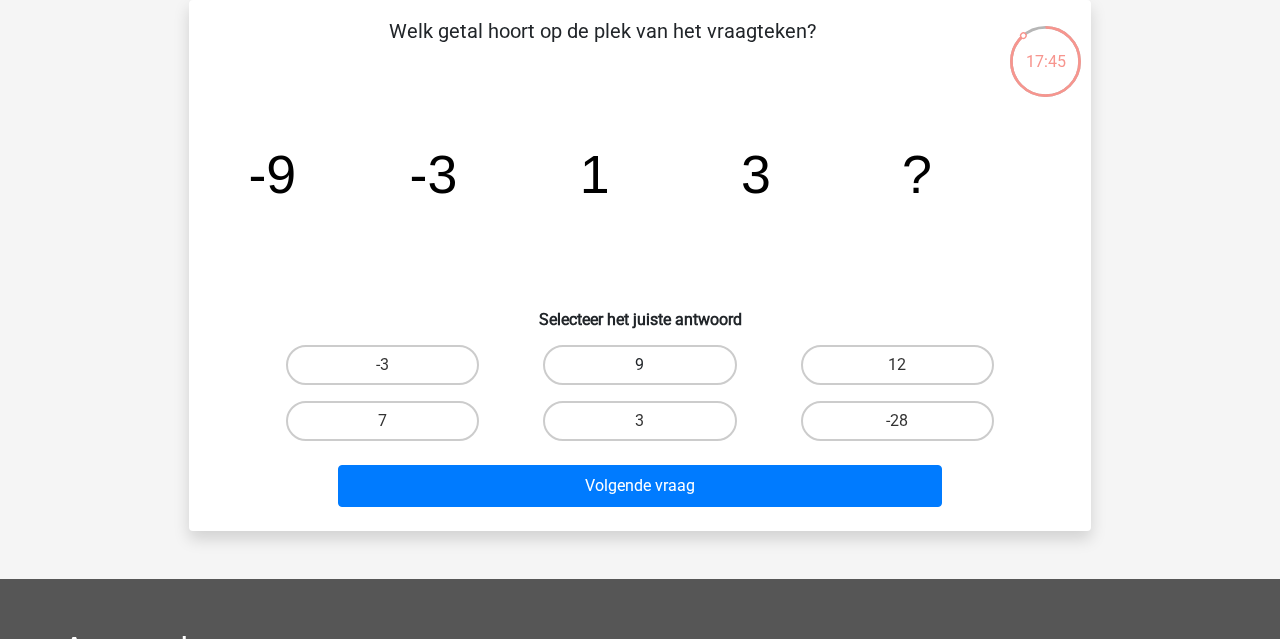 click on "9" at bounding box center (639, 365) 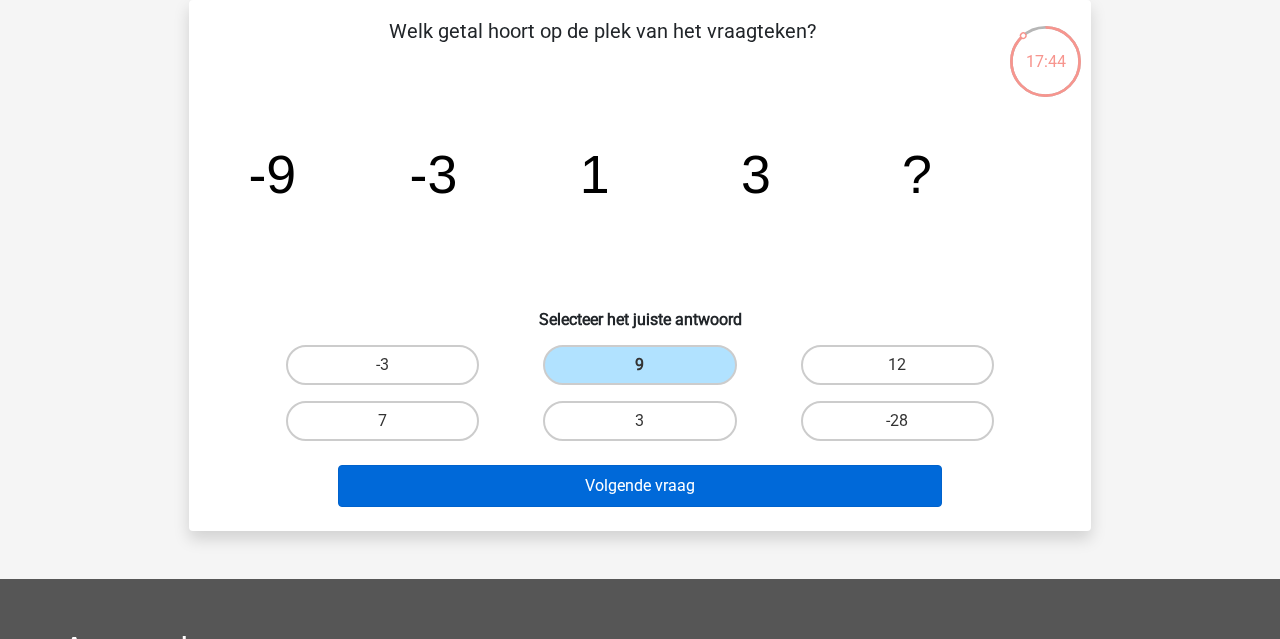 click on "Volgende vraag" at bounding box center (640, 486) 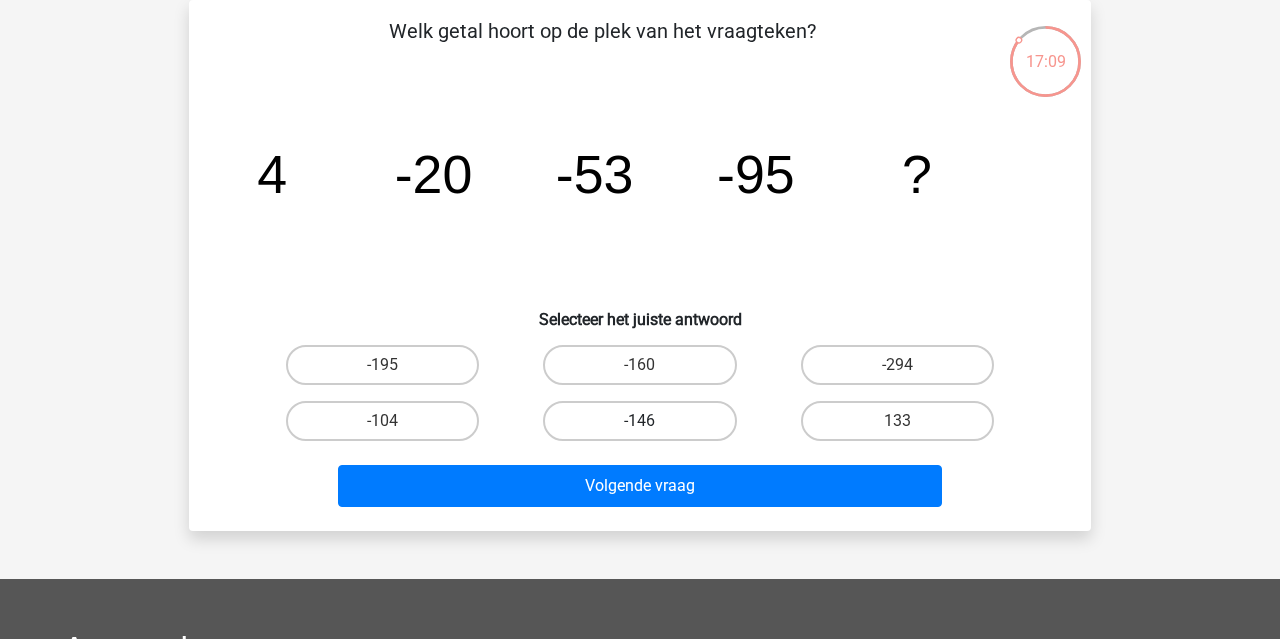 click on "-146" at bounding box center (639, 421) 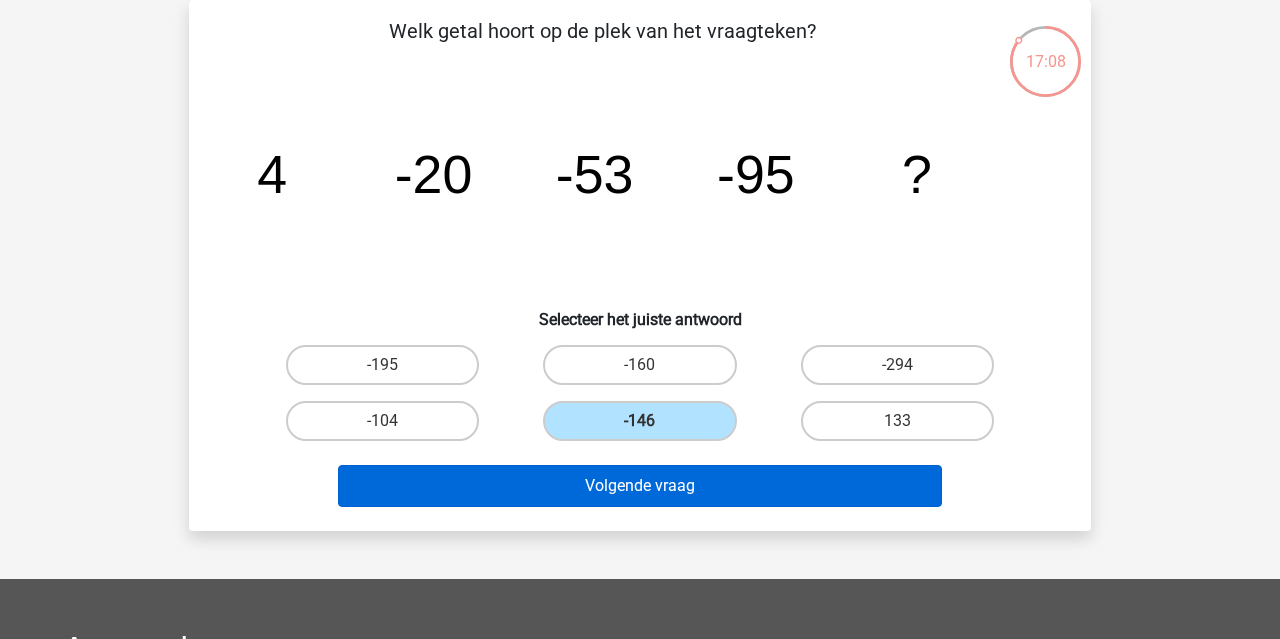 click on "Volgende vraag" at bounding box center [640, 486] 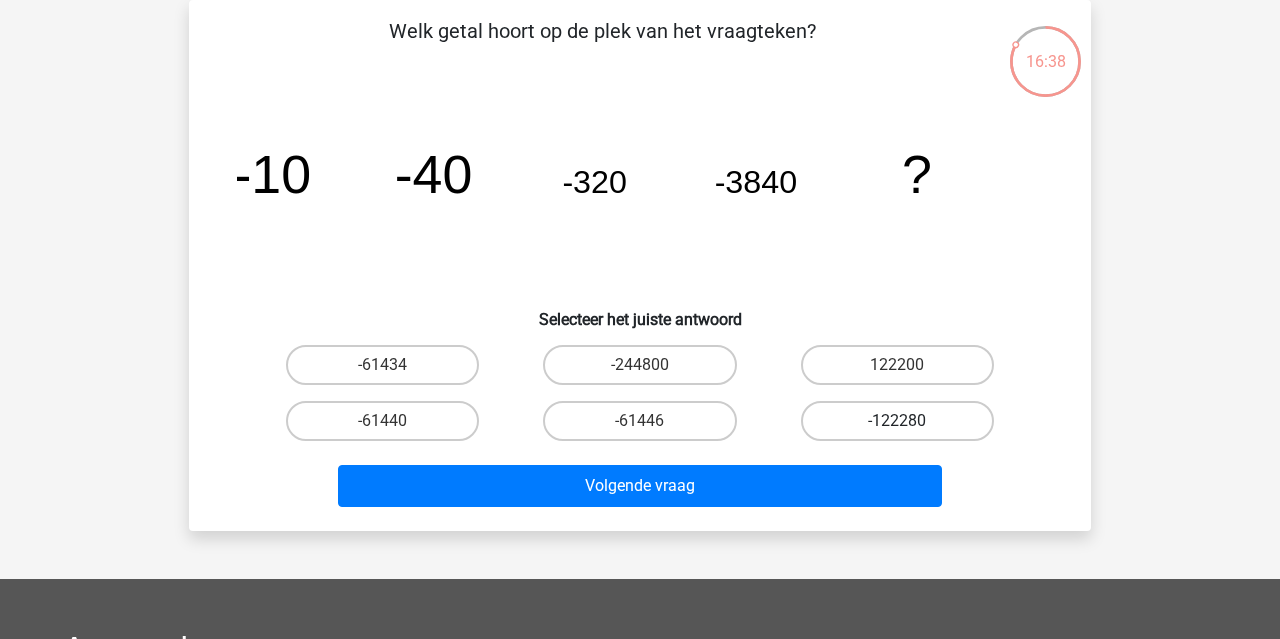 click on "-122280" at bounding box center [897, 421] 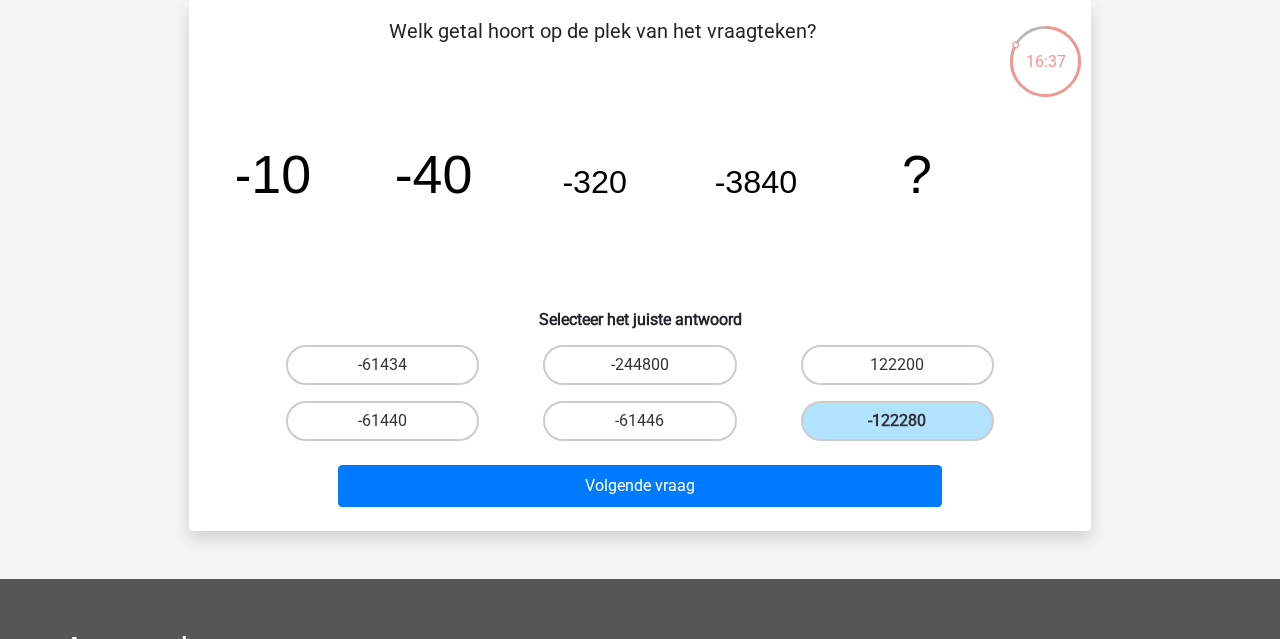 click on "Volgende vraag" at bounding box center [640, 482] 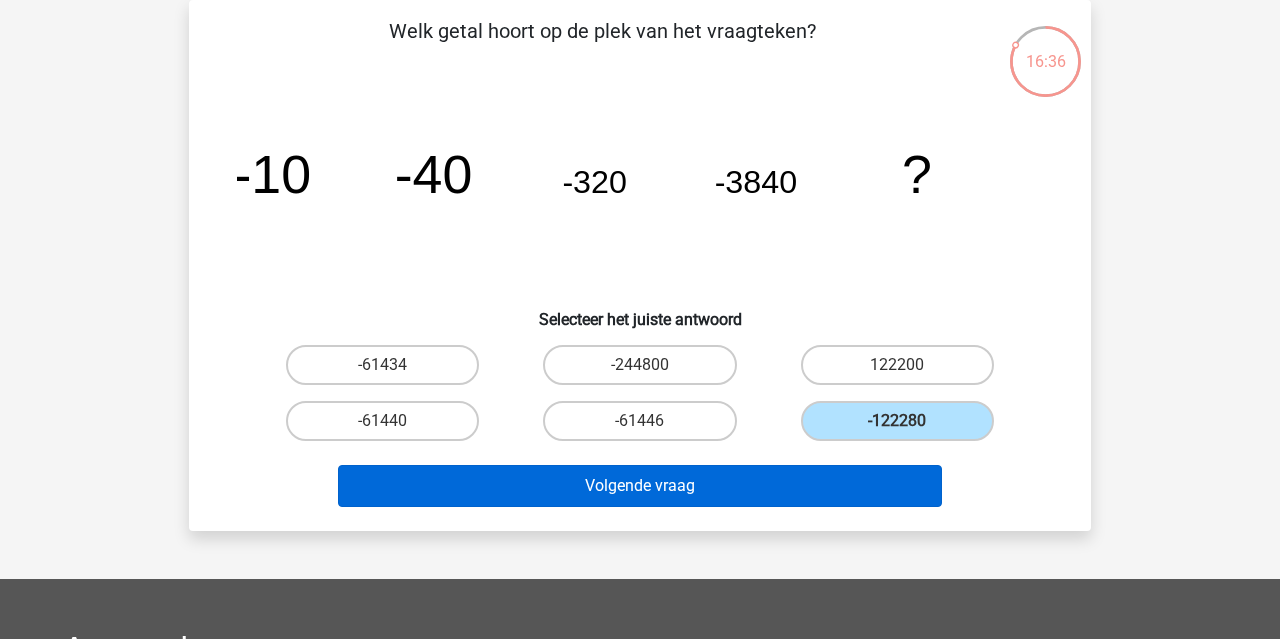 click on "Volgende vraag" at bounding box center [640, 486] 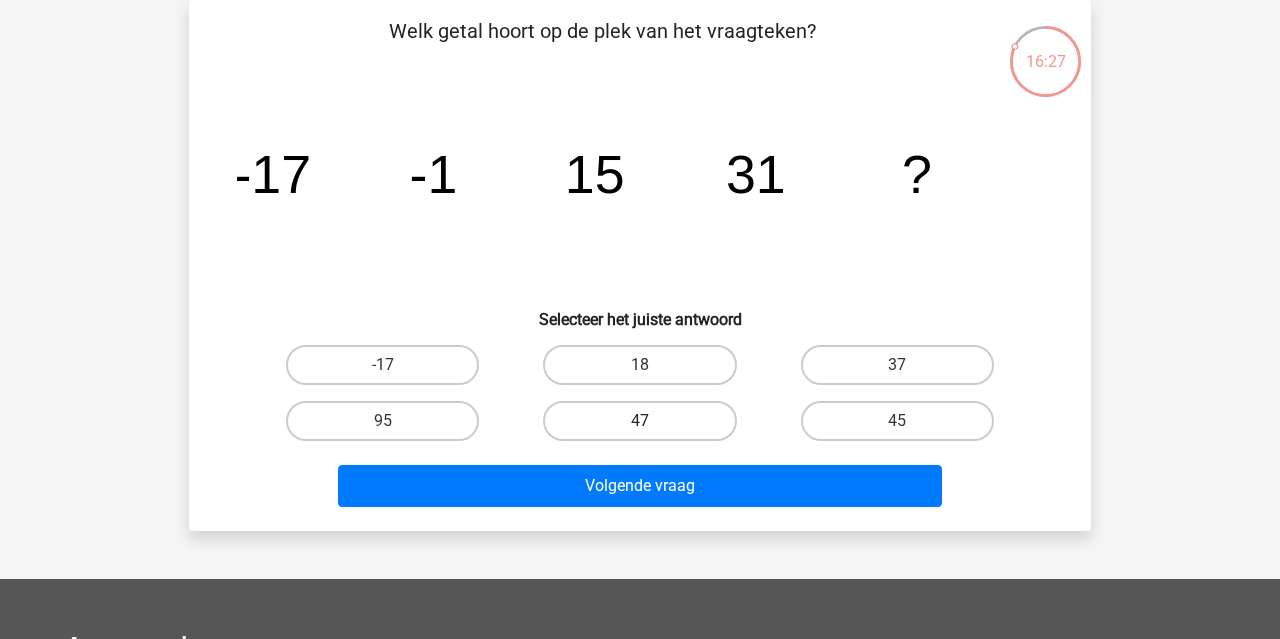 click on "47" at bounding box center [639, 421] 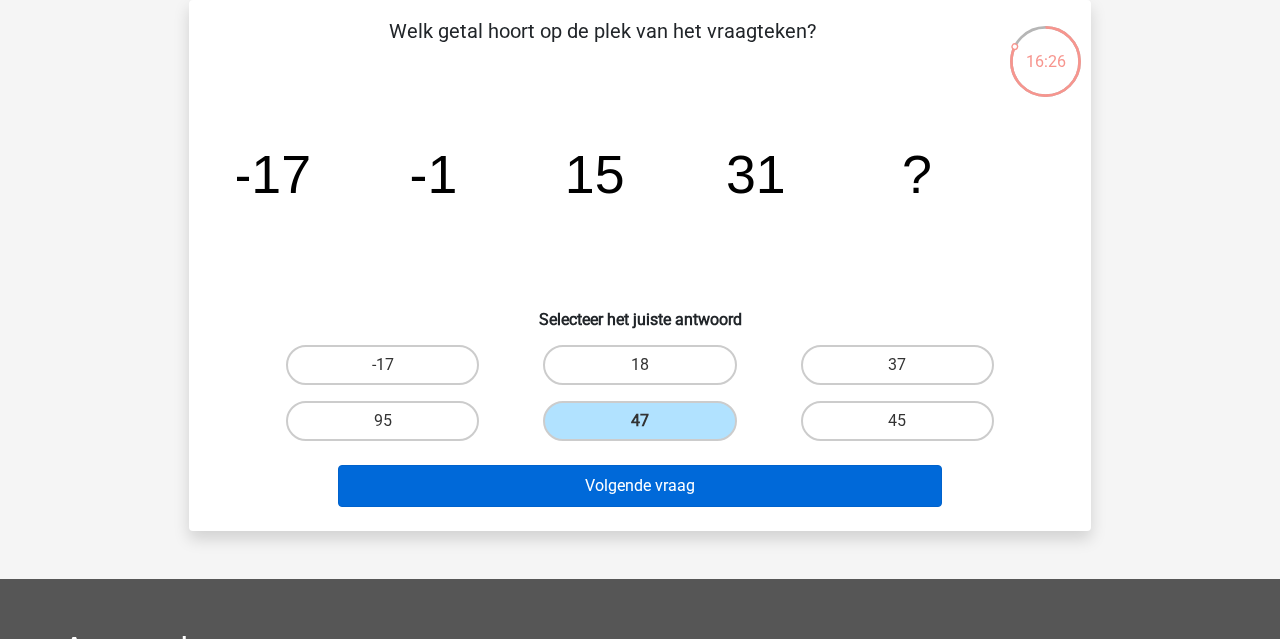 click on "Volgende vraag" at bounding box center [640, 486] 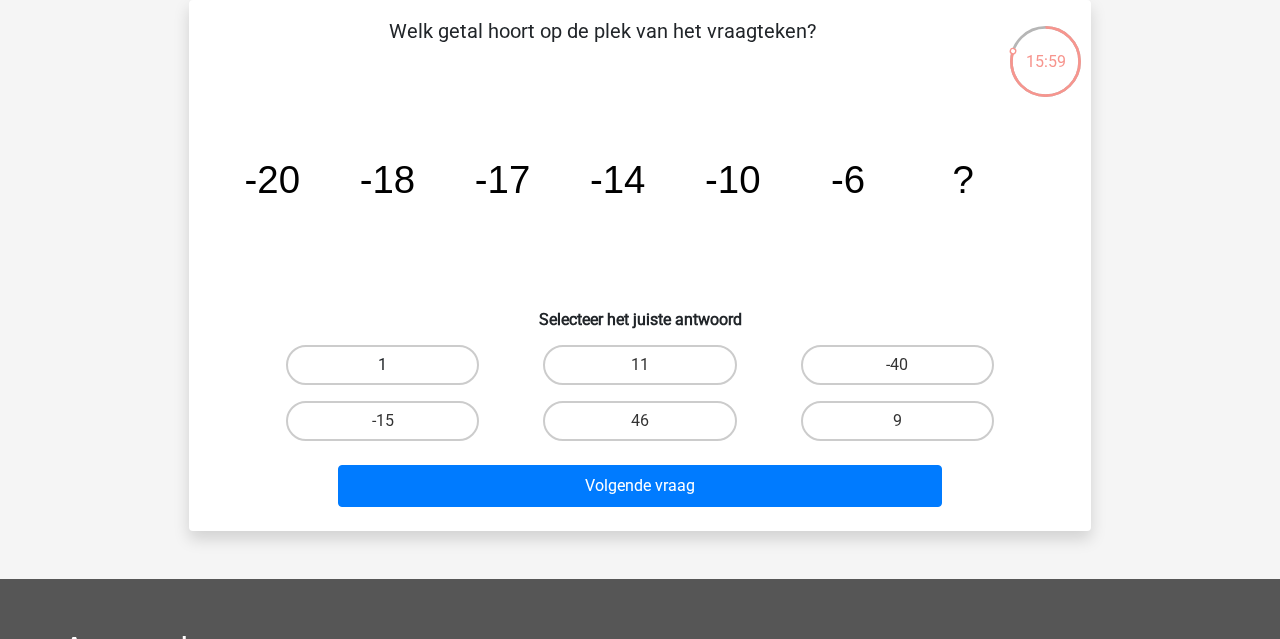 click on "1" at bounding box center [382, 365] 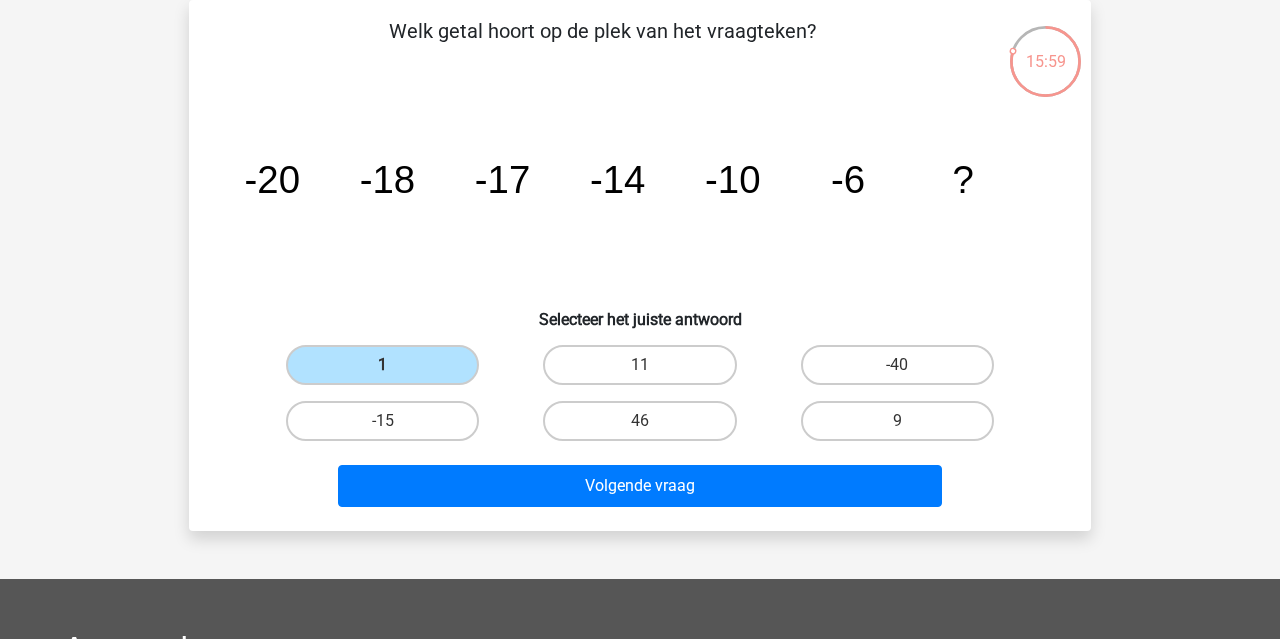 click on "Welk getal hoort op de plek van het vraagteken?
image/svg+xml
-20
-18
-17
-14
-10
-6
?
Selecteer het juiste antwoord" at bounding box center [640, 265] 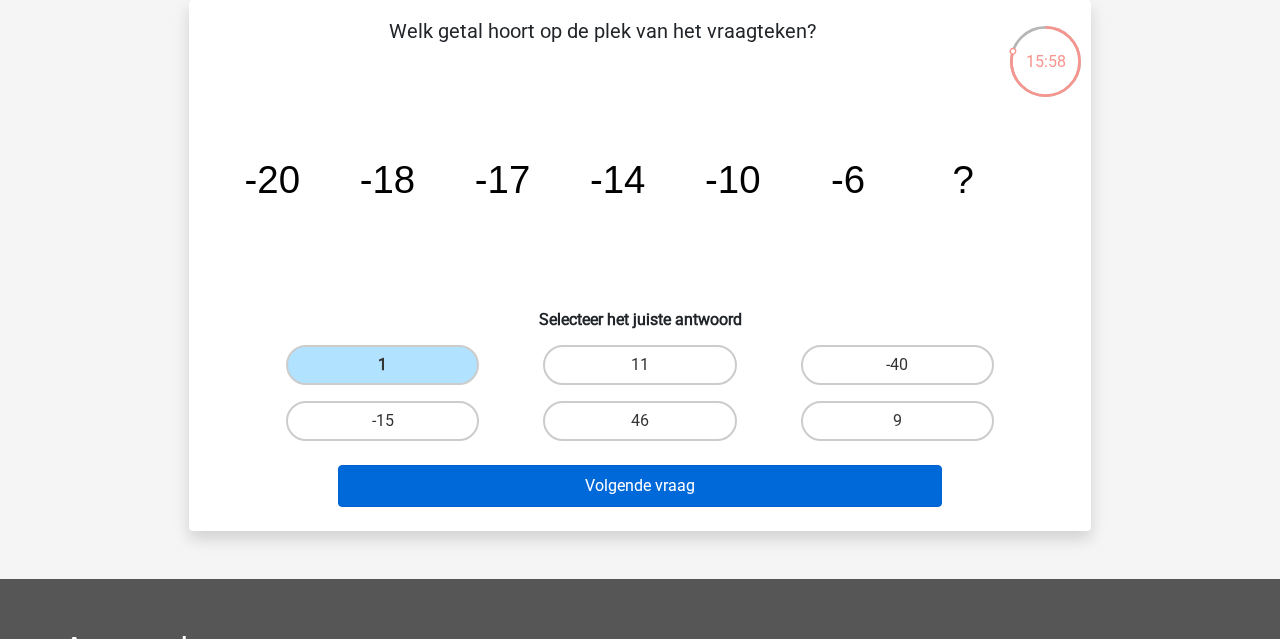 click on "Volgende vraag" at bounding box center (640, 486) 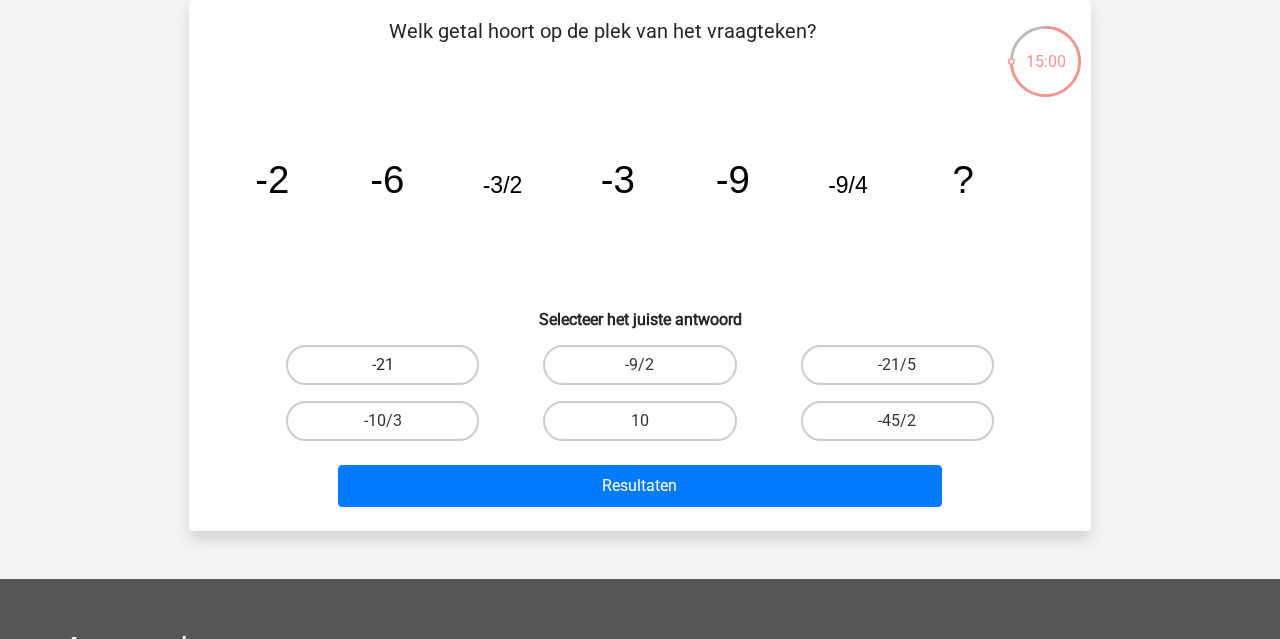 click on "-21" at bounding box center (382, 365) 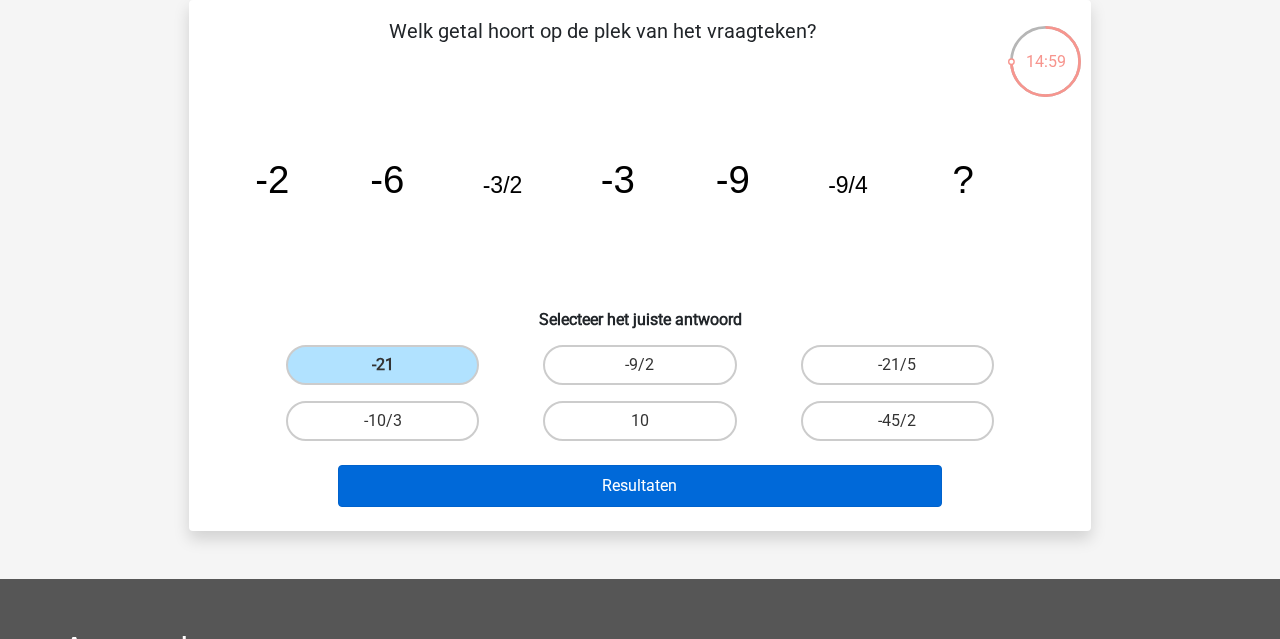 click on "Resultaten" at bounding box center [640, 486] 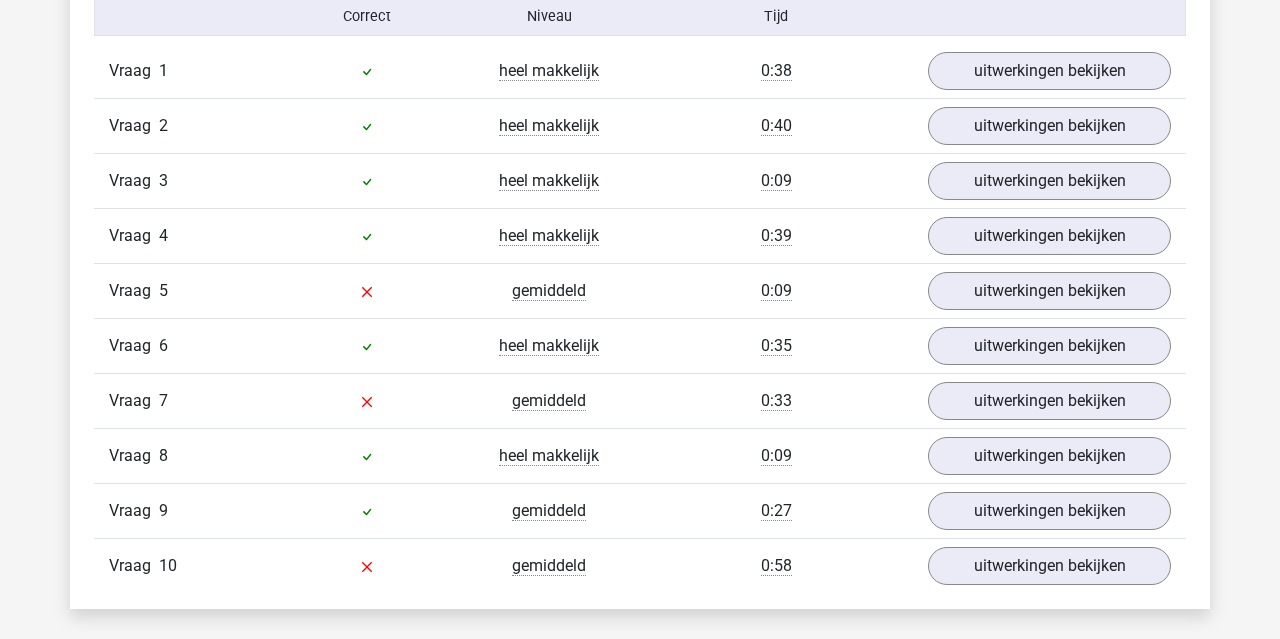 scroll, scrollTop: 1336, scrollLeft: 0, axis: vertical 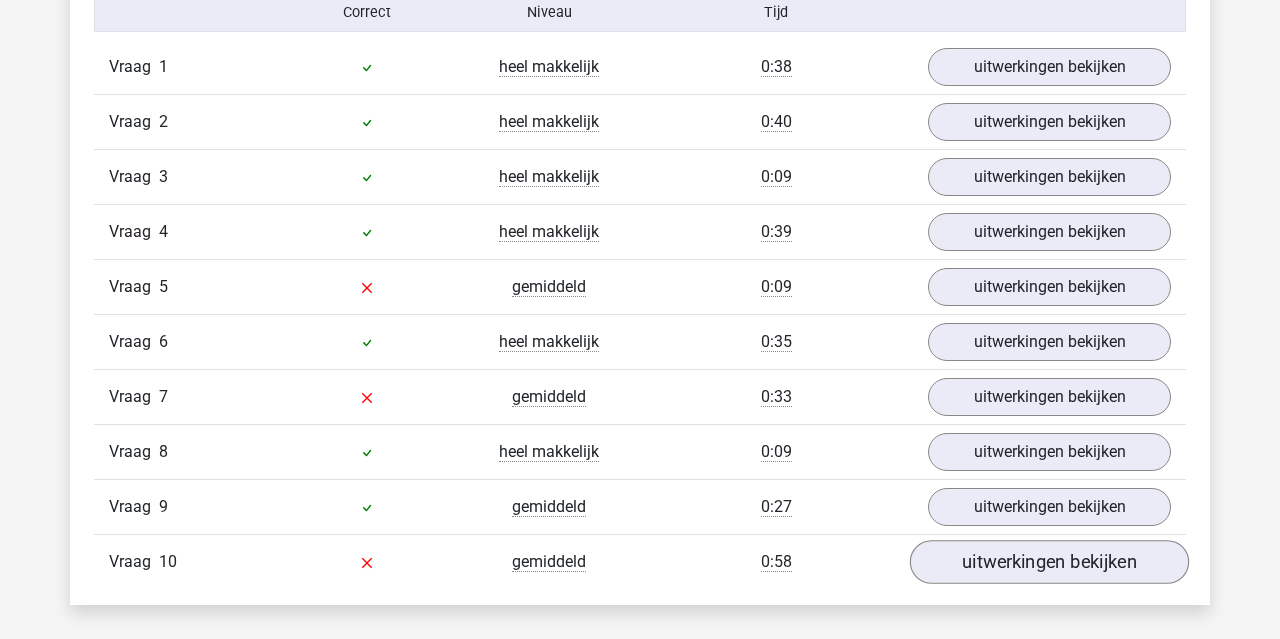 click on "uitwerkingen bekijken" at bounding box center [1049, 562] 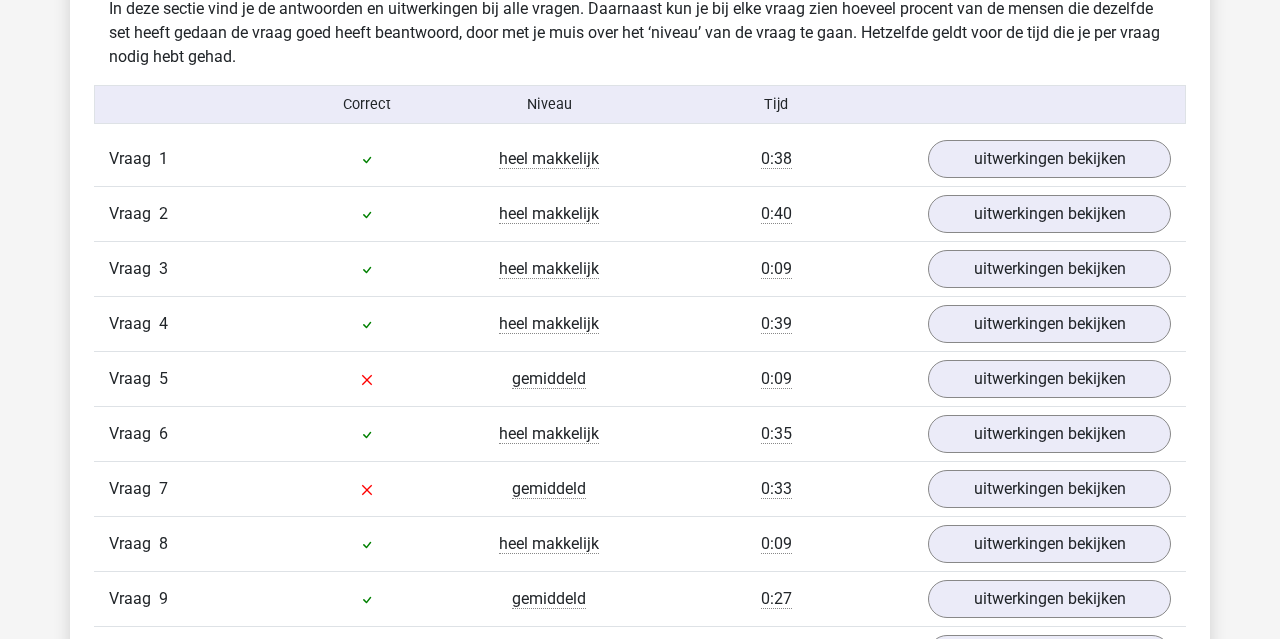 scroll, scrollTop: 1237, scrollLeft: 0, axis: vertical 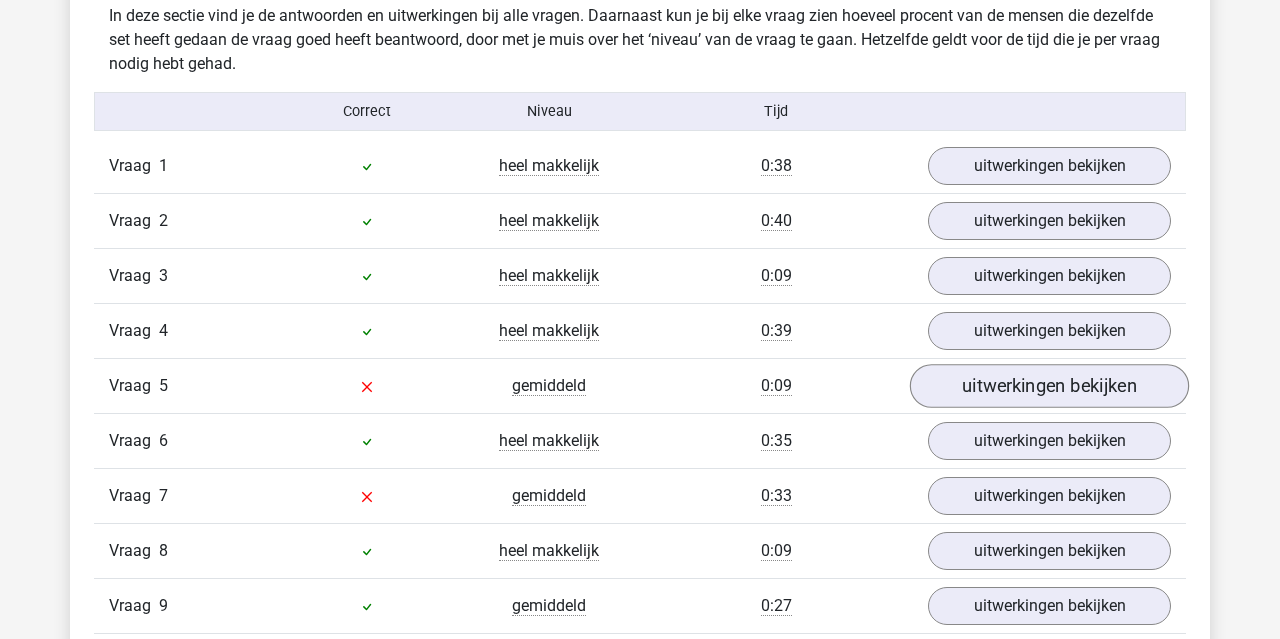 click on "uitwerkingen bekijken" at bounding box center [1049, 386] 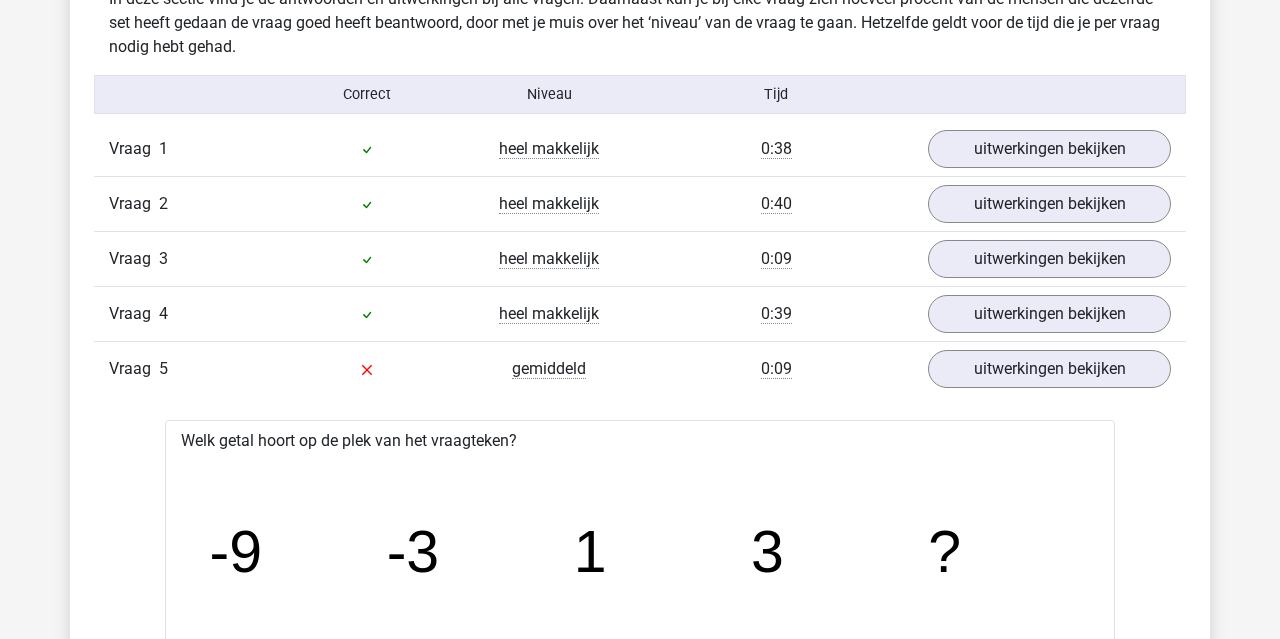 scroll, scrollTop: 1248, scrollLeft: 0, axis: vertical 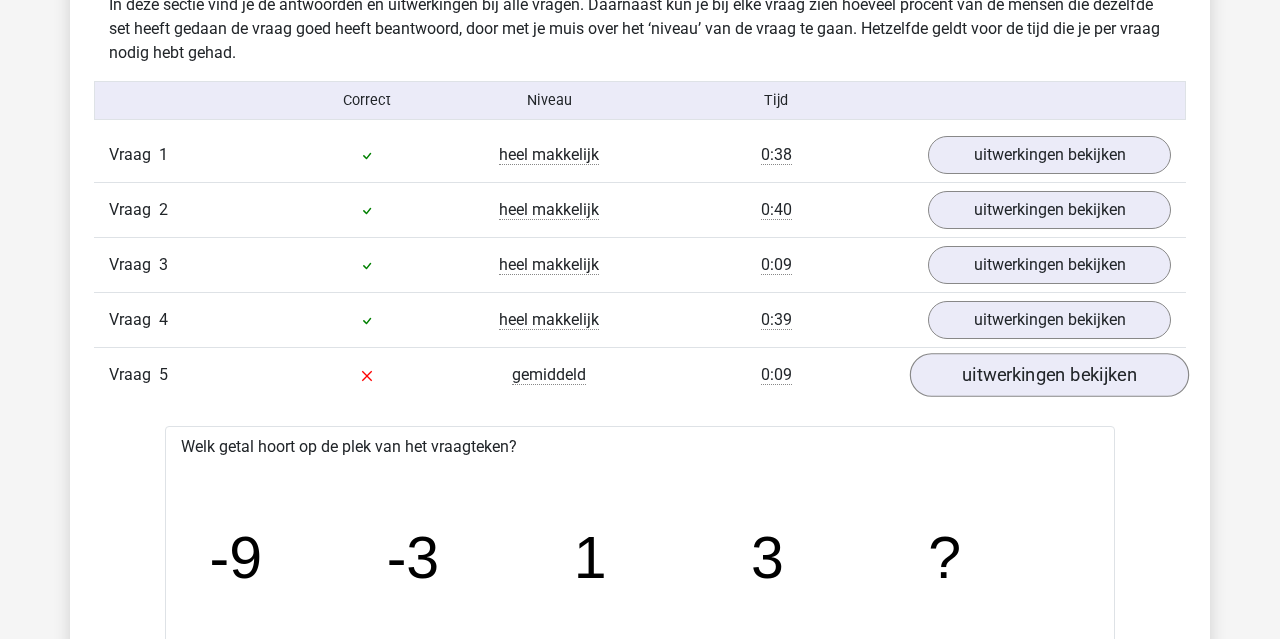 click on "uitwerkingen bekijken" at bounding box center (1049, 375) 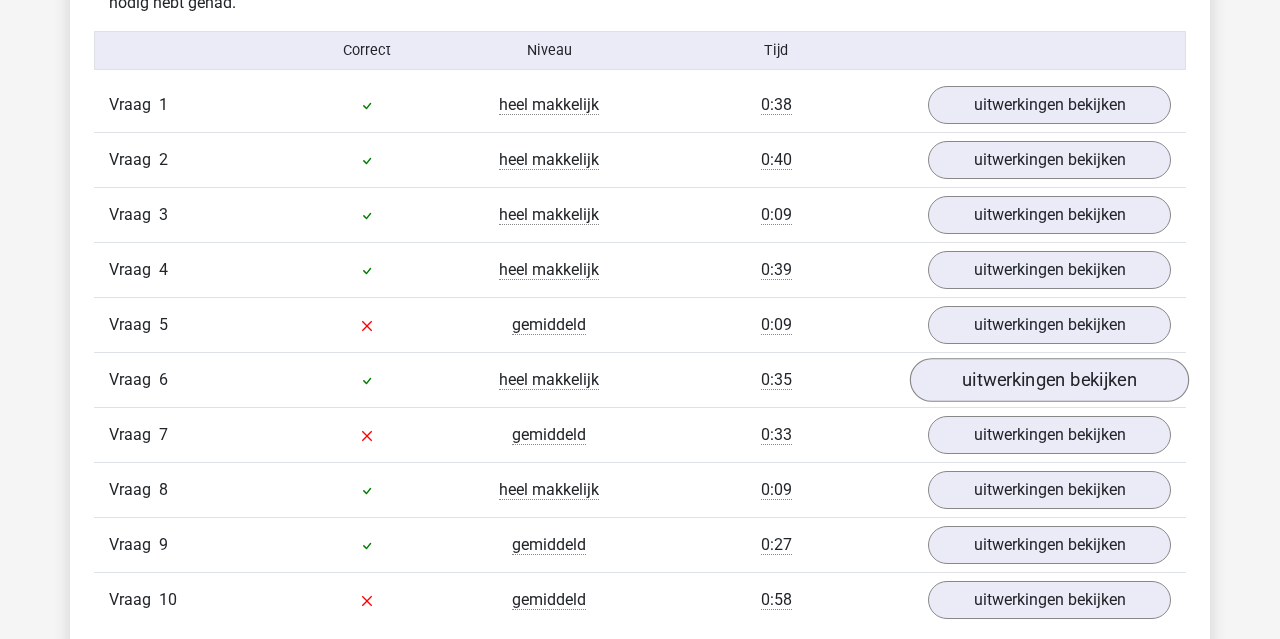 scroll, scrollTop: 1299, scrollLeft: 0, axis: vertical 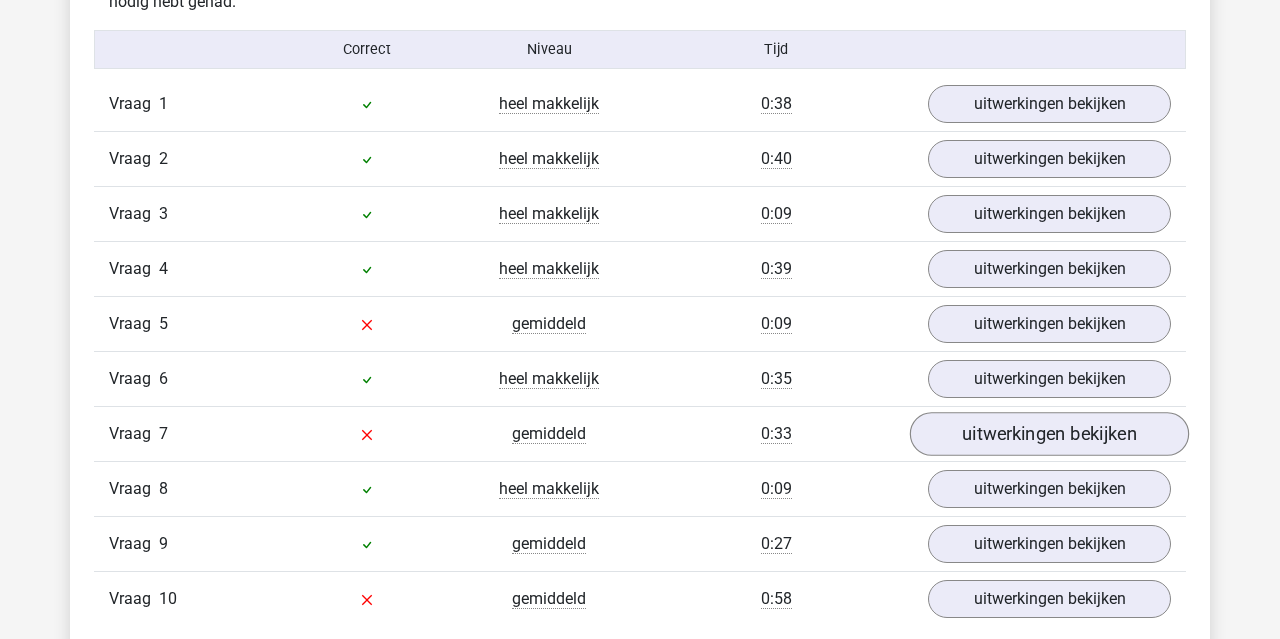 click on "uitwerkingen bekijken" at bounding box center (1049, 434) 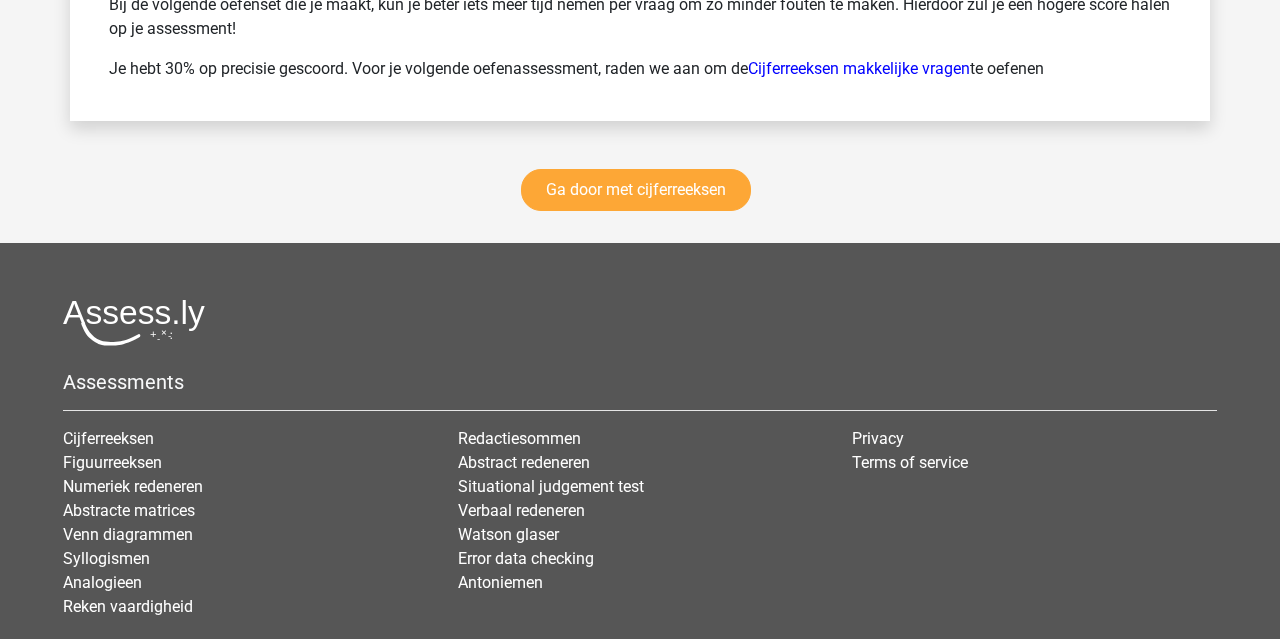 scroll, scrollTop: 4822, scrollLeft: 0, axis: vertical 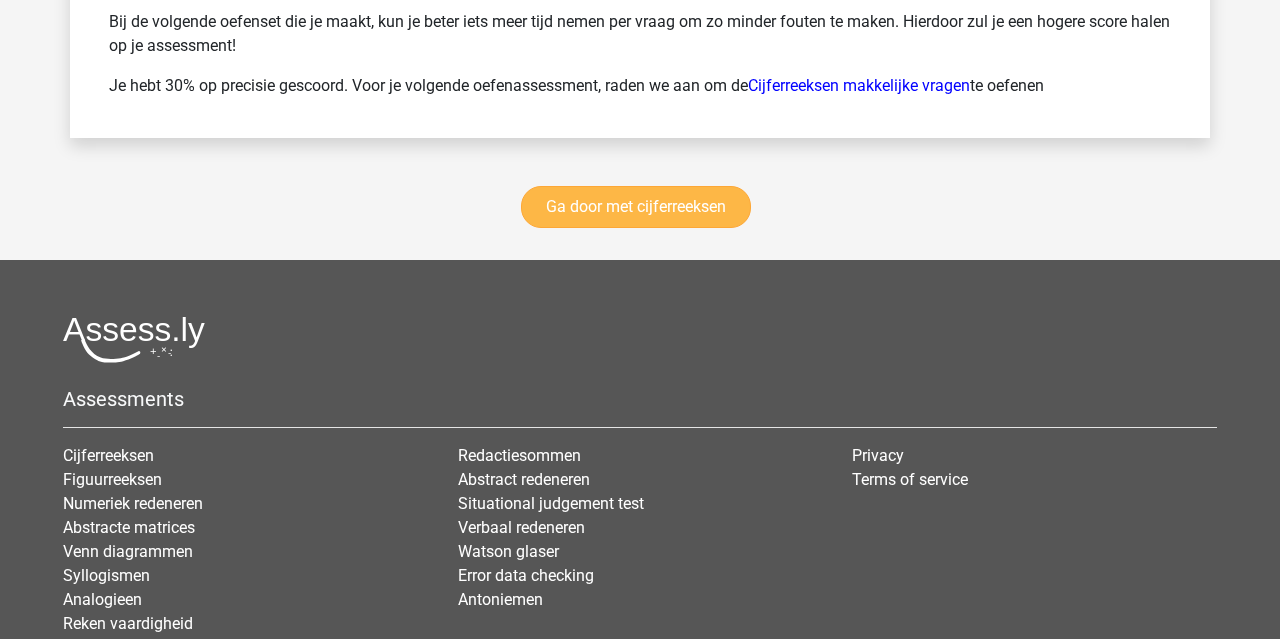 click on "Ga door met cijferreeksen" at bounding box center (636, 207) 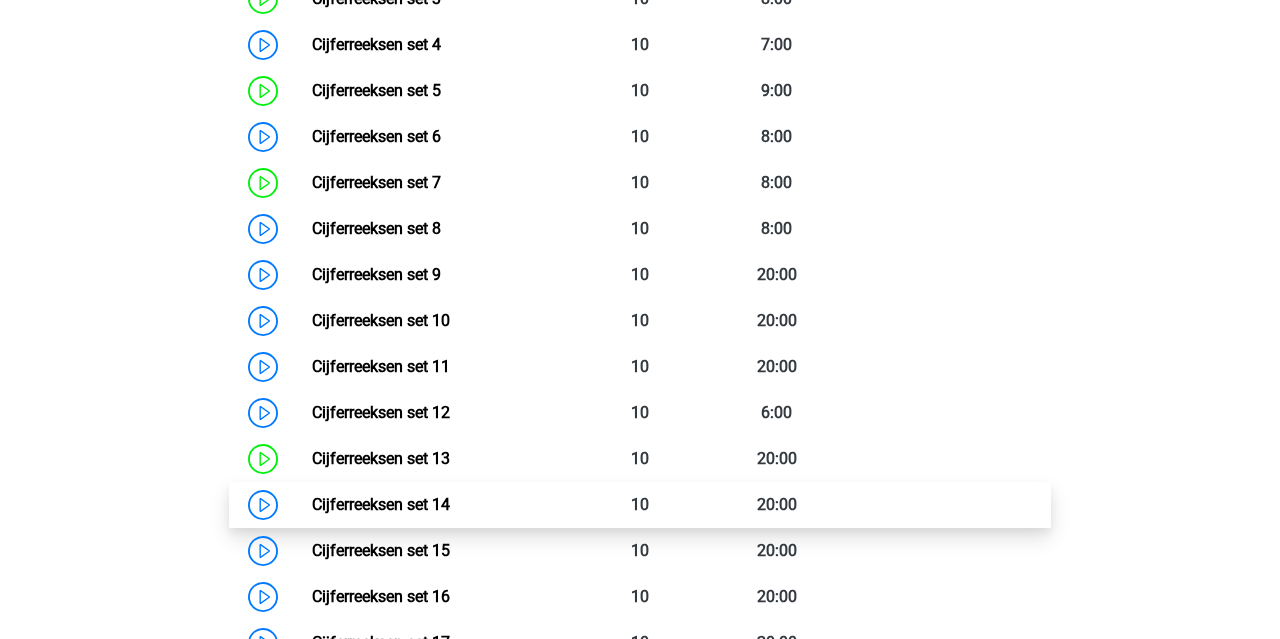 scroll, scrollTop: 1180, scrollLeft: 0, axis: vertical 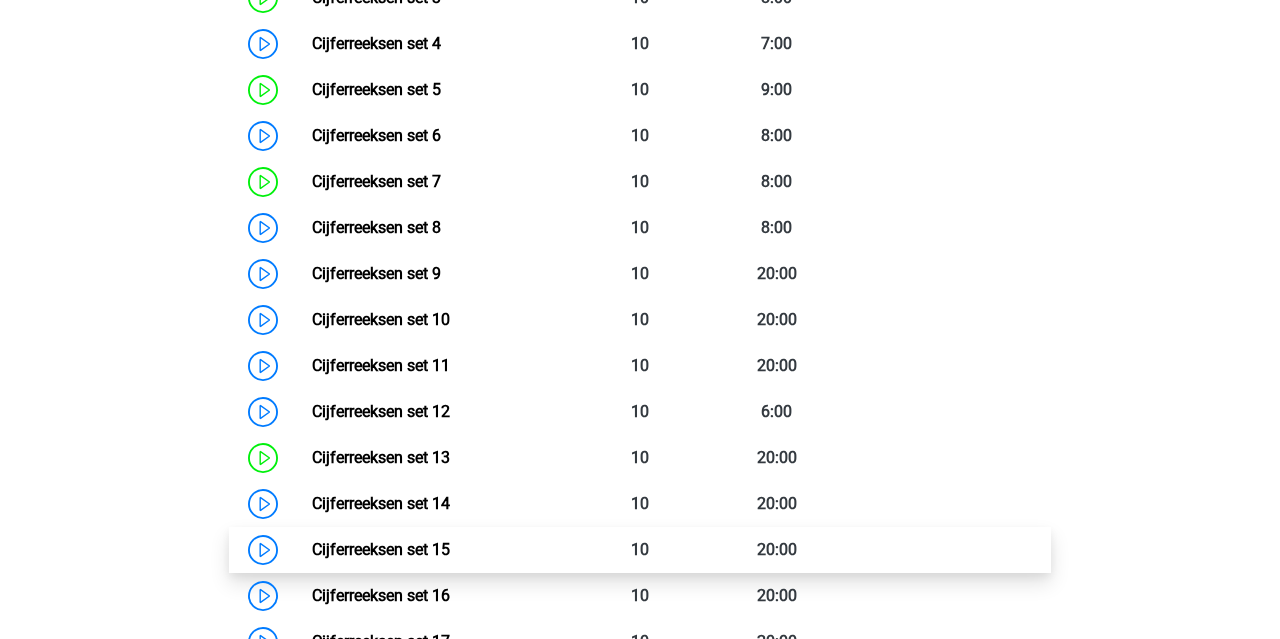 click on "Cijferreeksen
set 15" at bounding box center (381, 549) 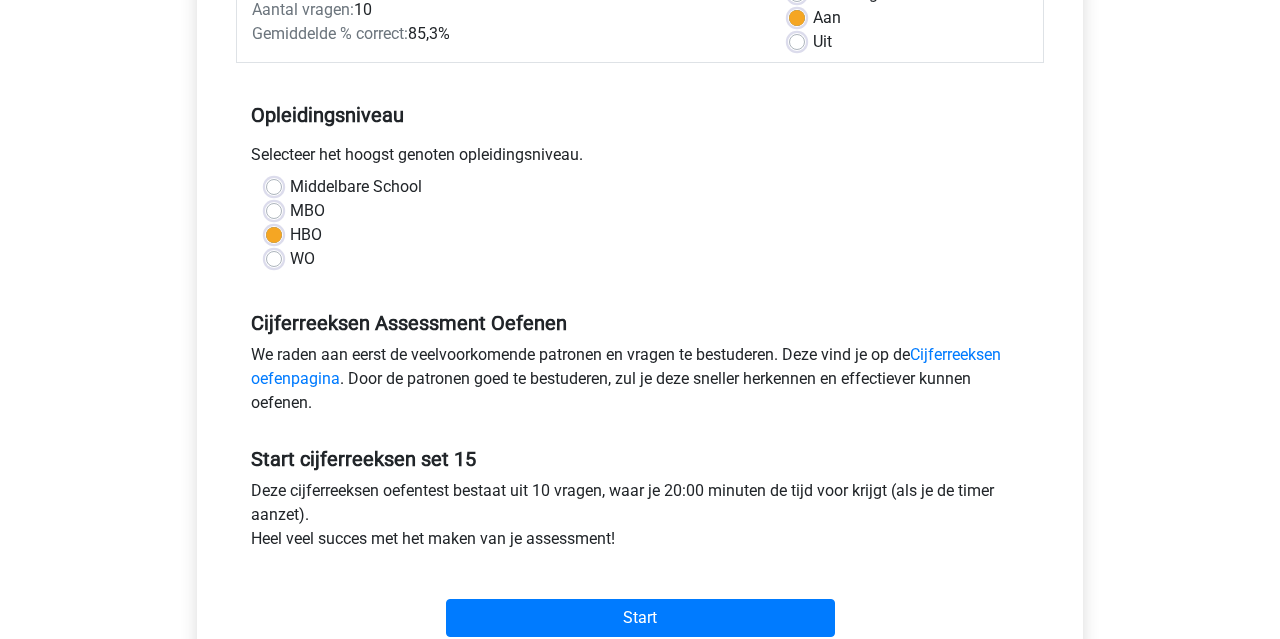 scroll, scrollTop: 437, scrollLeft: 0, axis: vertical 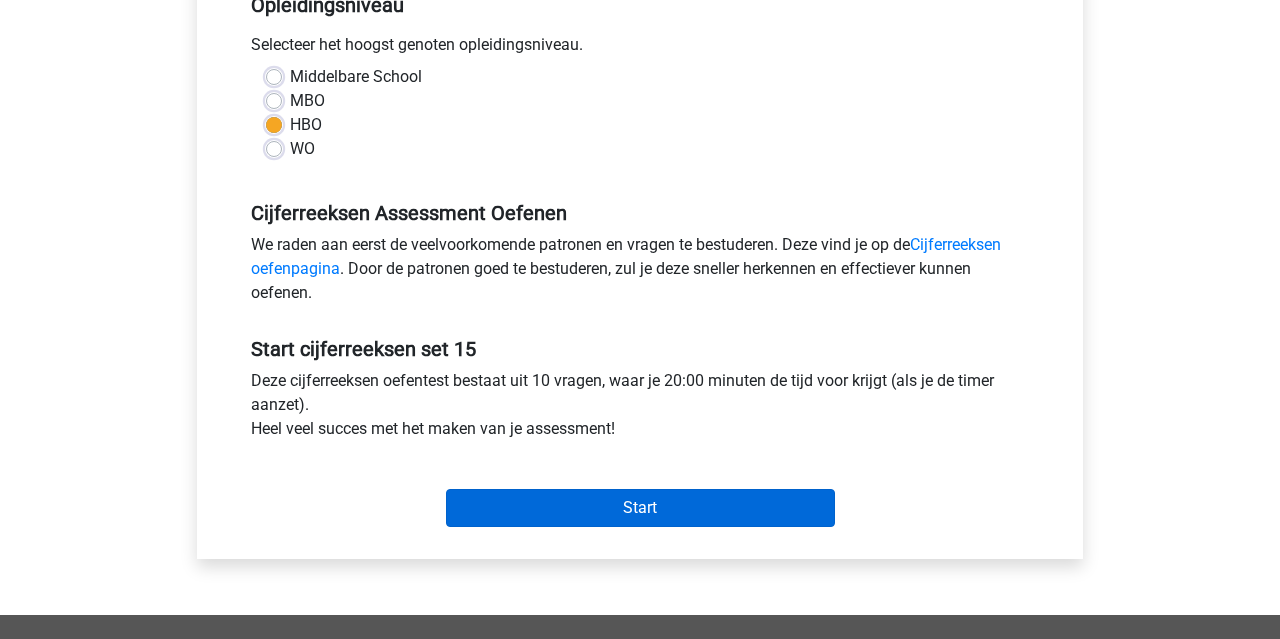 click on "Start" at bounding box center (640, 508) 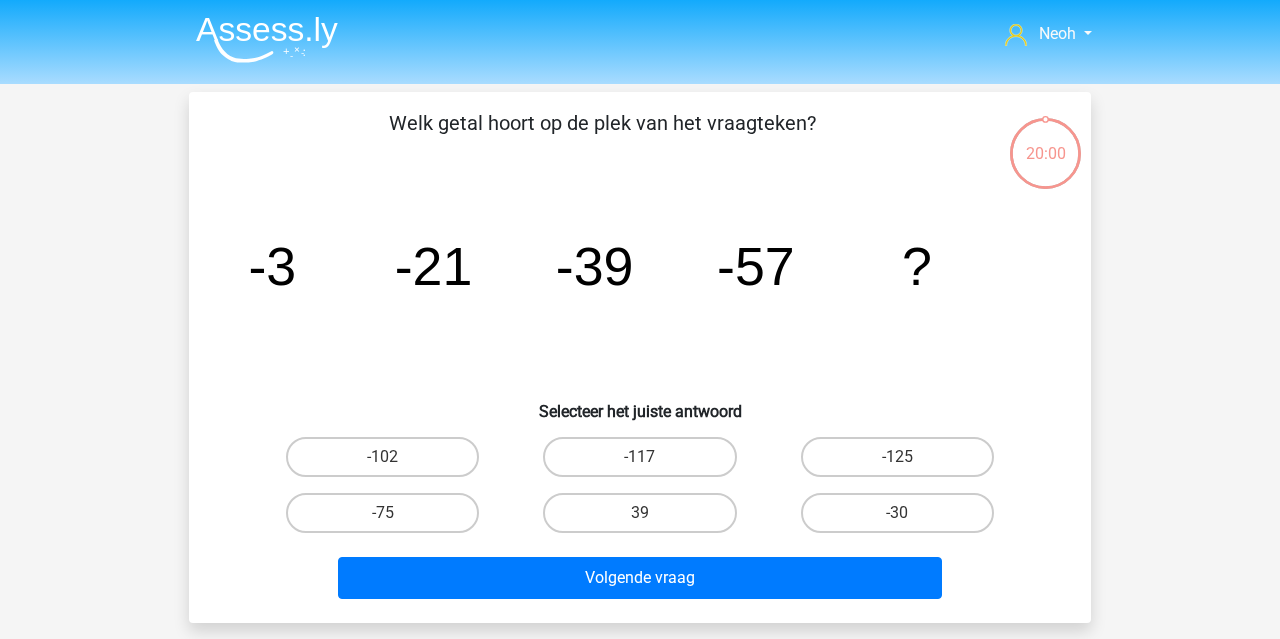 scroll, scrollTop: 0, scrollLeft: 0, axis: both 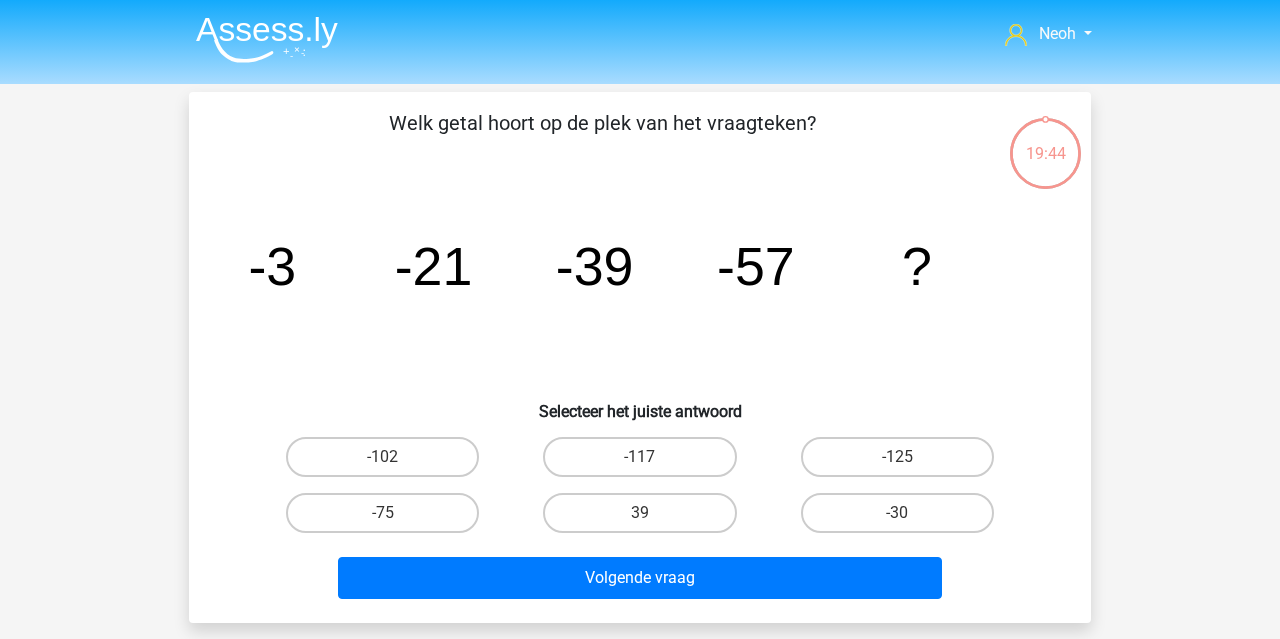 click on "-75" at bounding box center [382, 513] 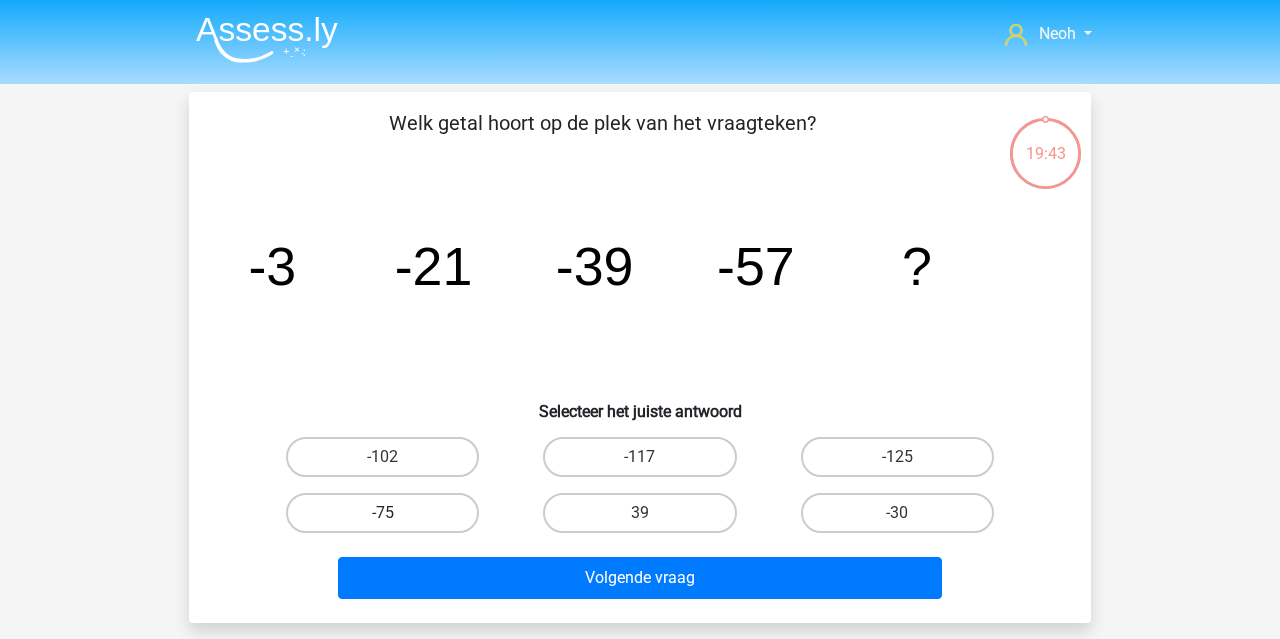click on "-75" at bounding box center [382, 513] 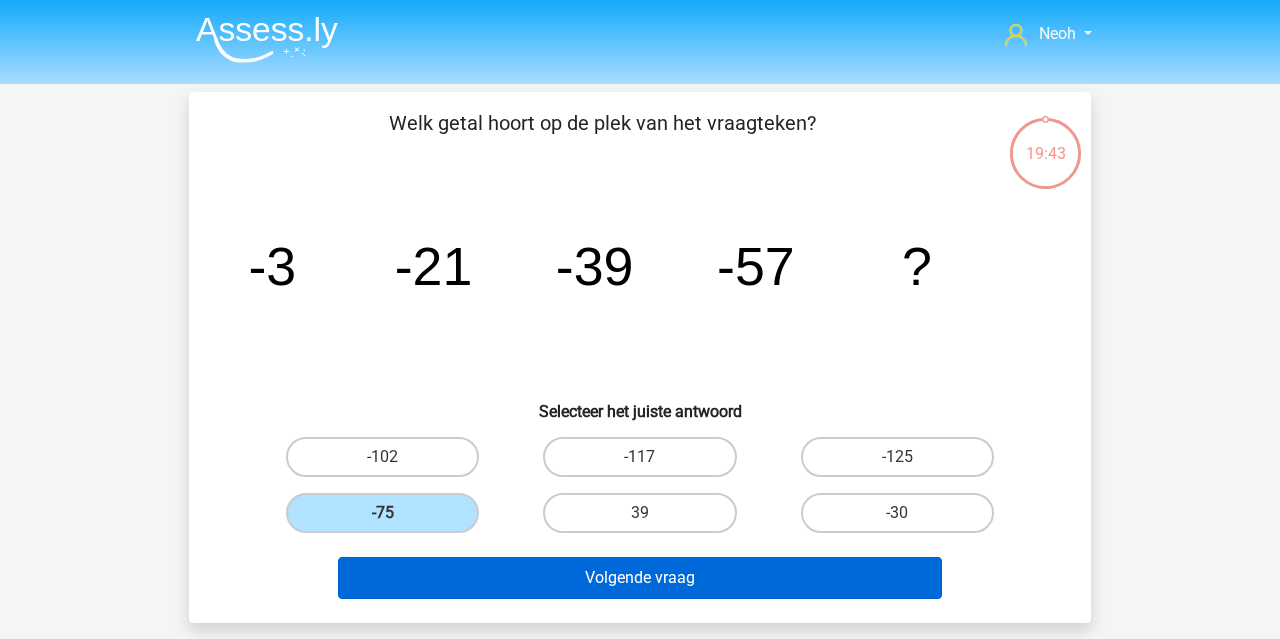 click on "Volgende vraag" at bounding box center (640, 578) 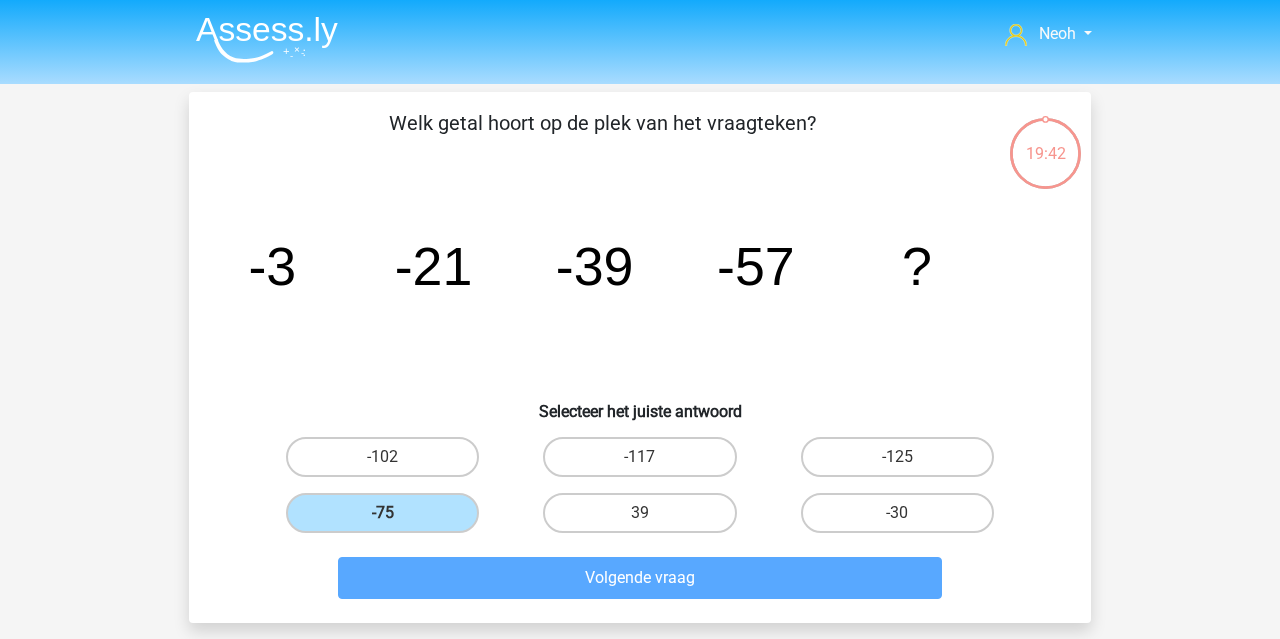 scroll, scrollTop: 92, scrollLeft: 0, axis: vertical 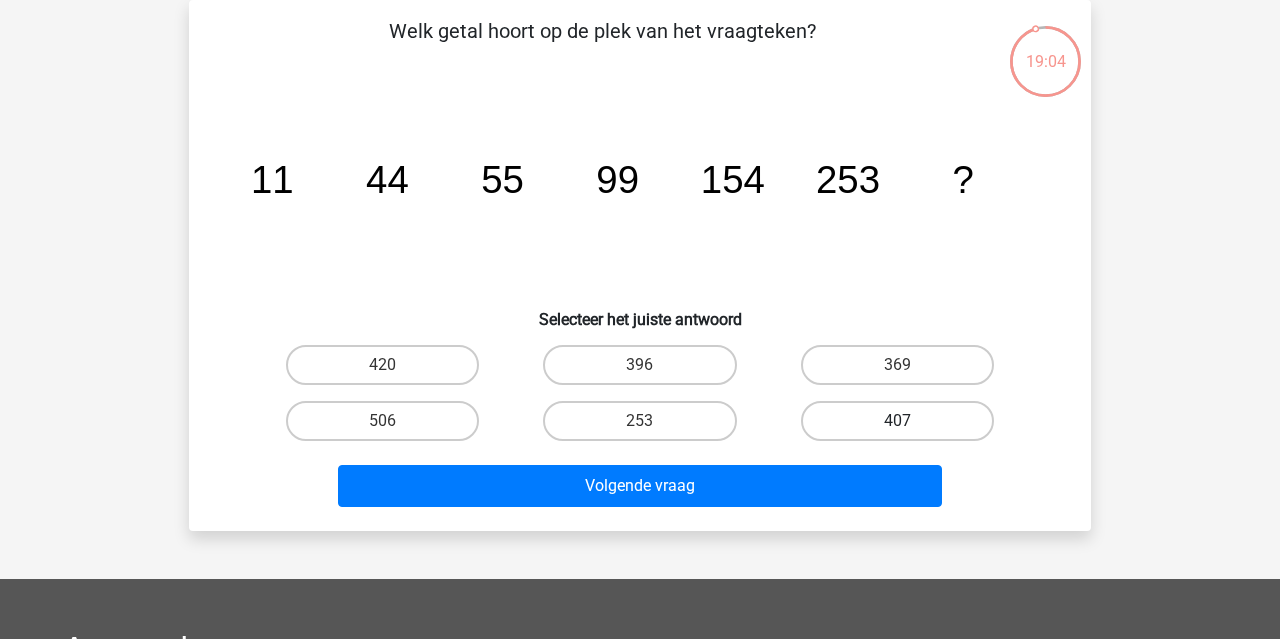 click on "407" at bounding box center (897, 421) 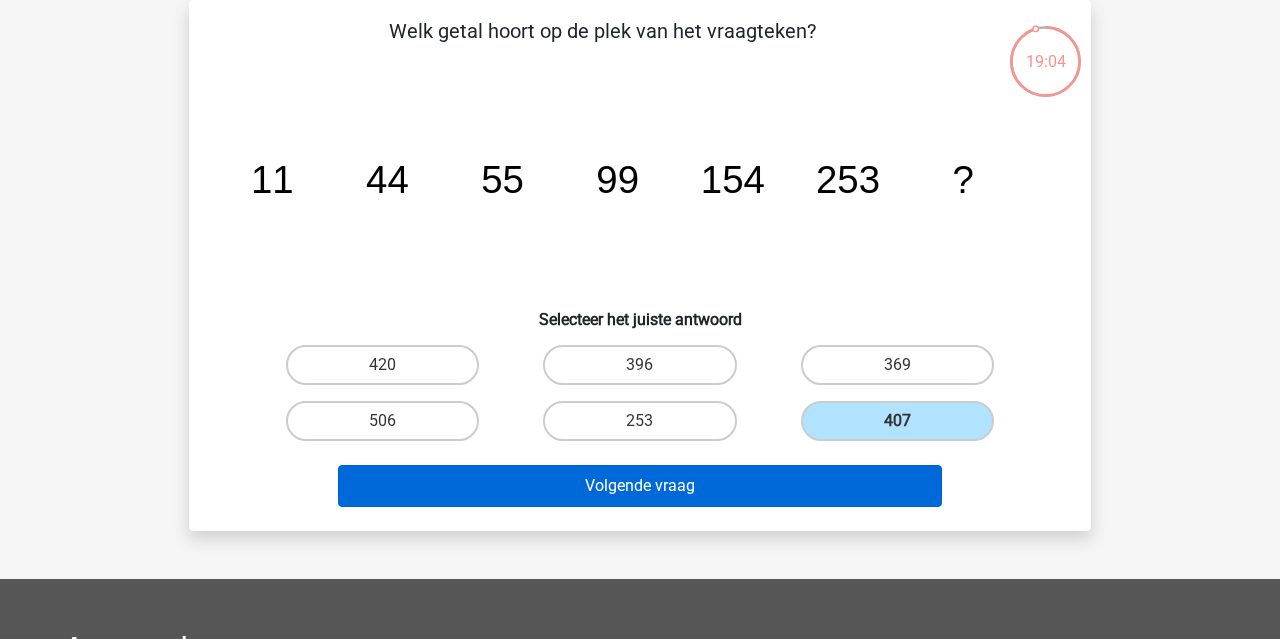 click on "Volgende vraag" at bounding box center (640, 486) 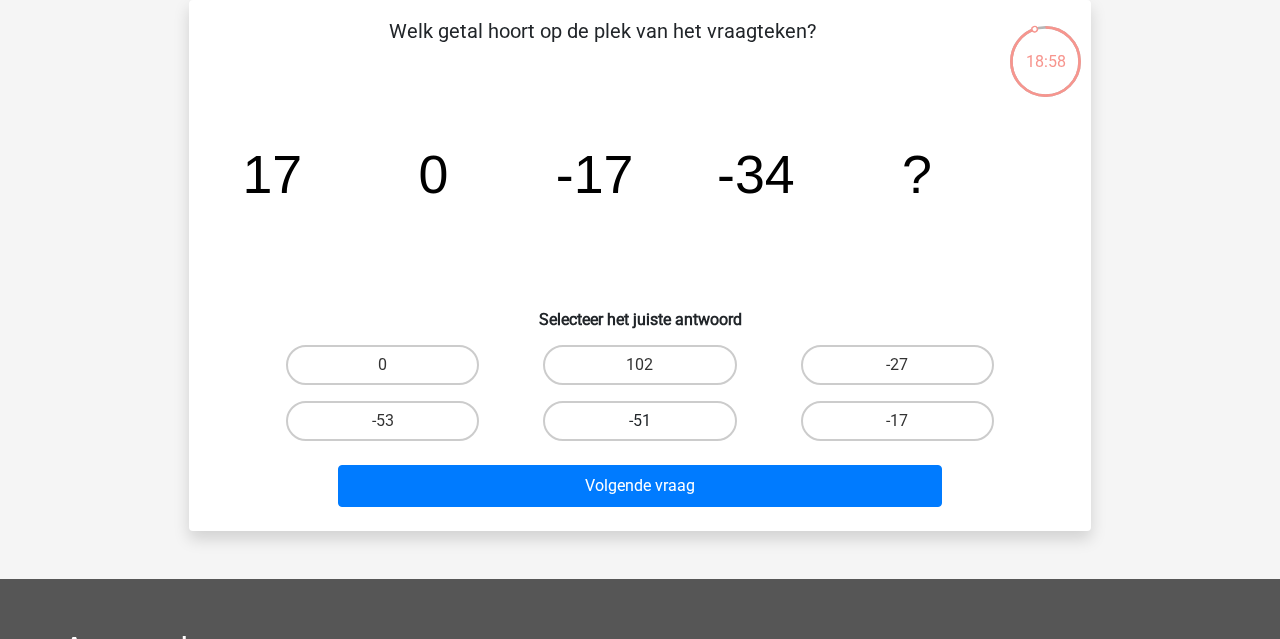 click on "-51" at bounding box center [639, 421] 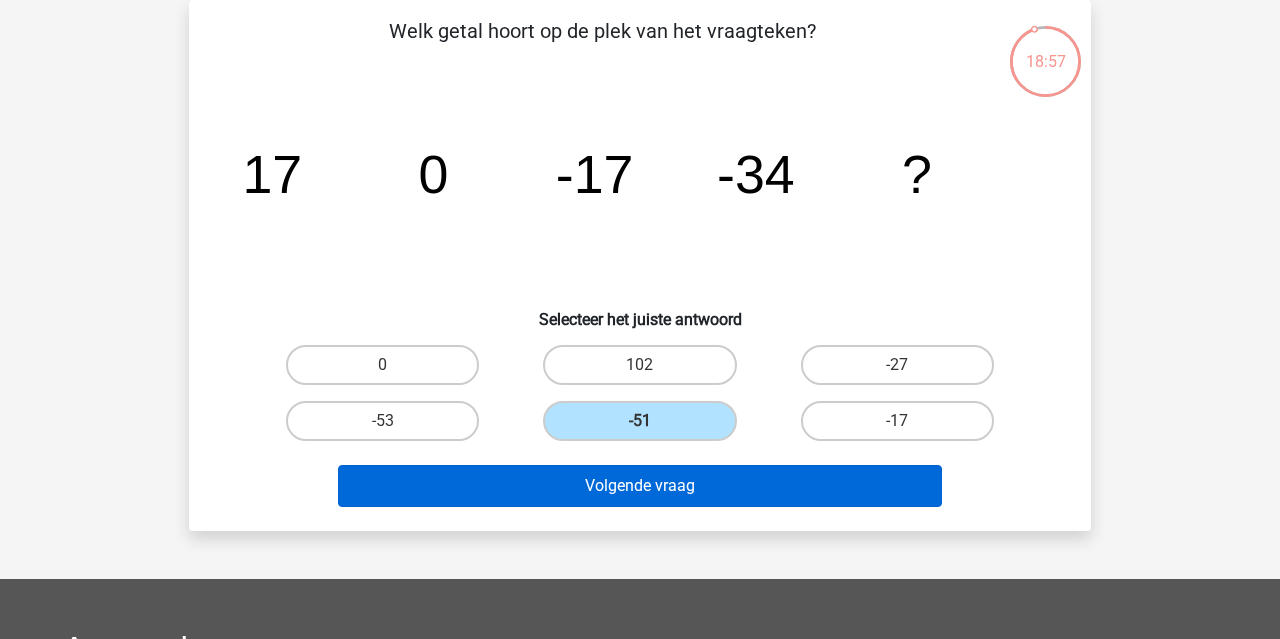 click on "Volgende vraag" at bounding box center (640, 486) 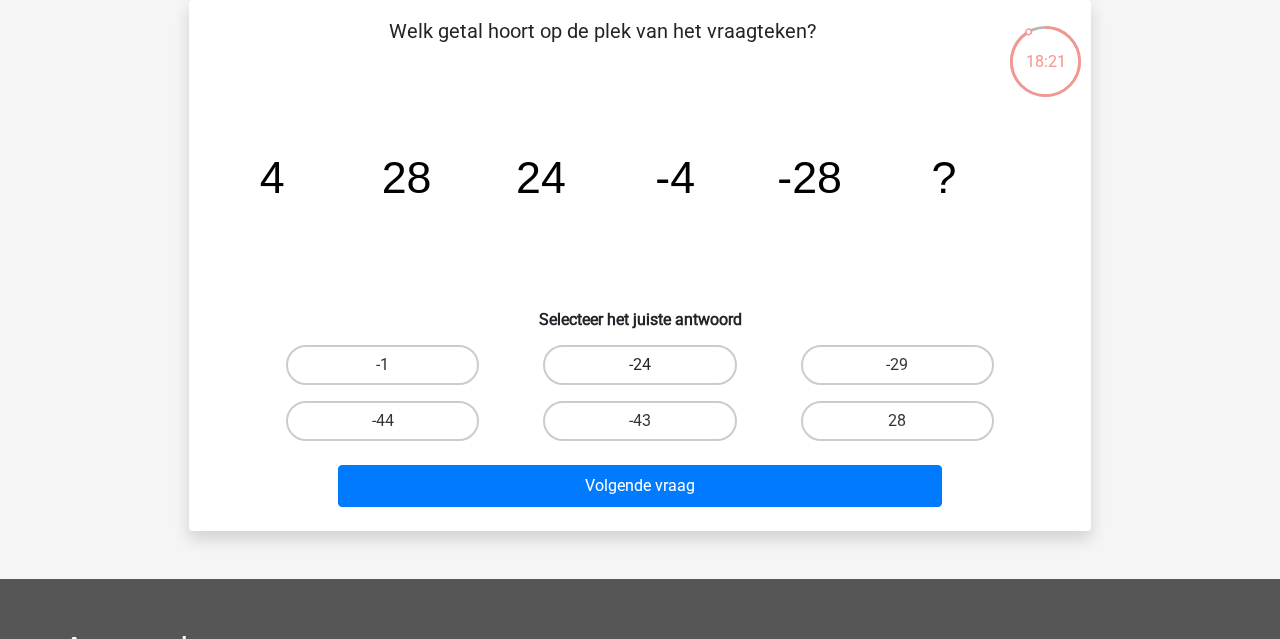 click on "-24" at bounding box center (639, 365) 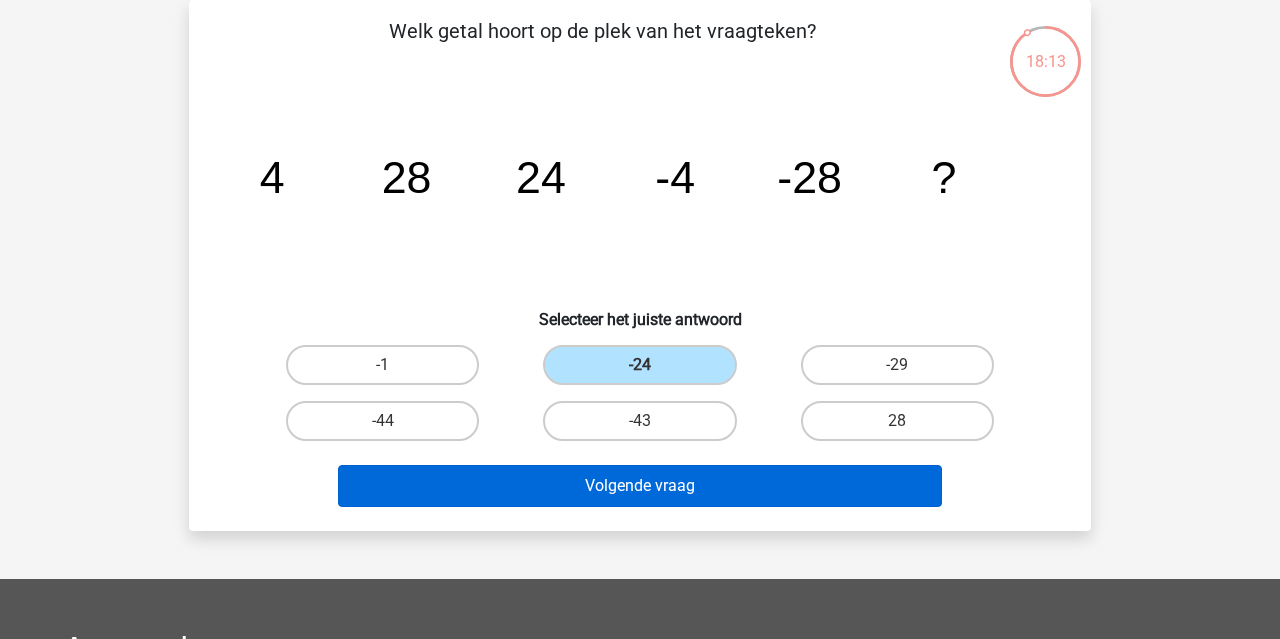 click on "Volgende vraag" at bounding box center (640, 486) 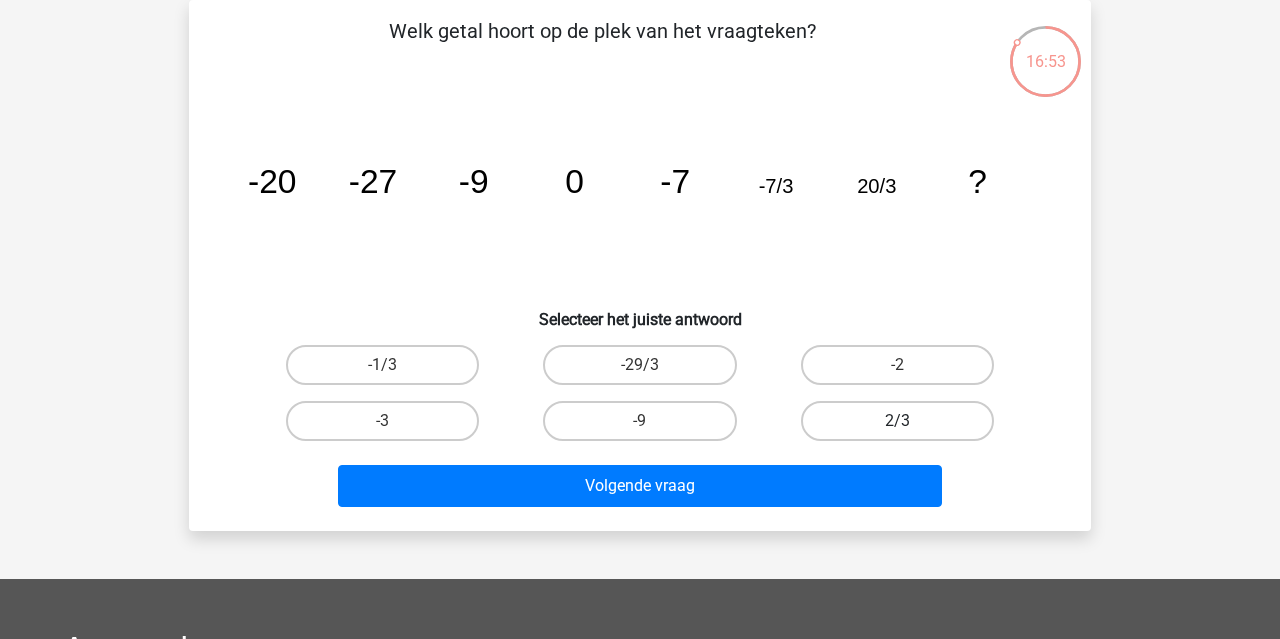 click on "2/3" at bounding box center [897, 421] 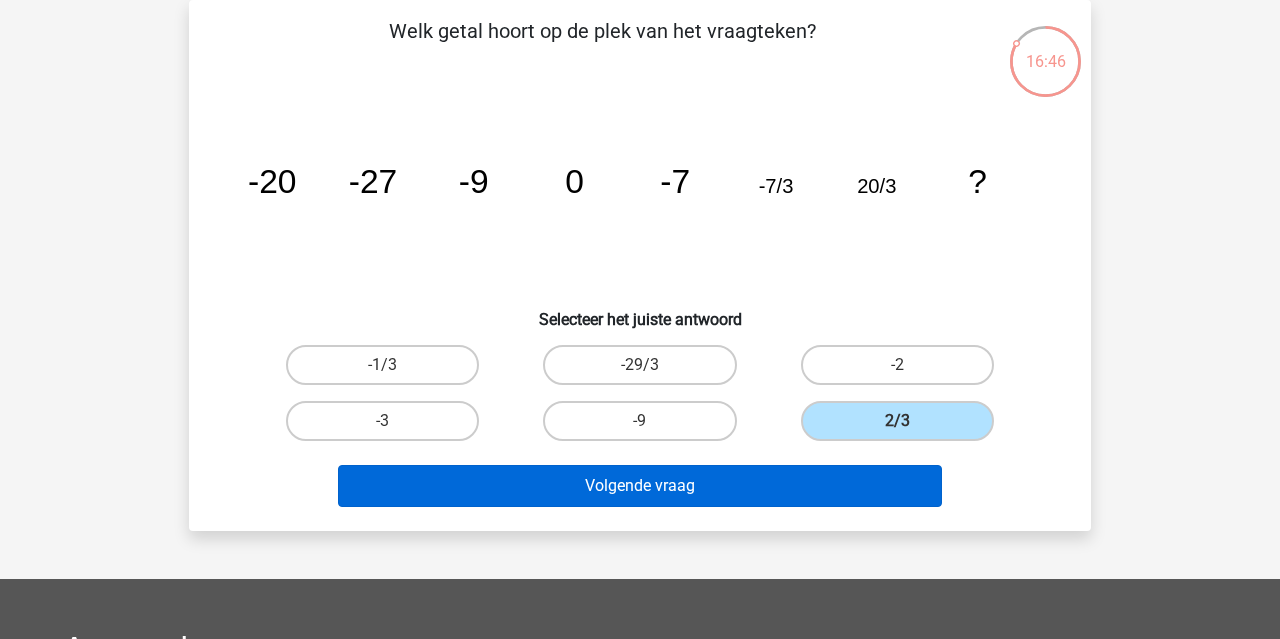 click on "Volgende vraag" at bounding box center (640, 486) 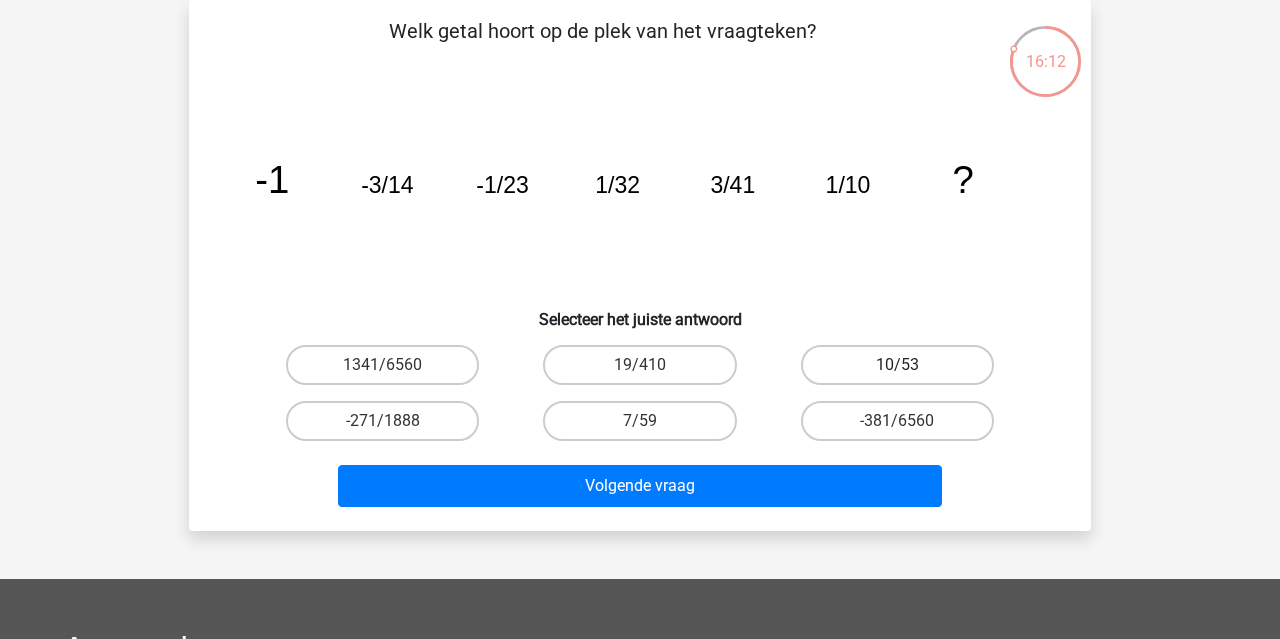 click on "10/53" at bounding box center [897, 365] 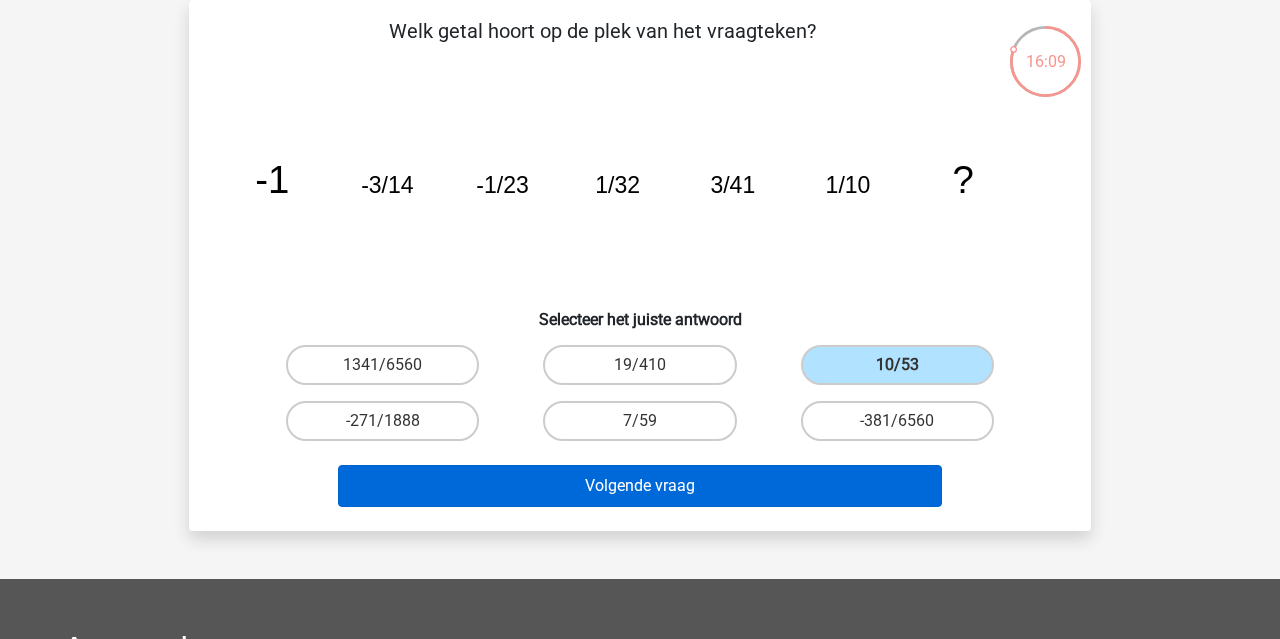 click on "Volgende vraag" at bounding box center [640, 486] 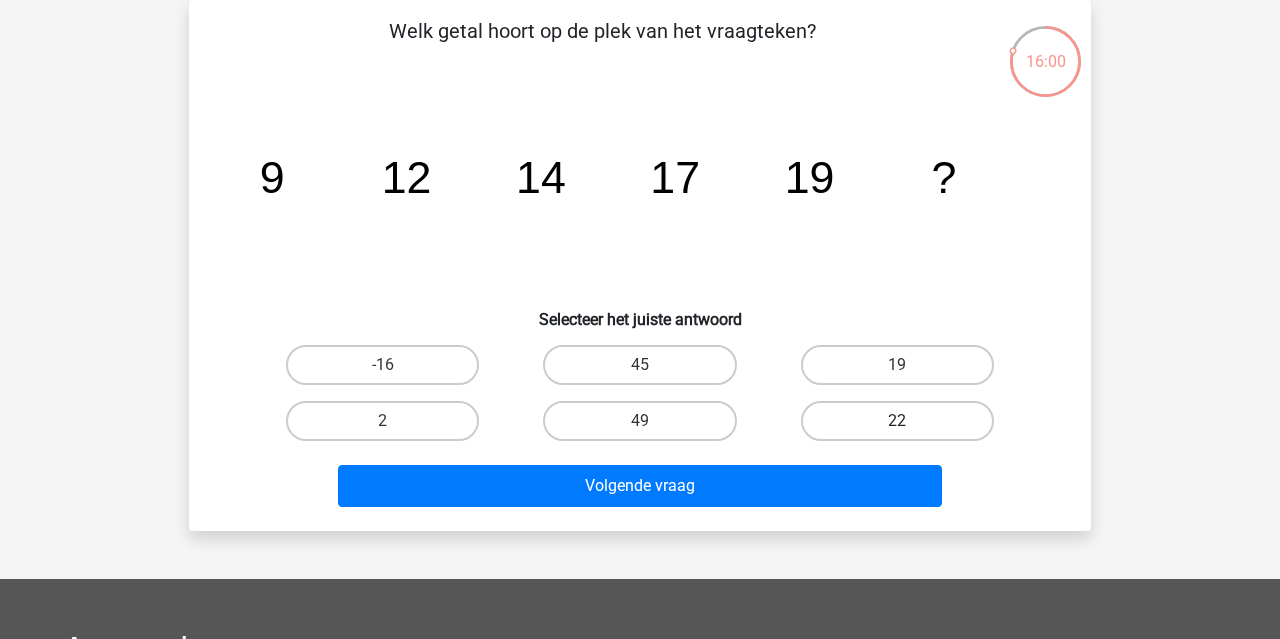 click on "22" at bounding box center (897, 421) 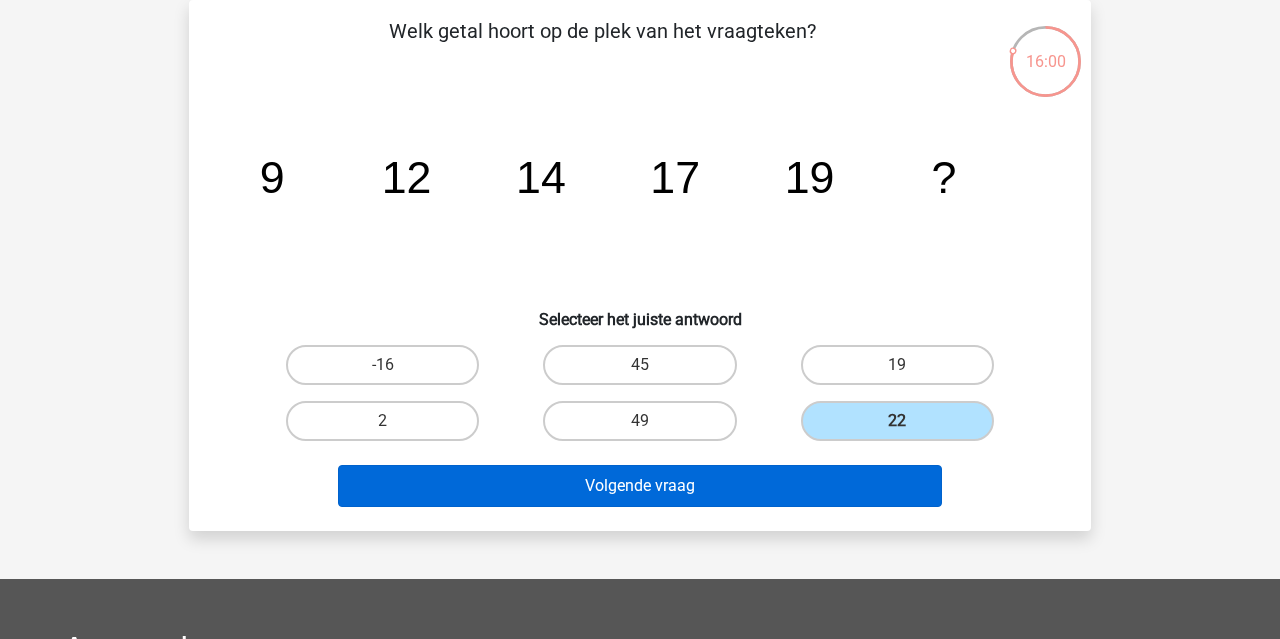 click on "Volgende vraag" at bounding box center (640, 486) 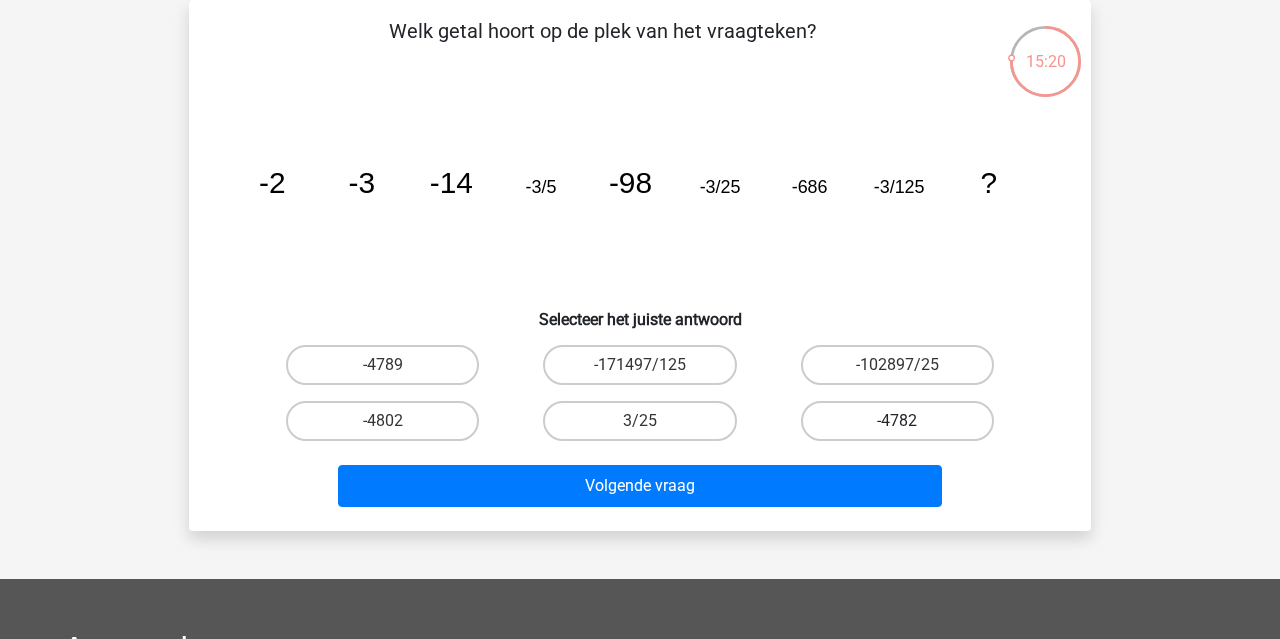 click on "-4782" at bounding box center [897, 421] 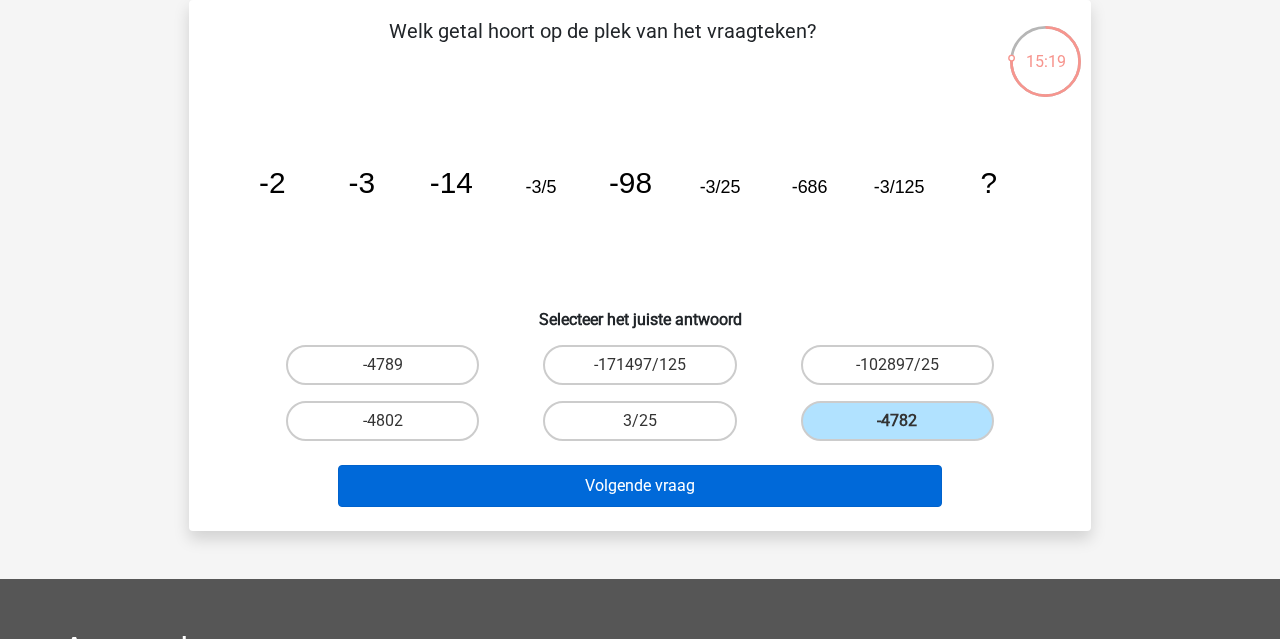 click on "Volgende vraag" at bounding box center (640, 486) 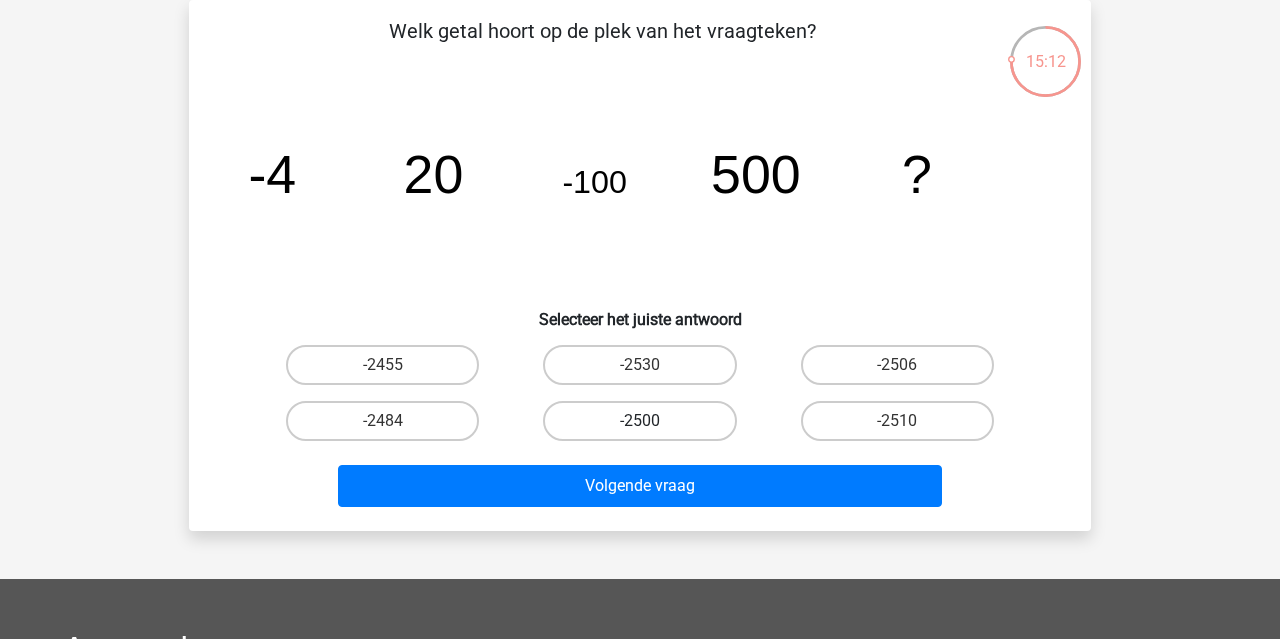 click on "-2500" at bounding box center (639, 421) 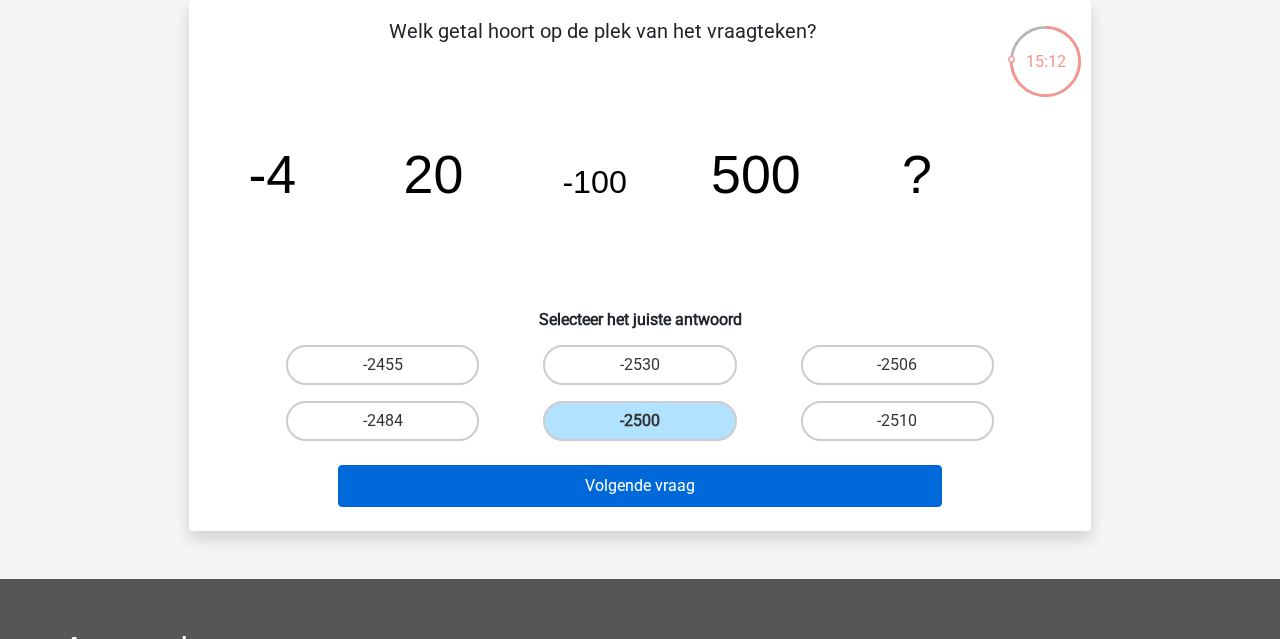 click on "Volgende vraag" at bounding box center [640, 486] 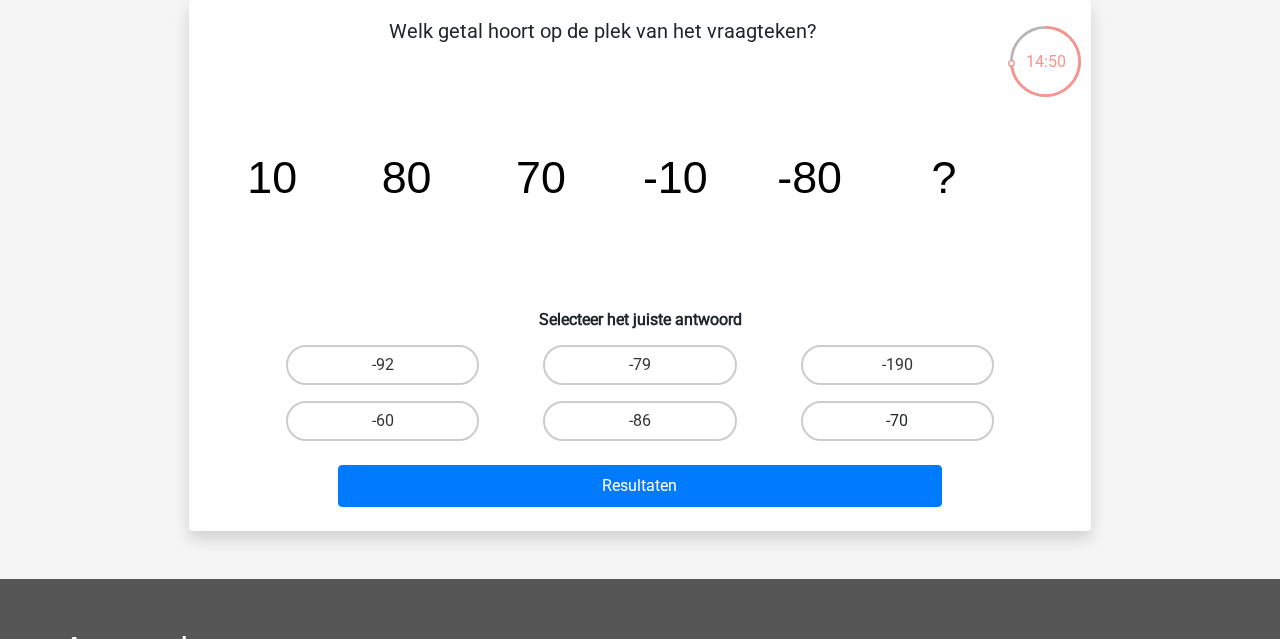 click on "-70" at bounding box center (897, 421) 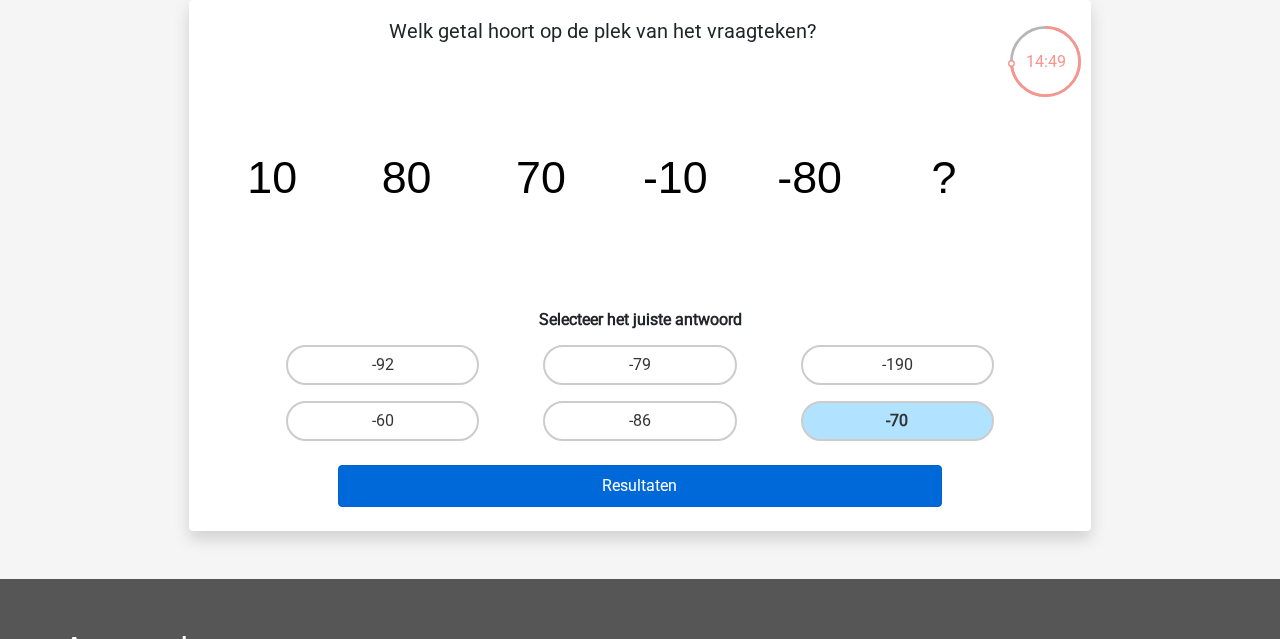 click on "Resultaten" at bounding box center (640, 486) 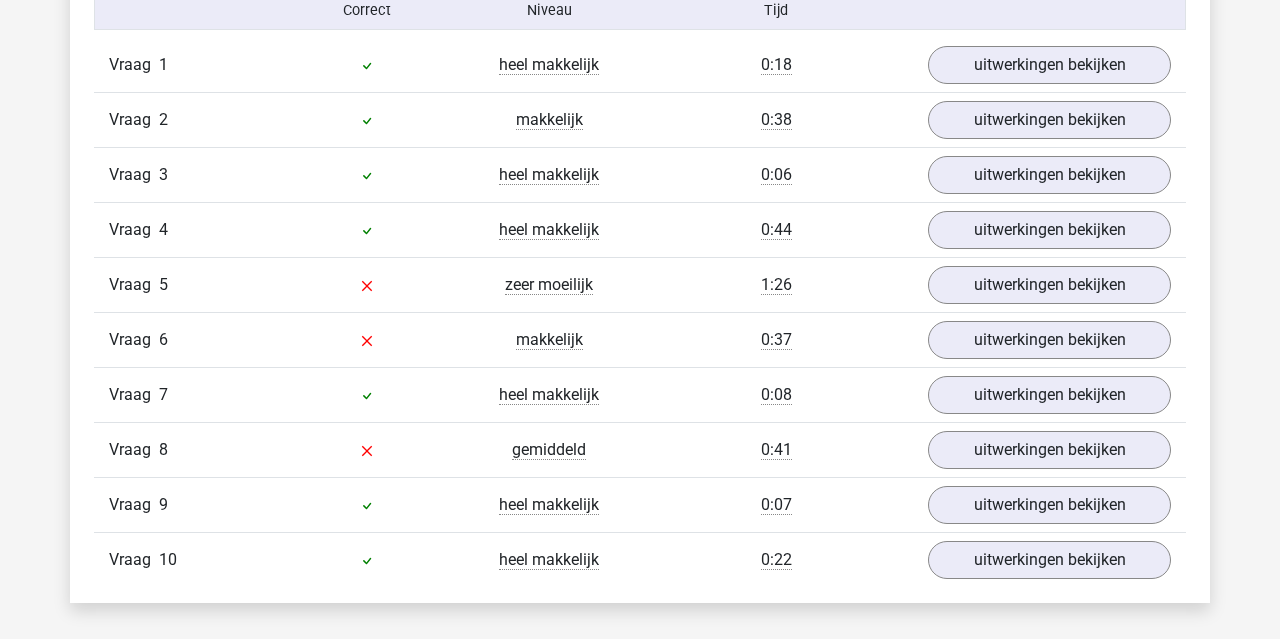 scroll, scrollTop: 1312, scrollLeft: 0, axis: vertical 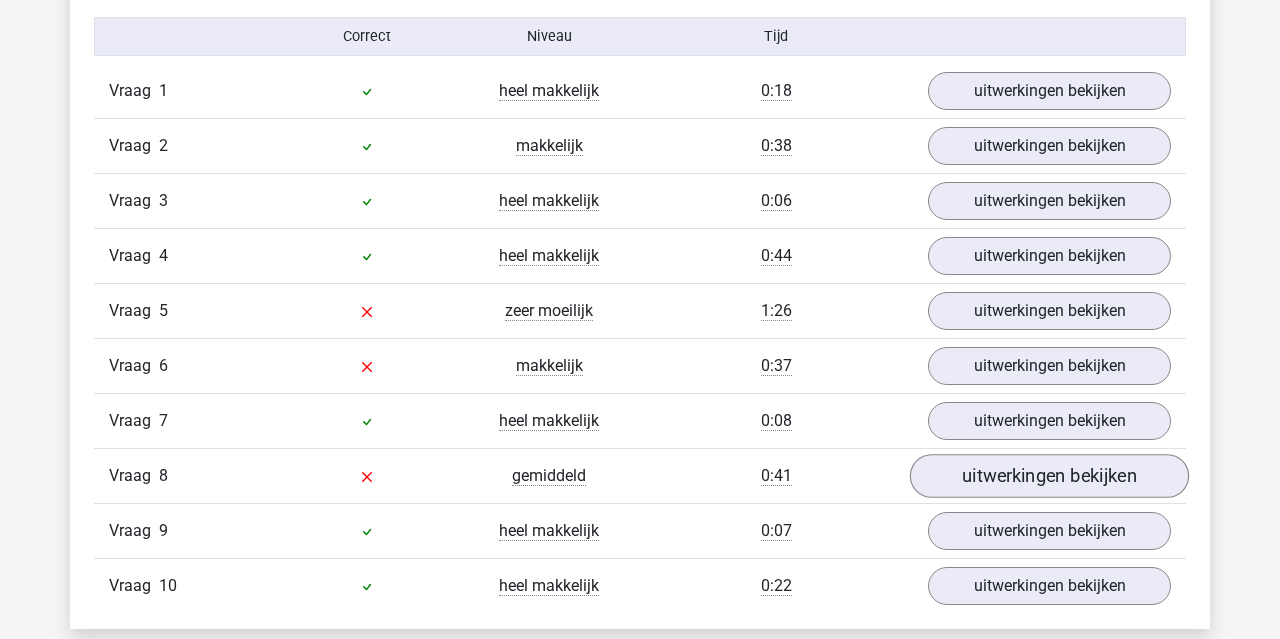 click on "uitwerkingen bekijken" at bounding box center (1049, 476) 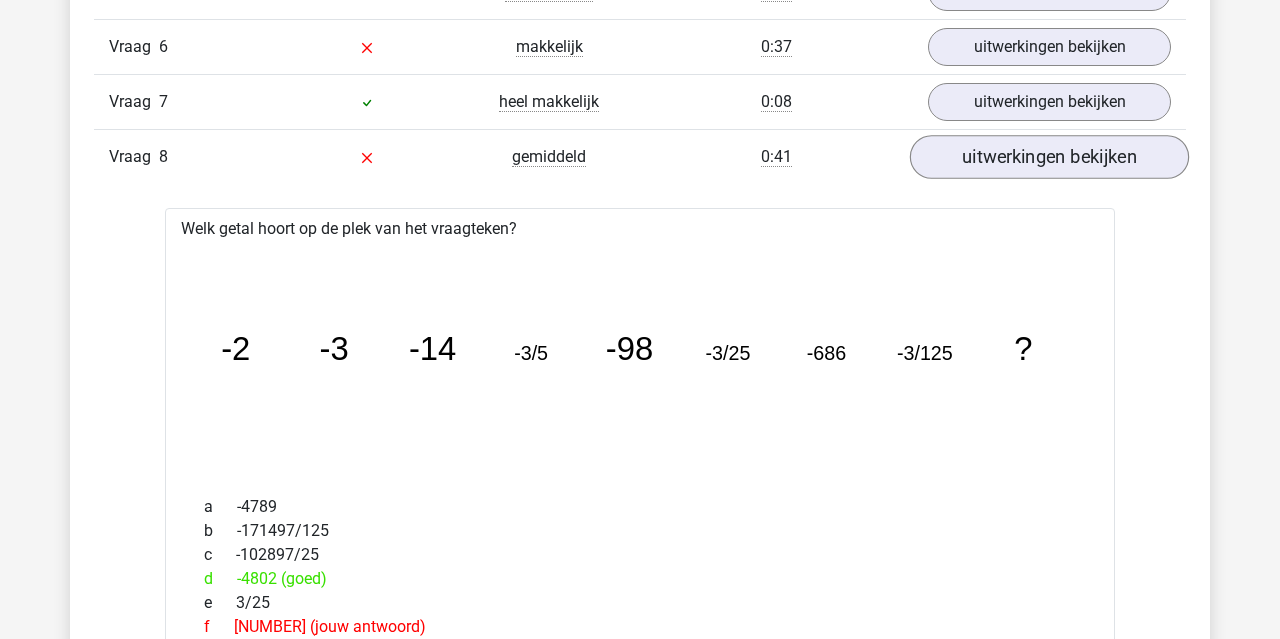 scroll, scrollTop: 1629, scrollLeft: 0, axis: vertical 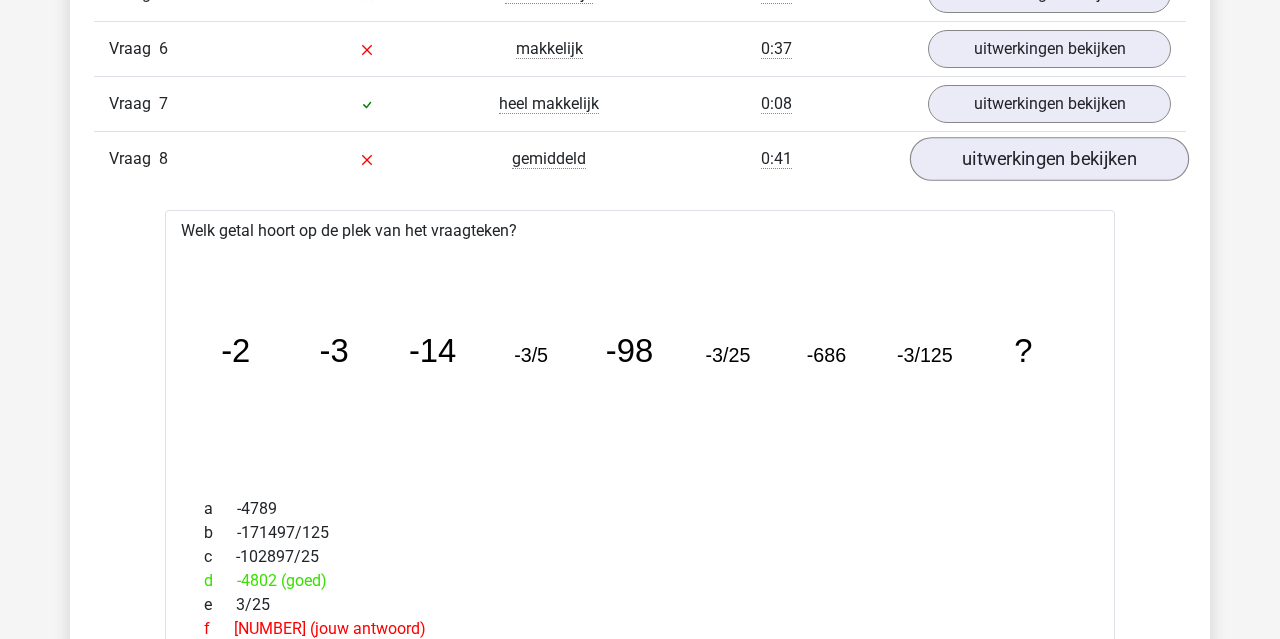 click on "uitwerkingen bekijken" at bounding box center [1049, 159] 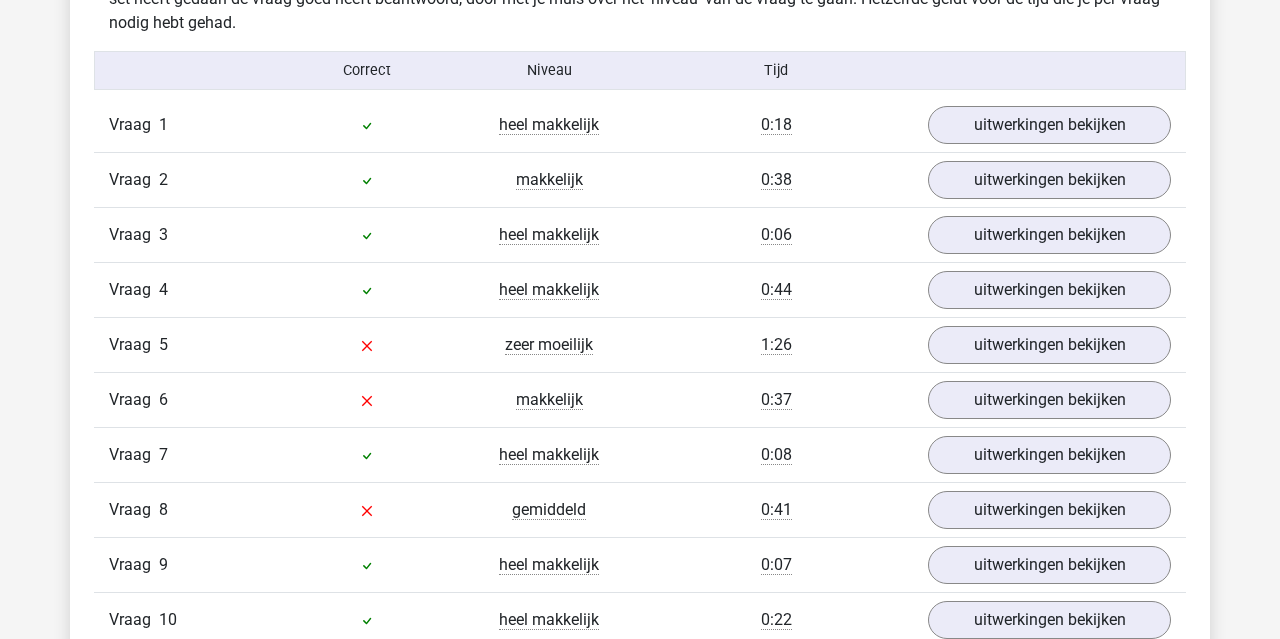 scroll, scrollTop: 1262, scrollLeft: 0, axis: vertical 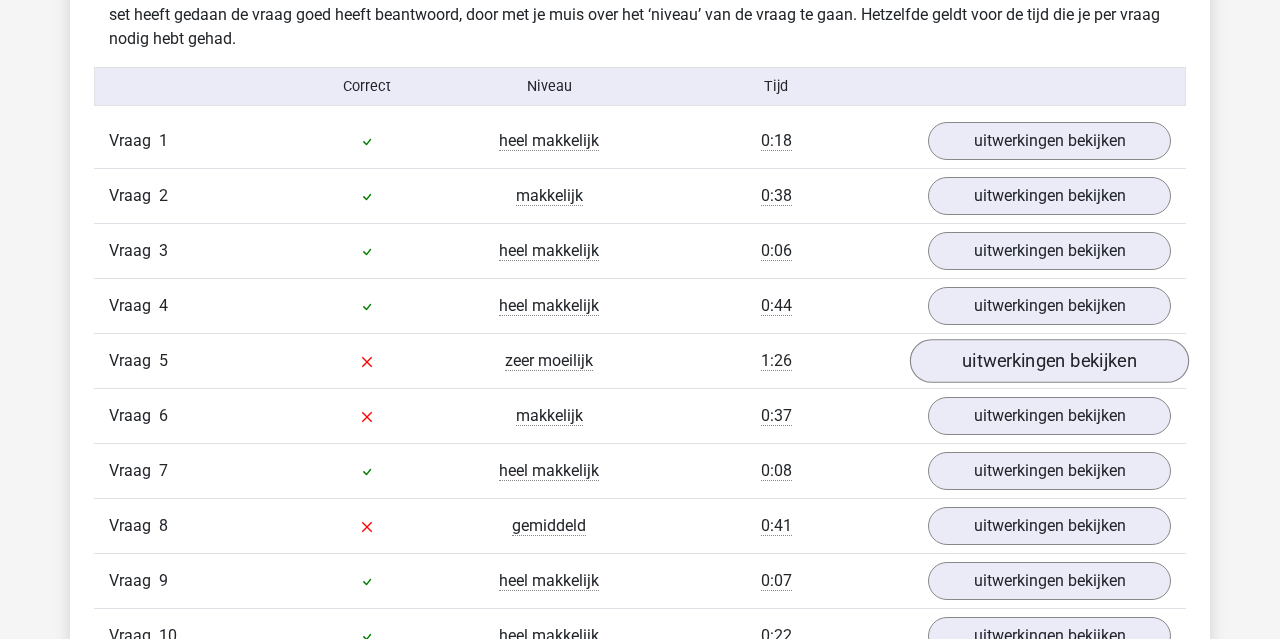 click on "uitwerkingen bekijken" at bounding box center [1049, 361] 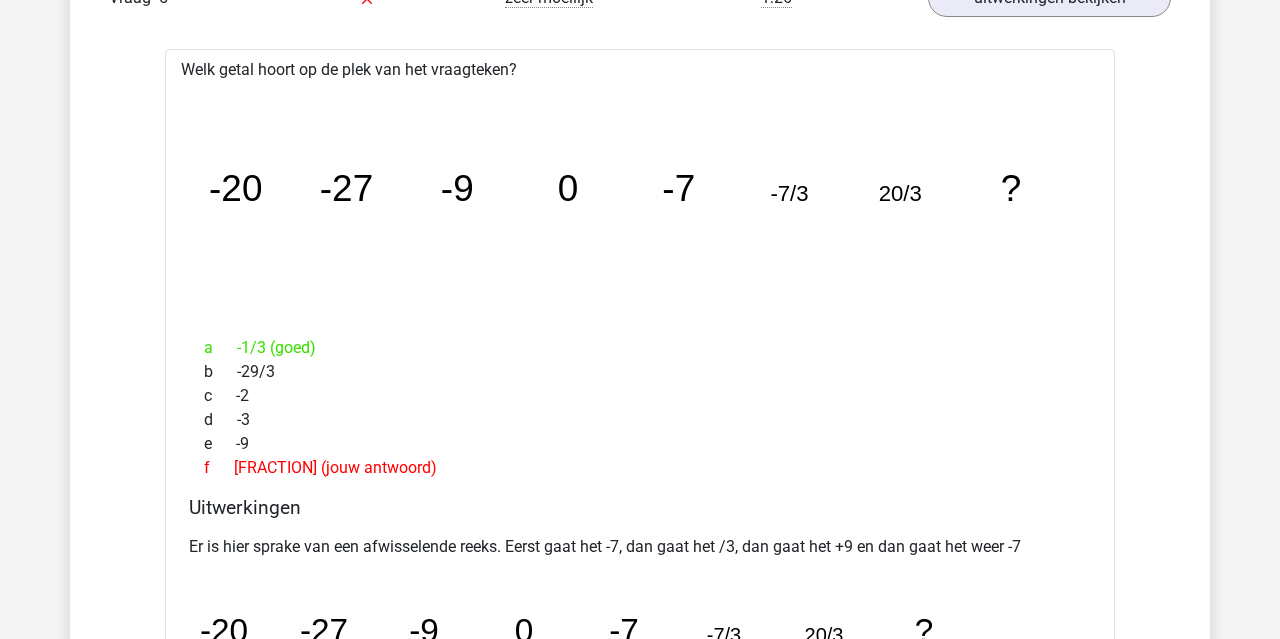 scroll, scrollTop: 1318, scrollLeft: 0, axis: vertical 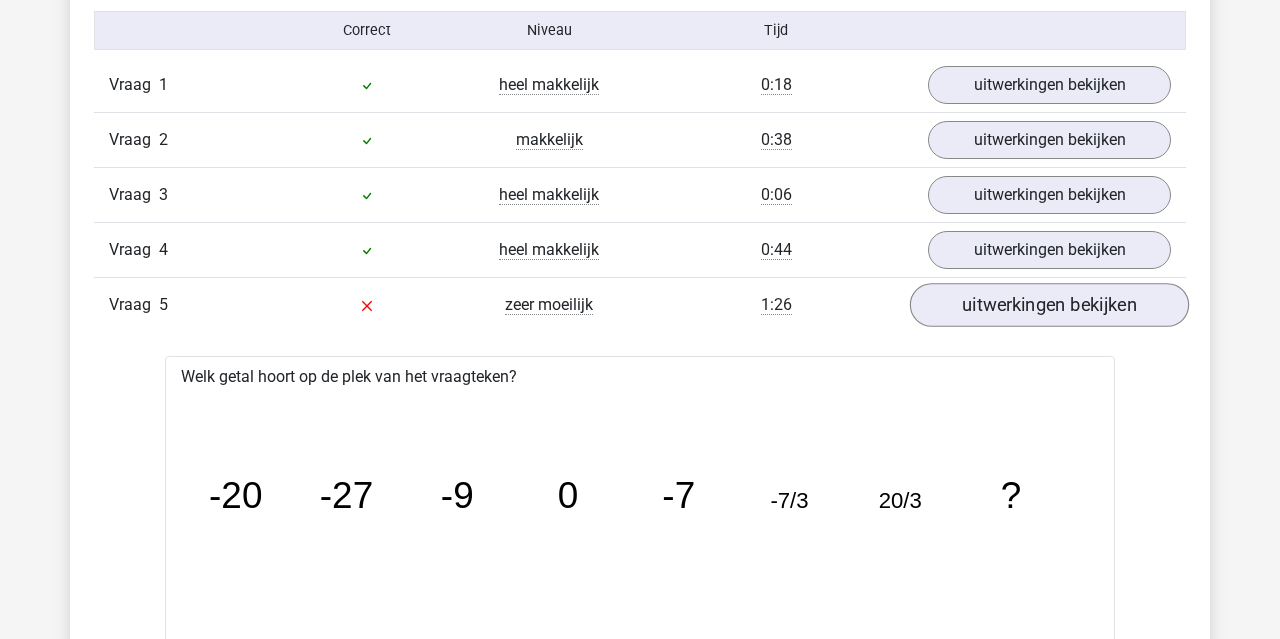 click on "uitwerkingen bekijken" at bounding box center [1049, 305] 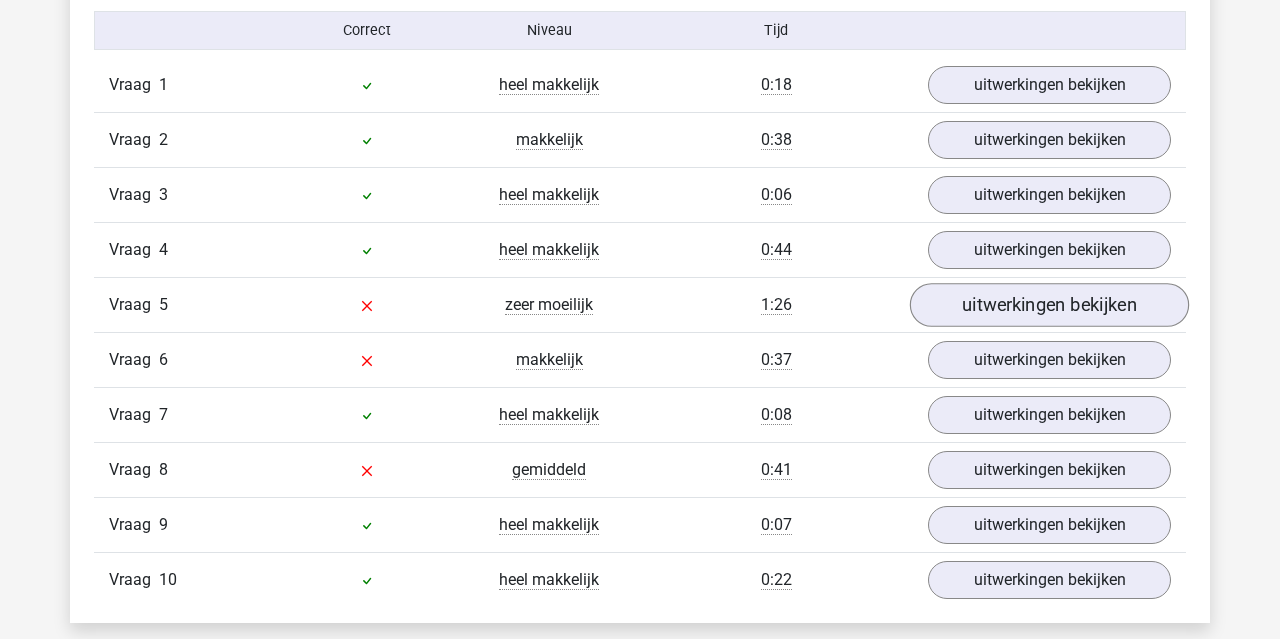 click on "uitwerkingen bekijken" at bounding box center (1049, 305) 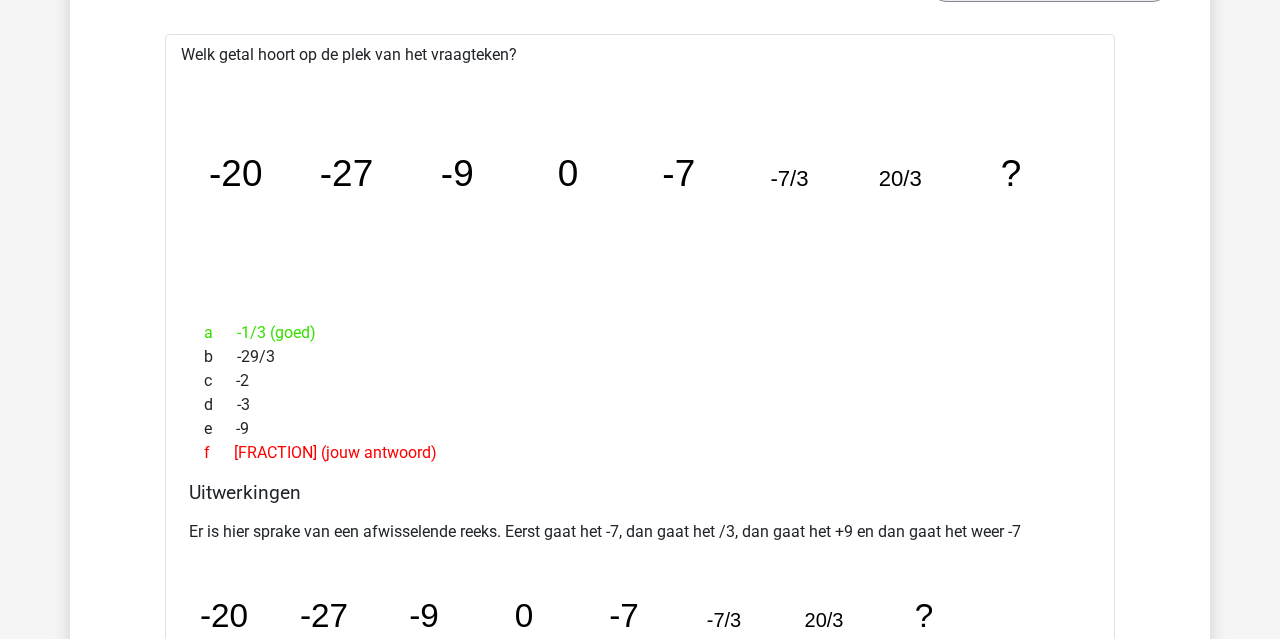 scroll, scrollTop: 1268, scrollLeft: 0, axis: vertical 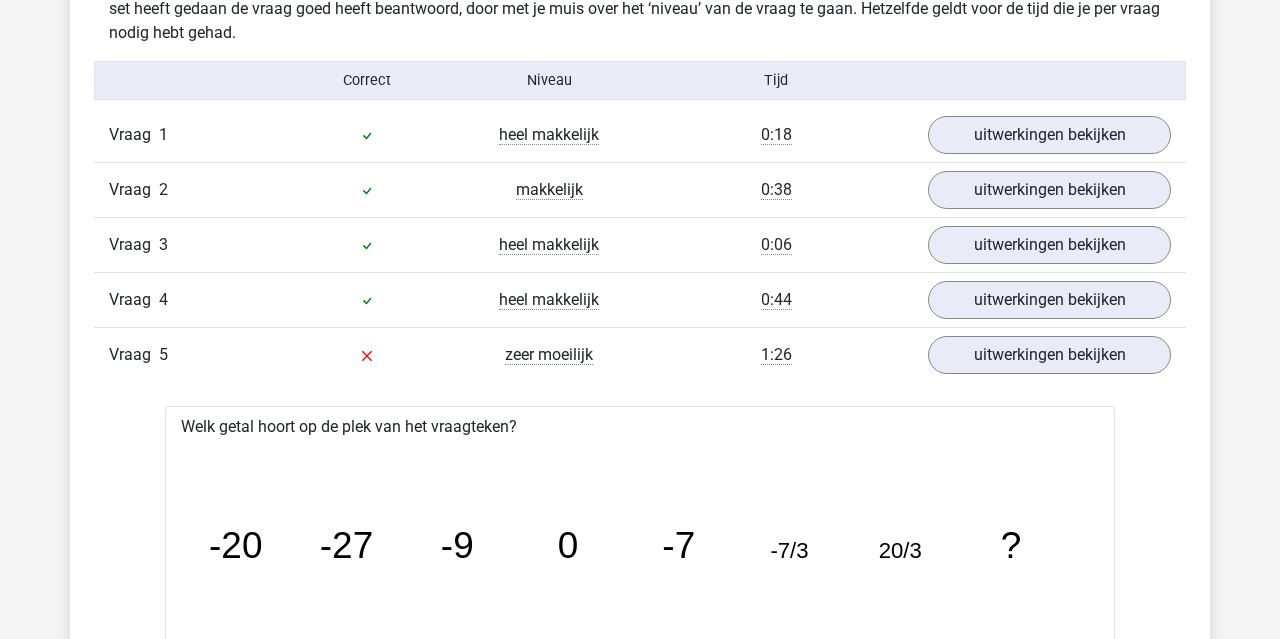 click on "Vraag
5
zeer moeilijk
1:26
uitwerkingen bekijken" at bounding box center [640, 354] 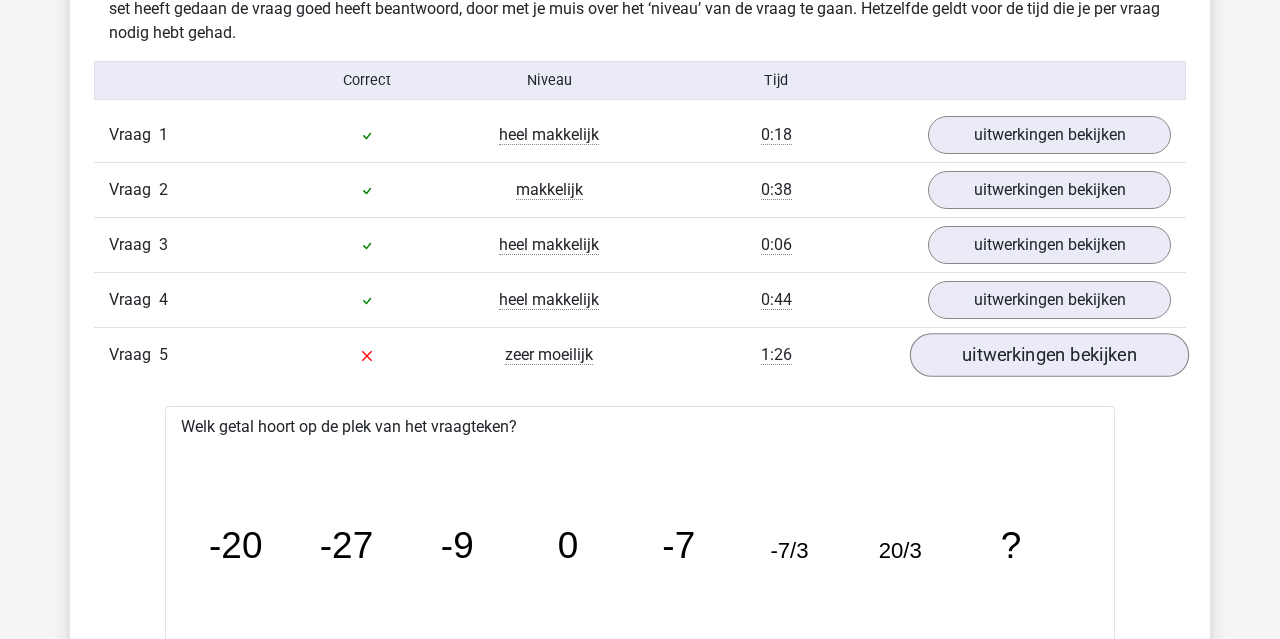 click on "uitwerkingen bekijken" at bounding box center (1049, 355) 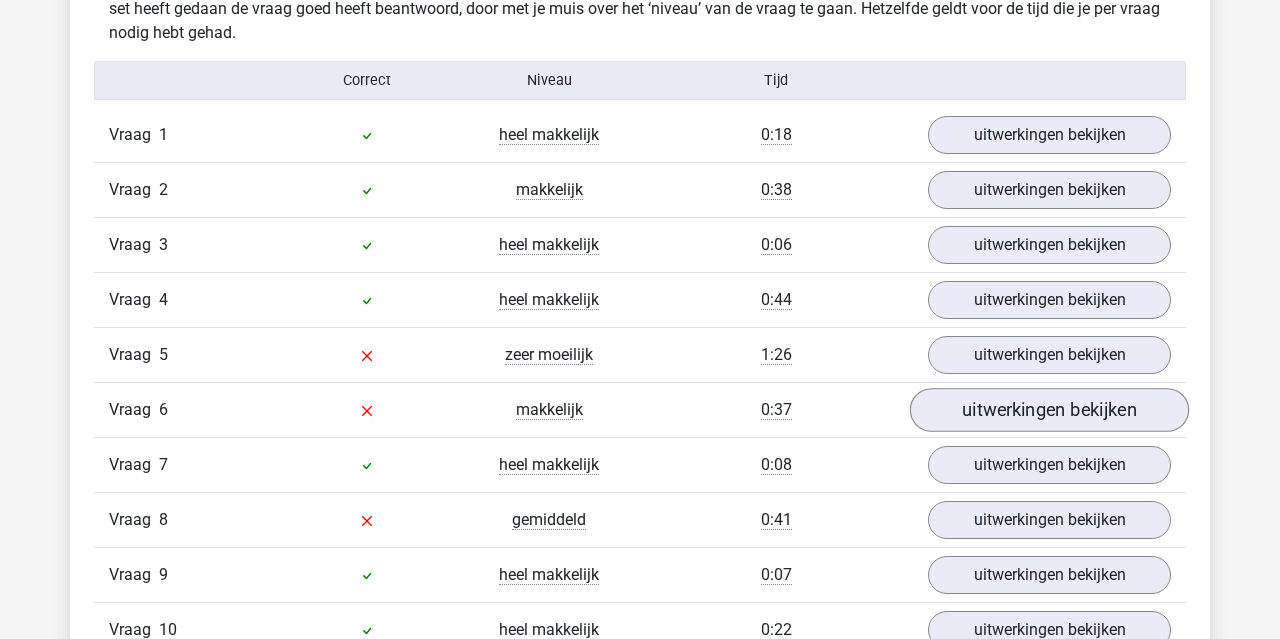 click on "uitwerkingen bekijken" at bounding box center [1049, 410] 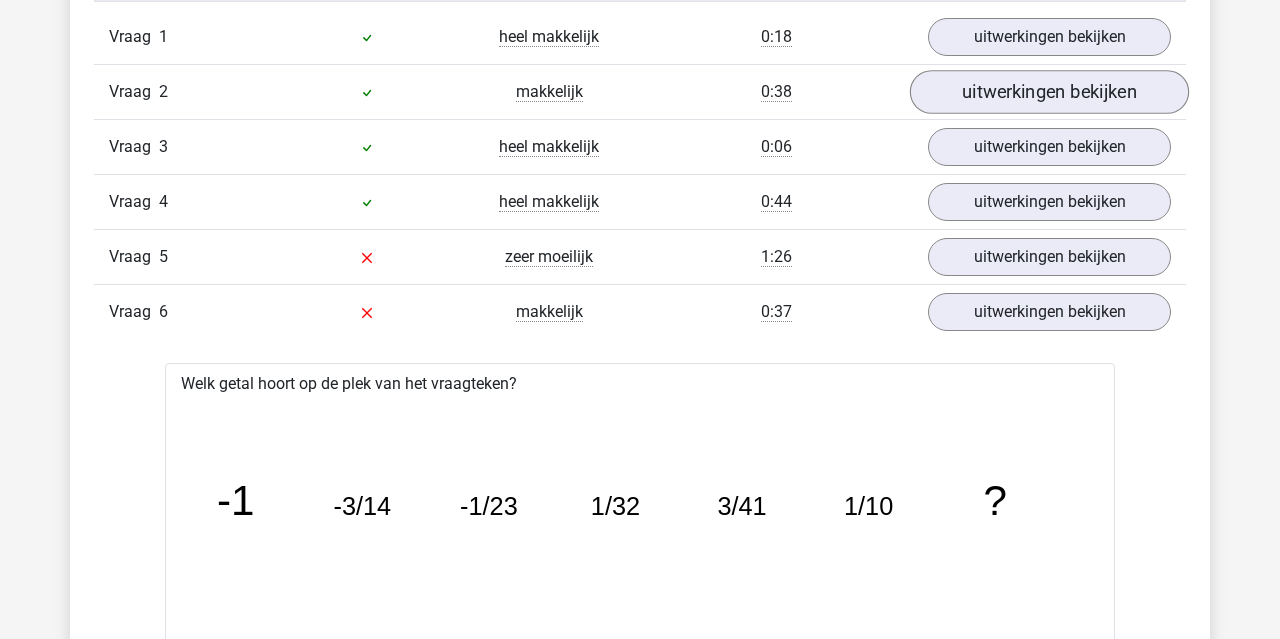 scroll, scrollTop: 1391, scrollLeft: 0, axis: vertical 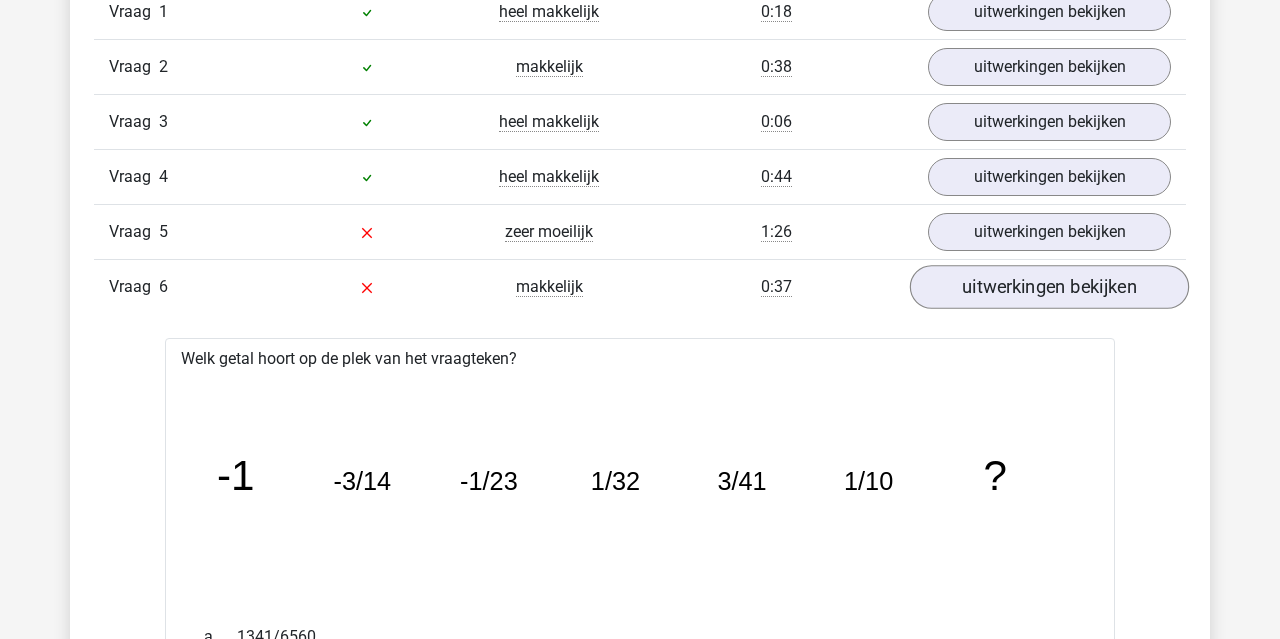 click on "uitwerkingen bekijken" at bounding box center (1049, 287) 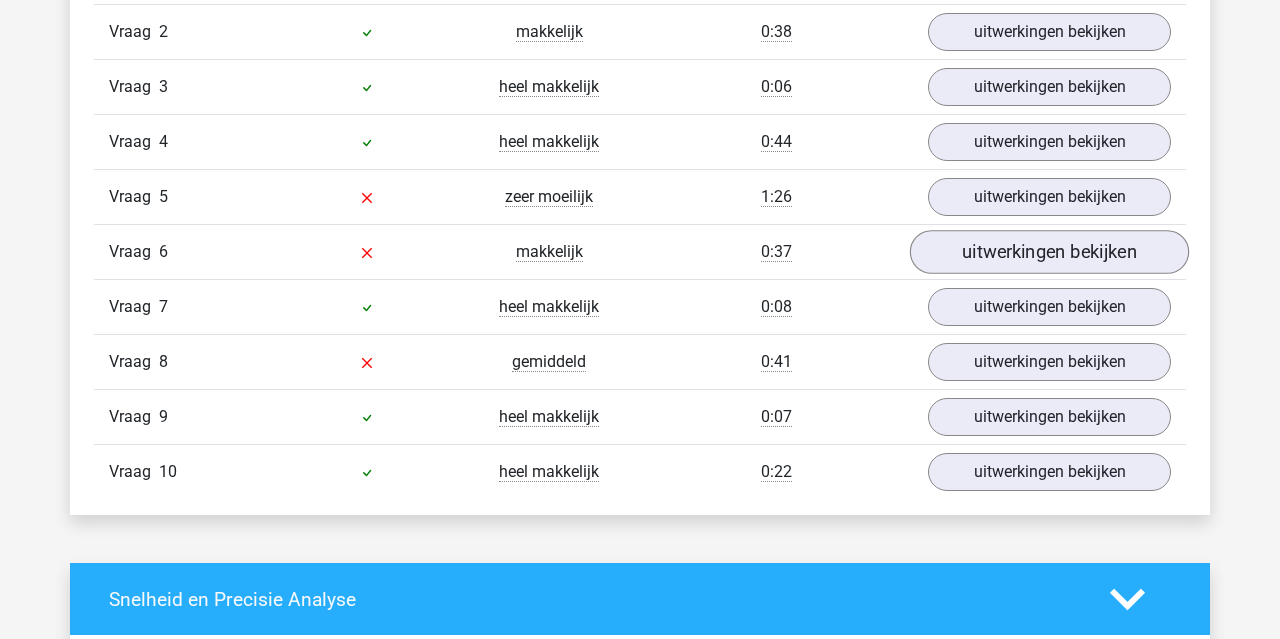 scroll, scrollTop: 1431, scrollLeft: 0, axis: vertical 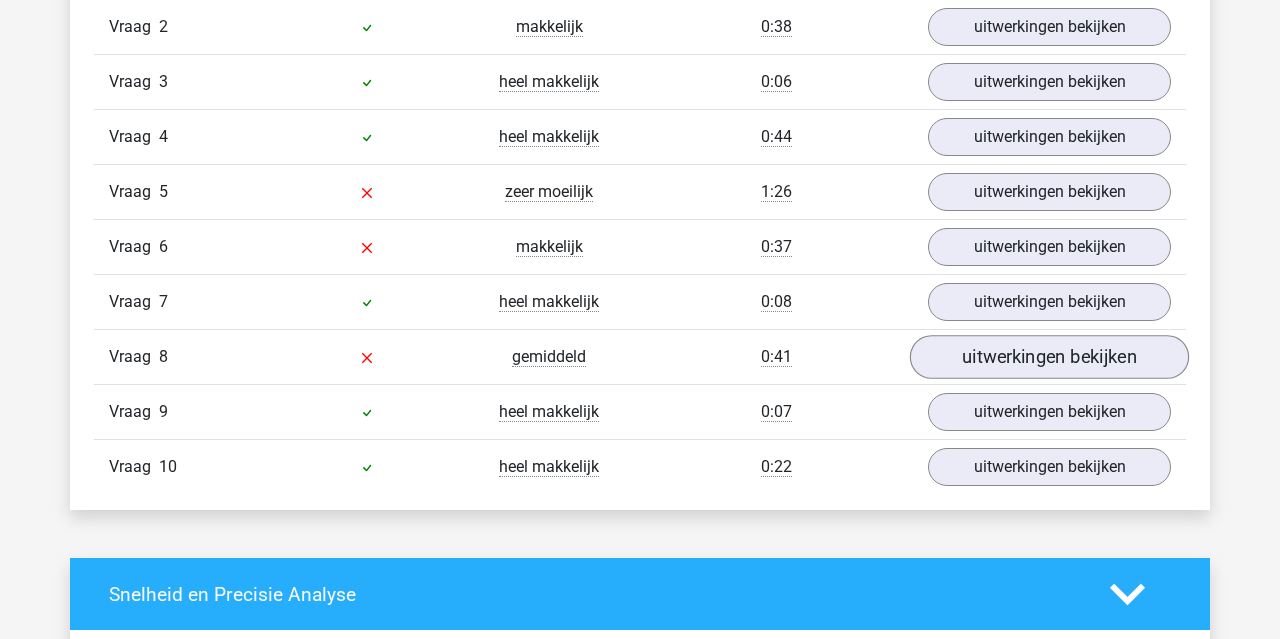 click on "uitwerkingen bekijken" at bounding box center [1049, 357] 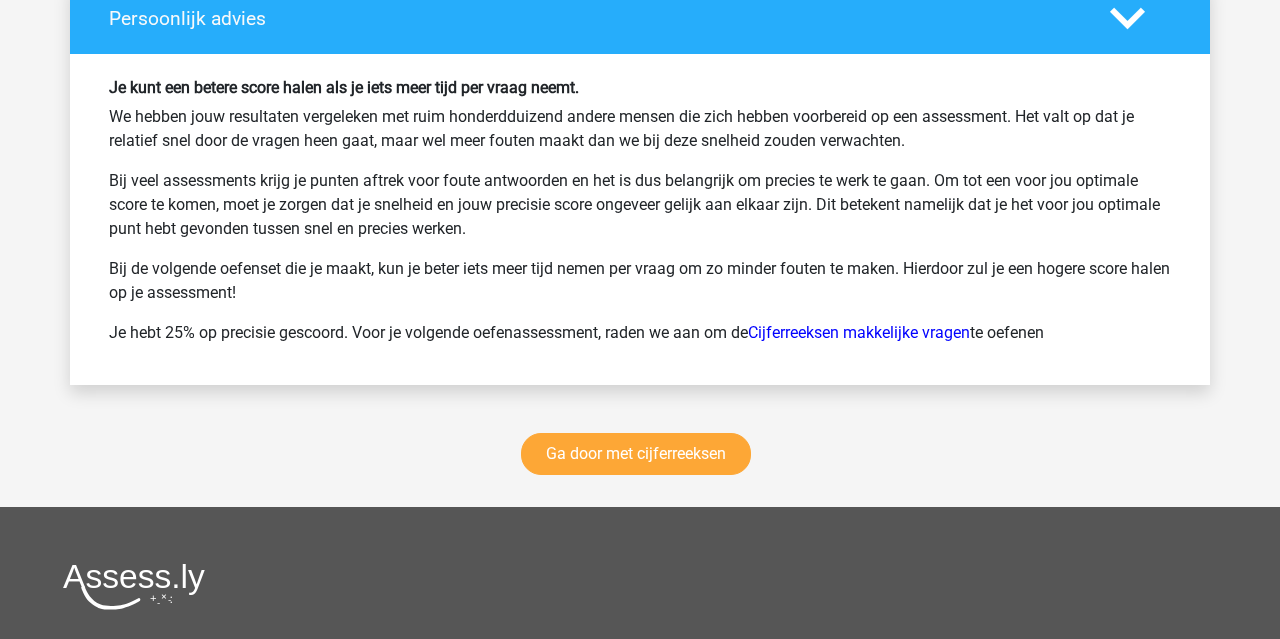 scroll, scrollTop: 3833, scrollLeft: 0, axis: vertical 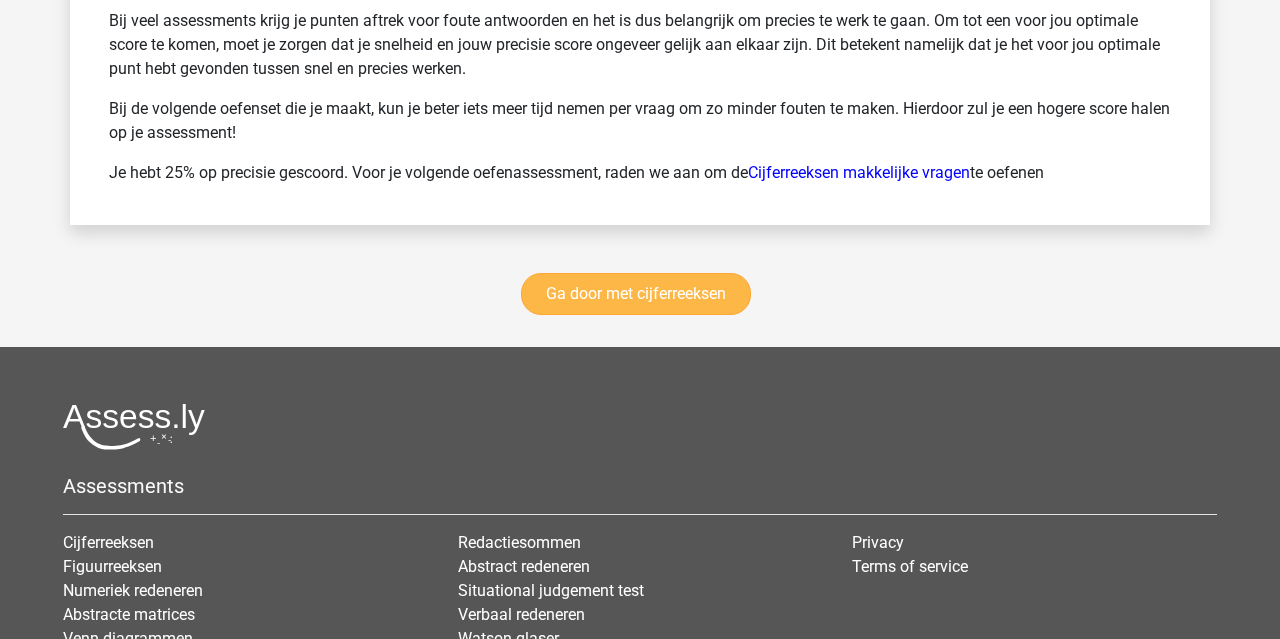 click on "Ga door met cijferreeksen" at bounding box center [636, 294] 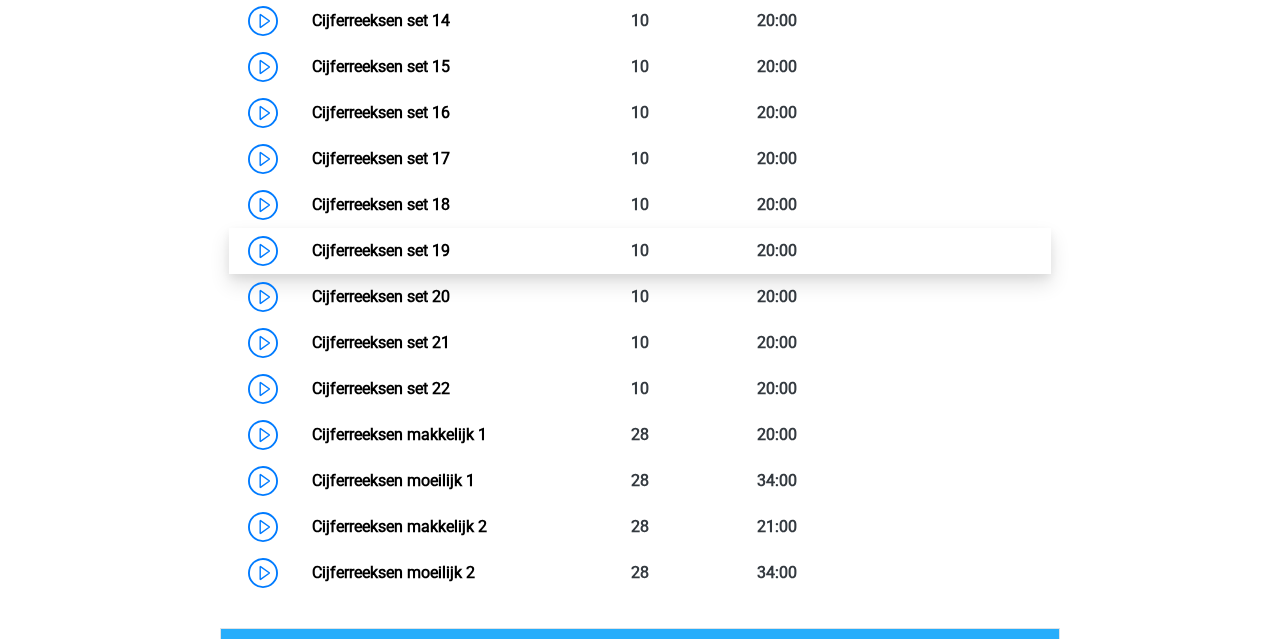 scroll, scrollTop: 1663, scrollLeft: 0, axis: vertical 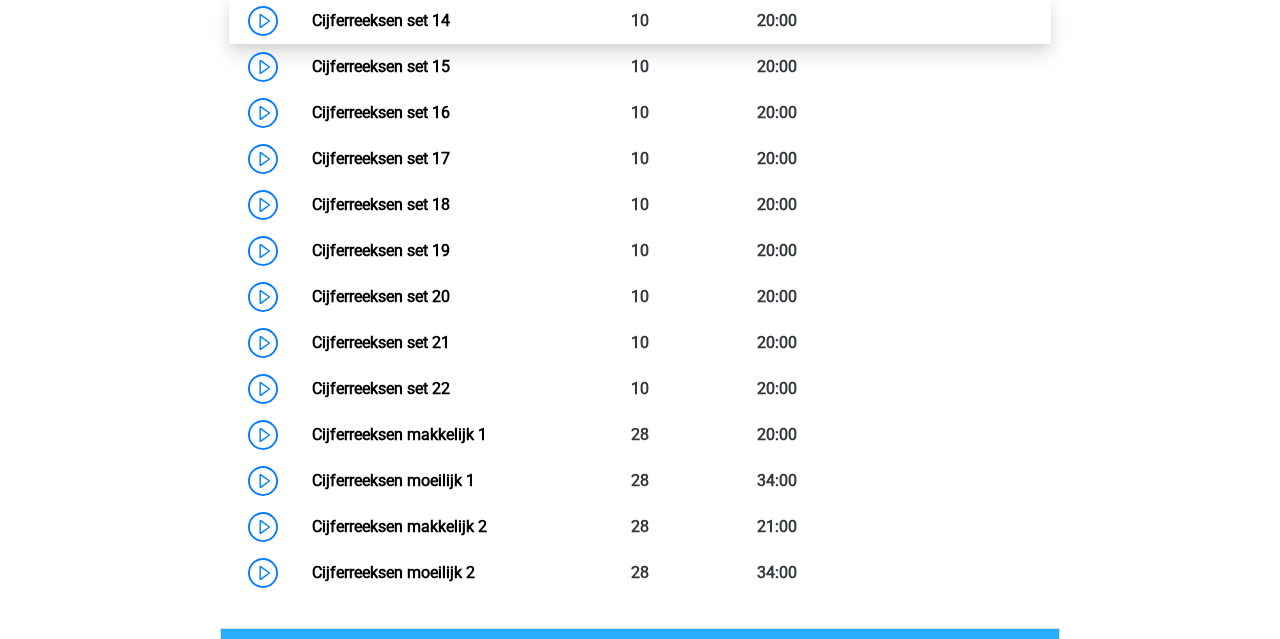 click on "Cijferreeksen
set 14" at bounding box center [381, 20] 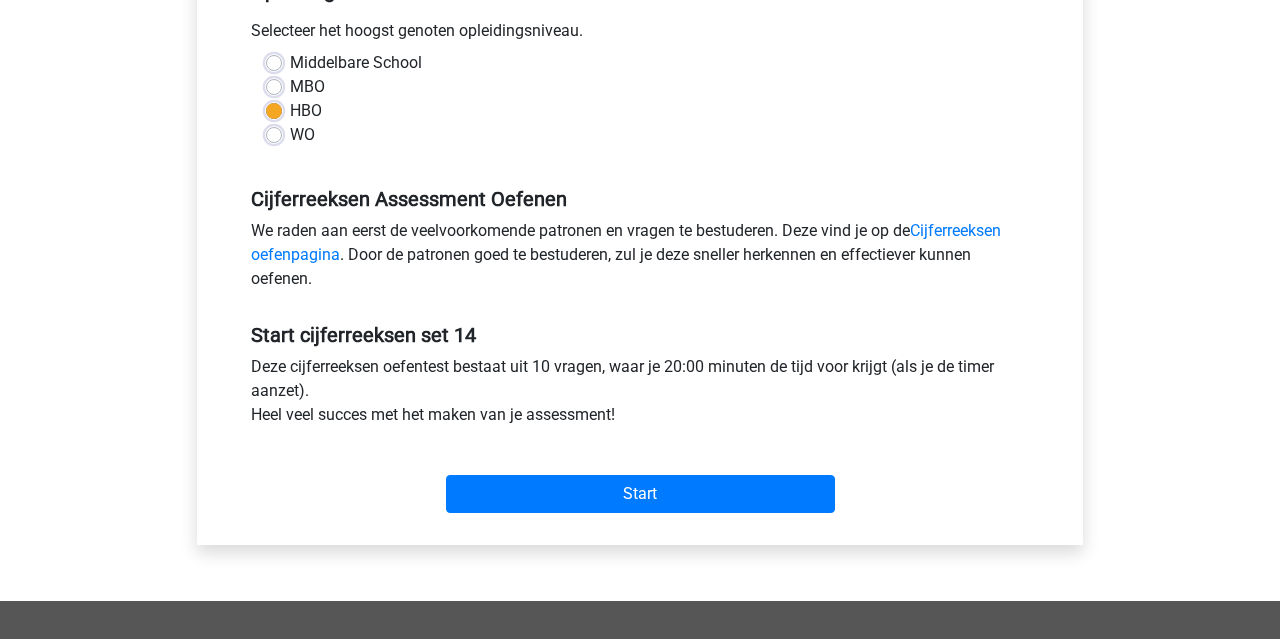 scroll, scrollTop: 456, scrollLeft: 0, axis: vertical 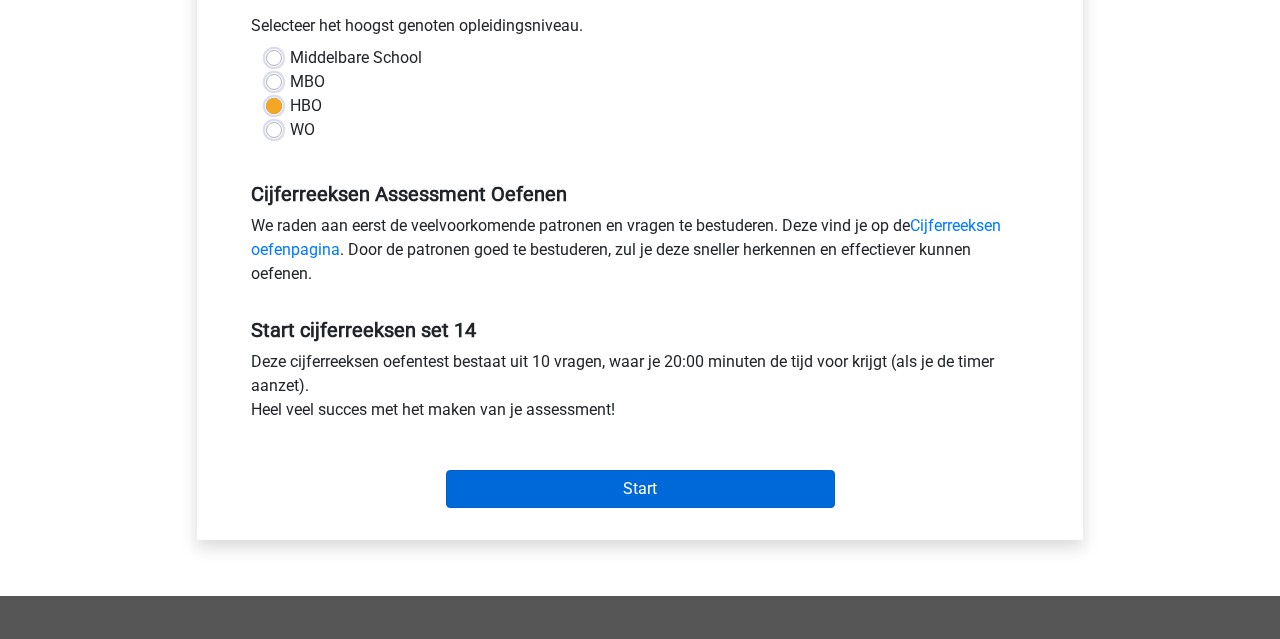 click on "Start" at bounding box center (640, 489) 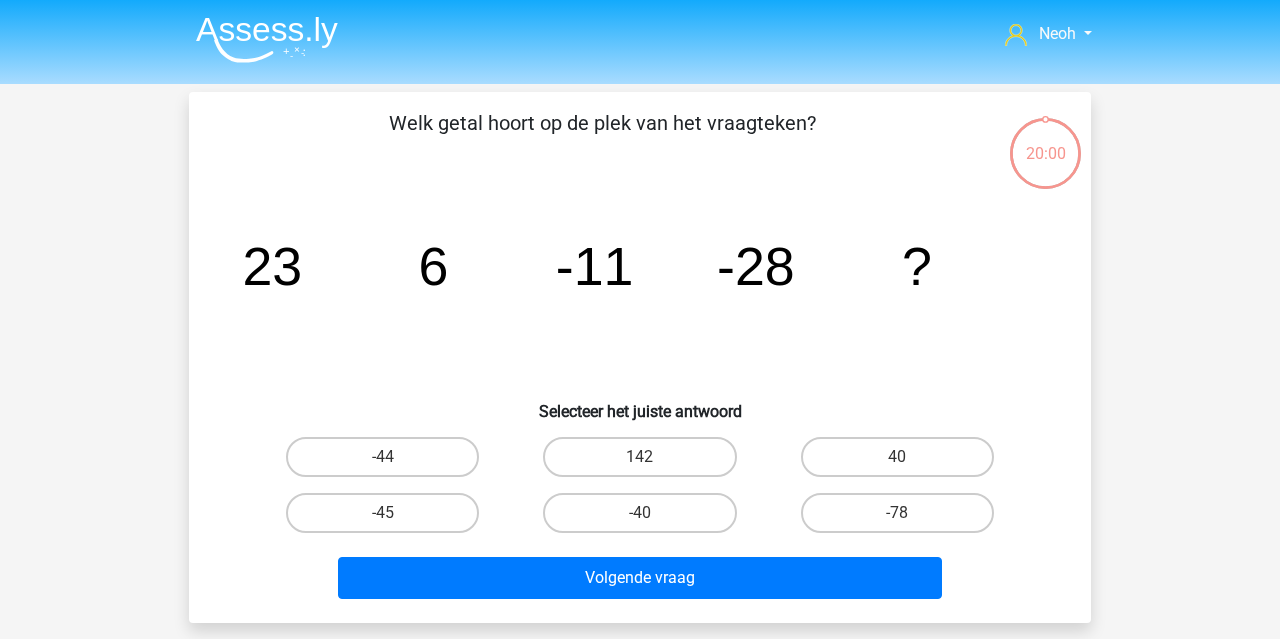 scroll, scrollTop: 0, scrollLeft: 0, axis: both 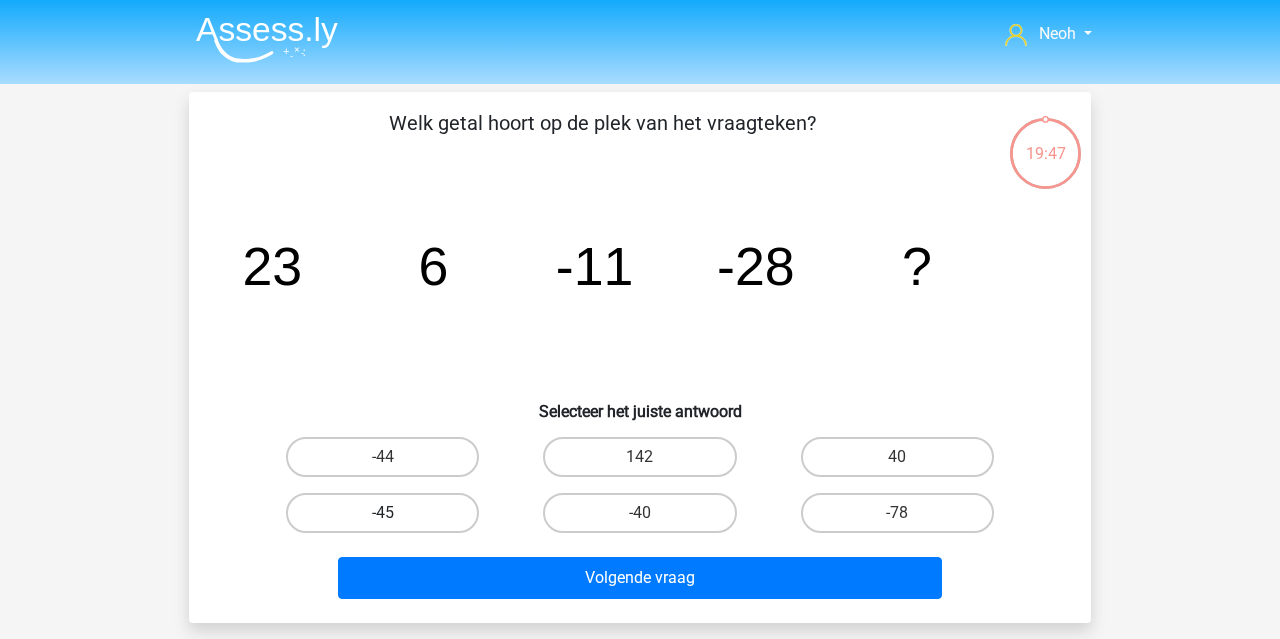 click on "-45" at bounding box center [382, 513] 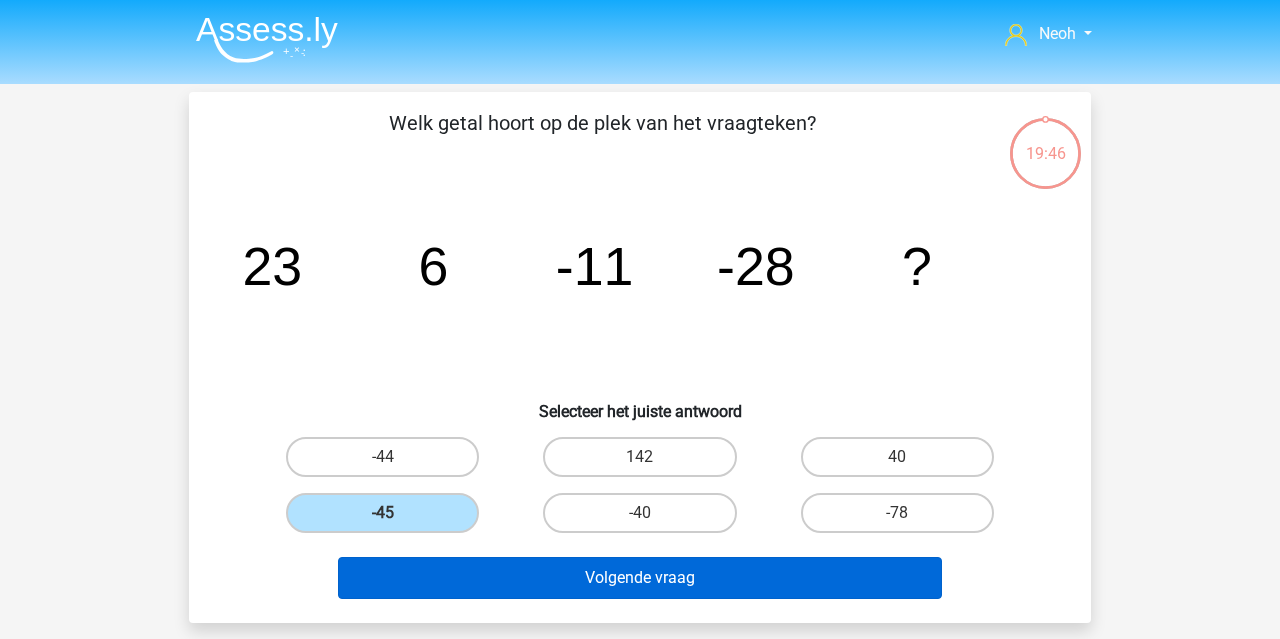 click on "Volgende vraag" at bounding box center [640, 578] 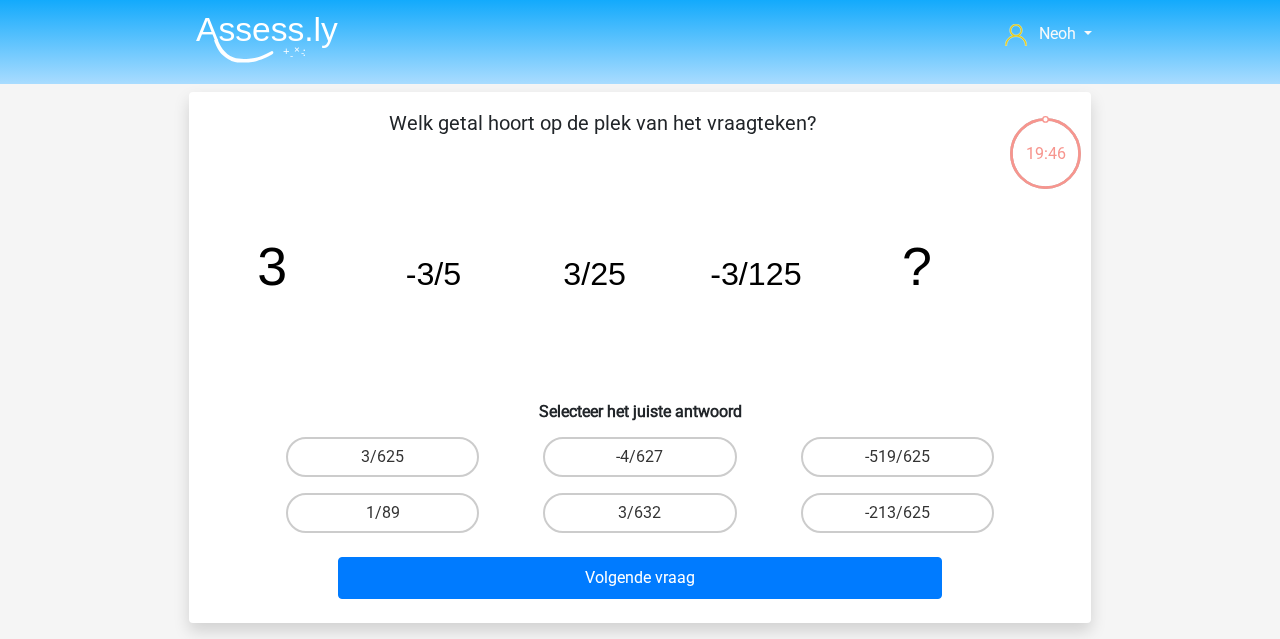 scroll, scrollTop: 92, scrollLeft: 0, axis: vertical 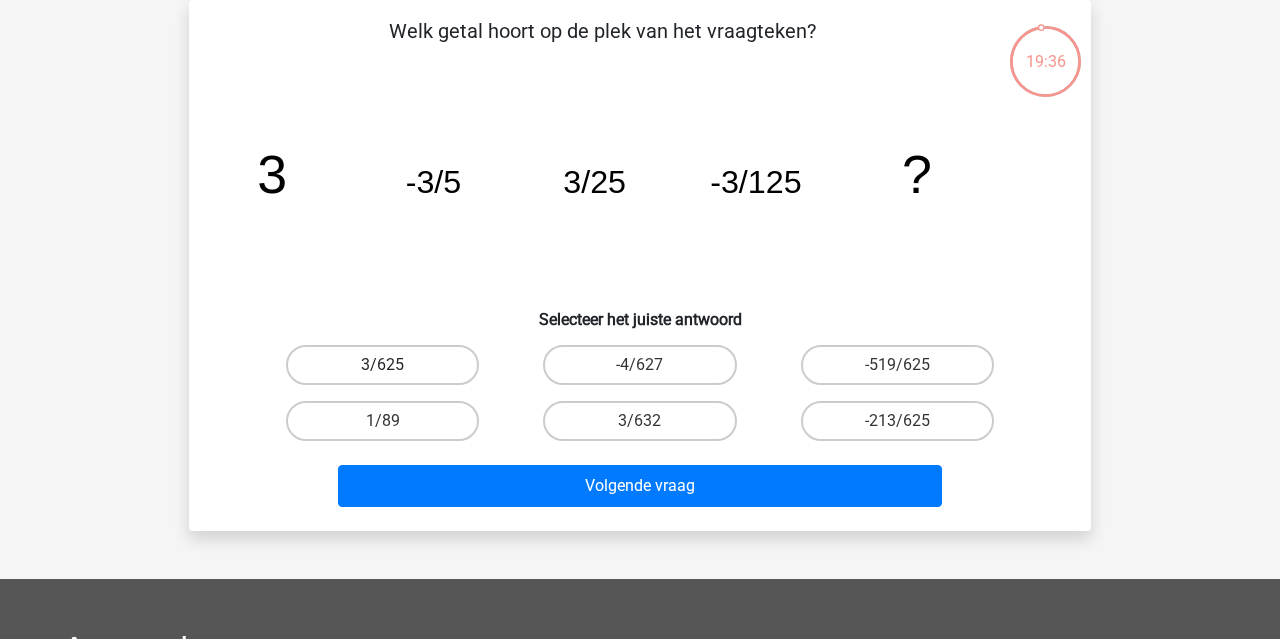 click on "3/625" at bounding box center [382, 365] 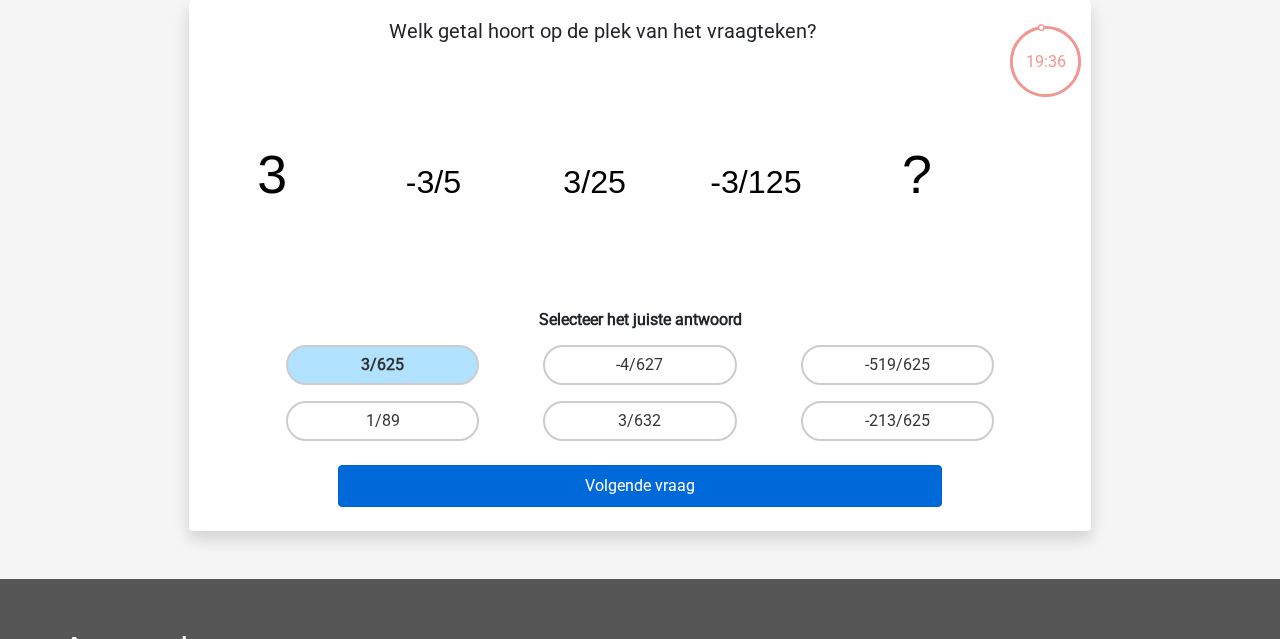 click on "Volgende vraag" at bounding box center (640, 486) 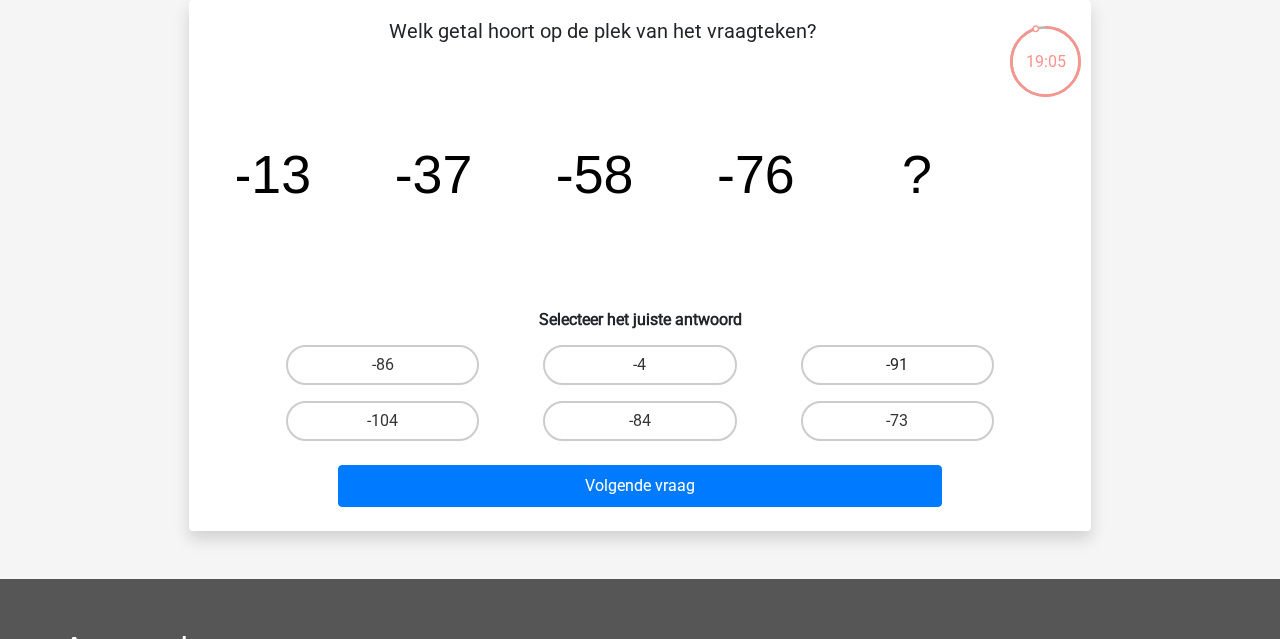 click on "-91" at bounding box center [897, 365] 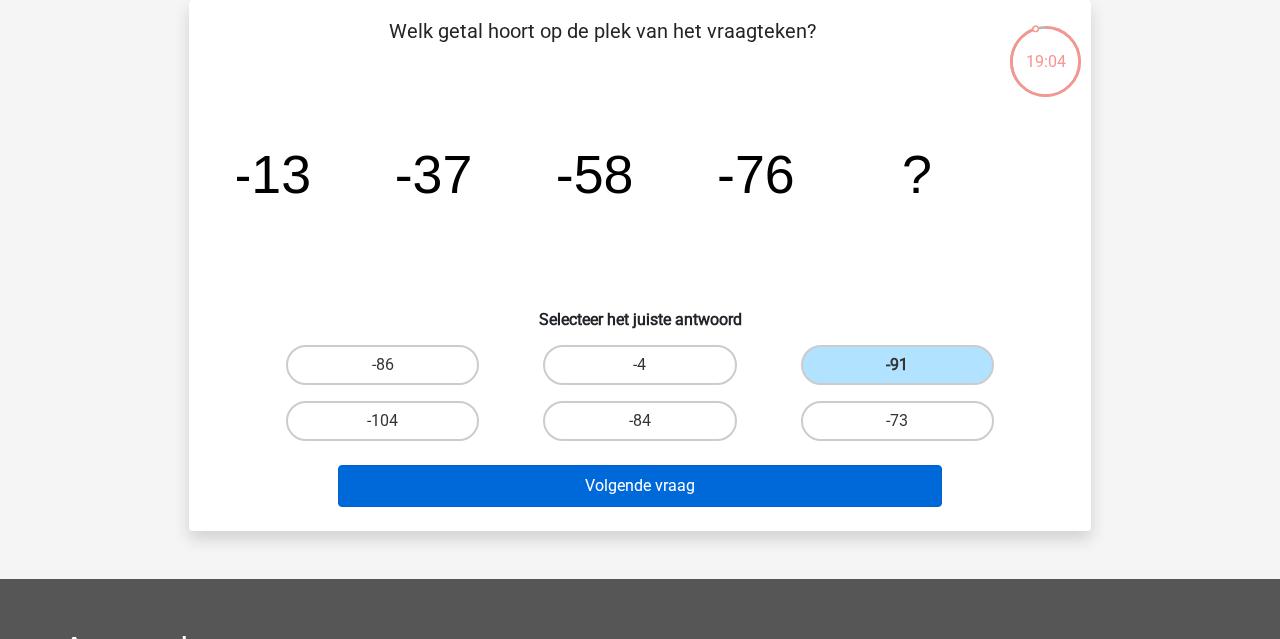click on "Volgende vraag" at bounding box center [640, 486] 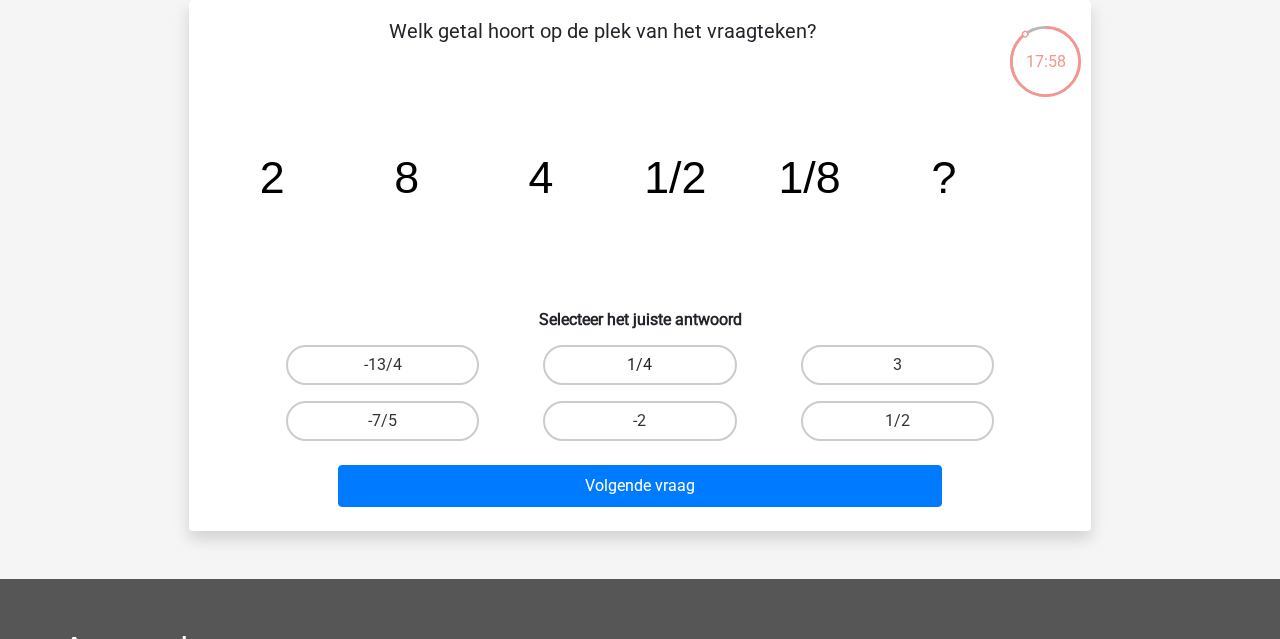click on "1/4" at bounding box center (639, 365) 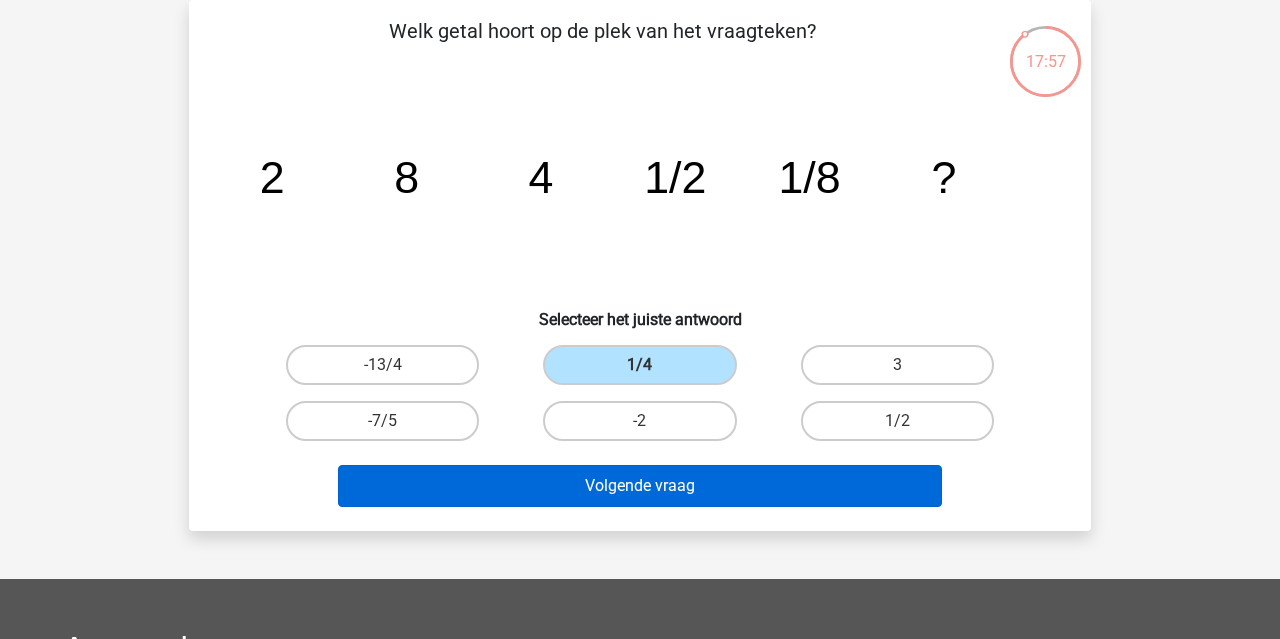 click on "Volgende vraag" at bounding box center (640, 486) 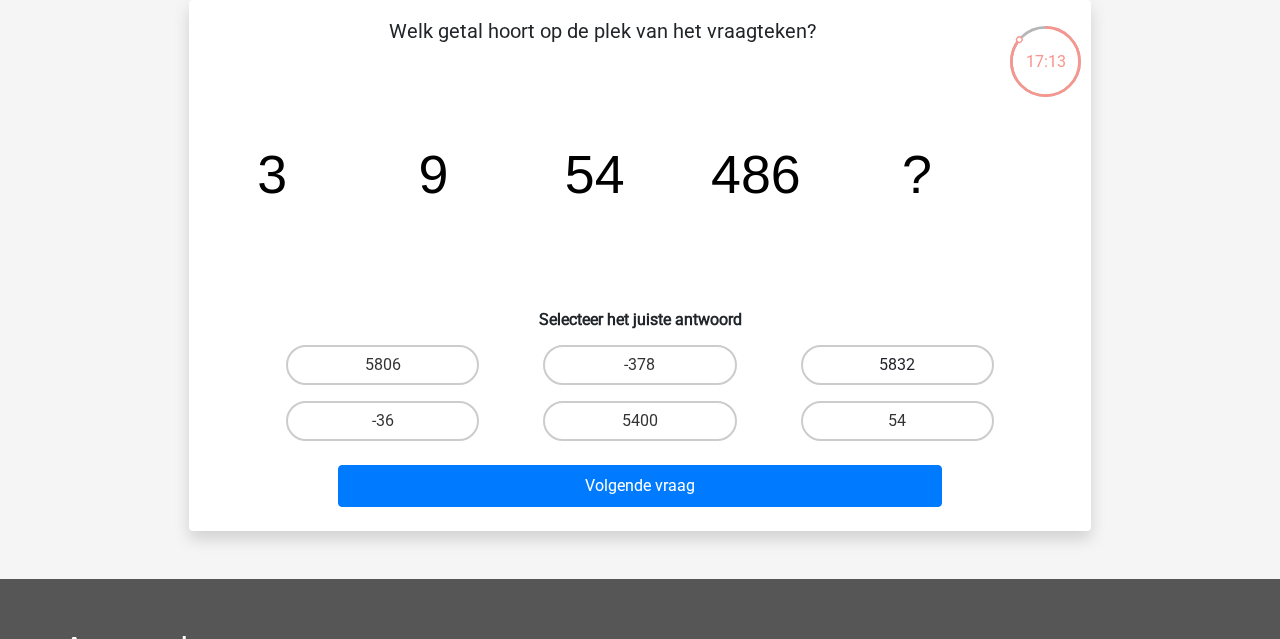 click on "5832" at bounding box center [897, 365] 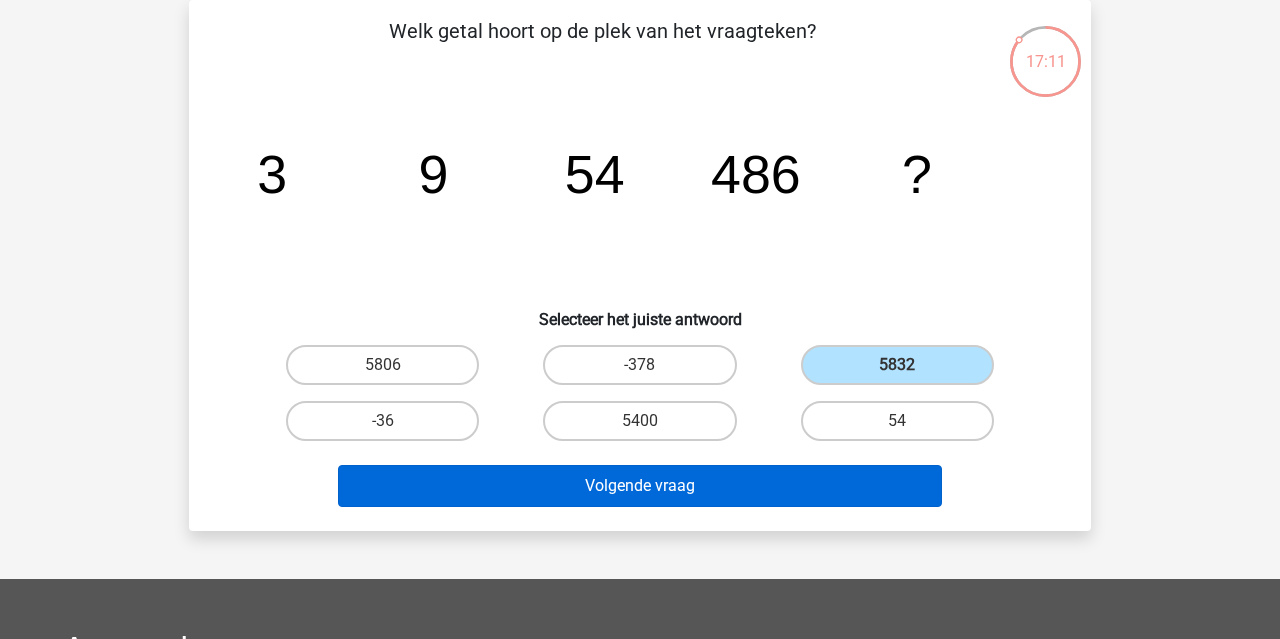 click on "Volgende vraag" at bounding box center [640, 486] 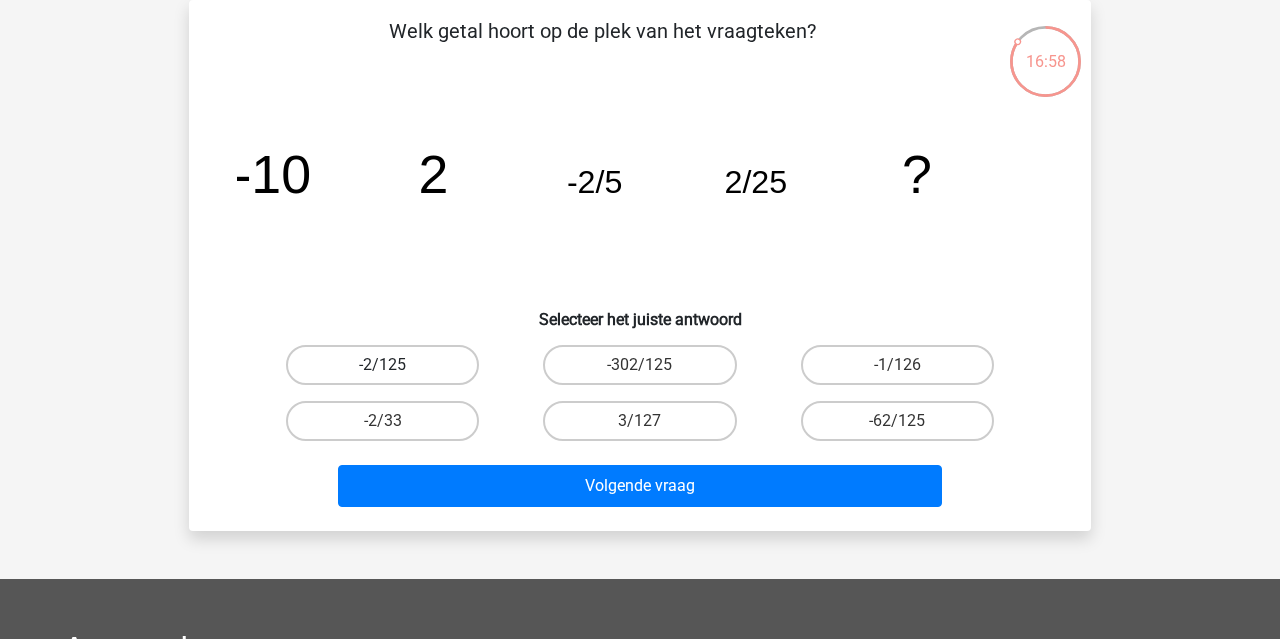 click on "-2/125" at bounding box center (382, 365) 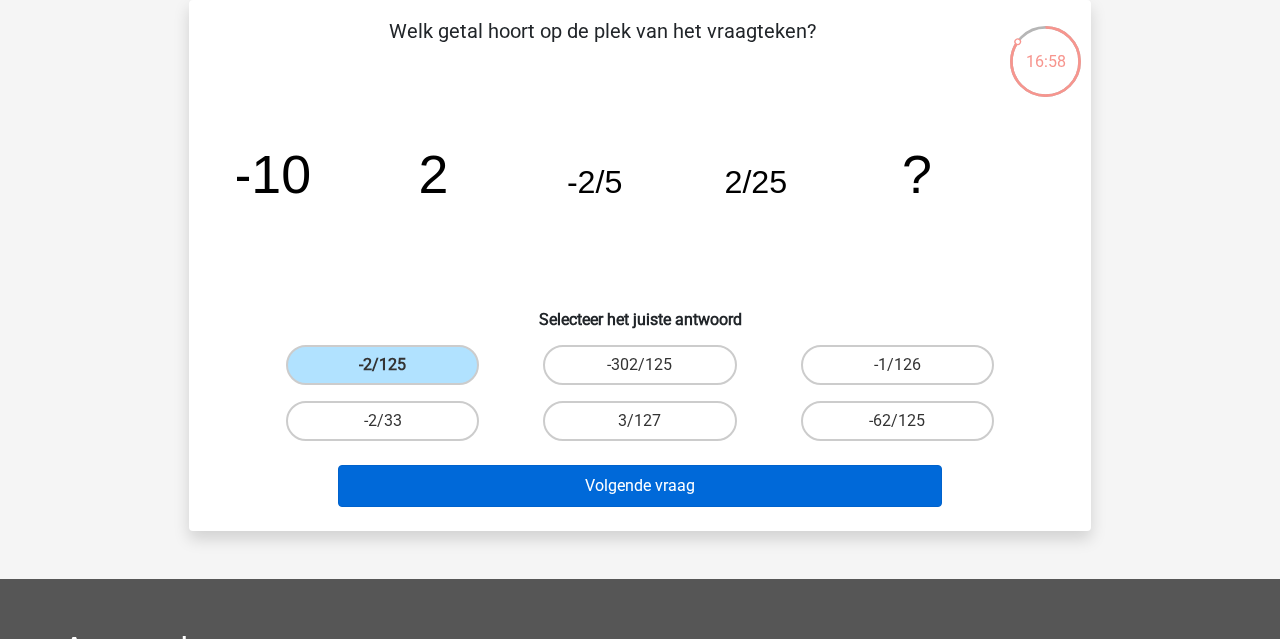 click on "Volgende vraag" at bounding box center (640, 486) 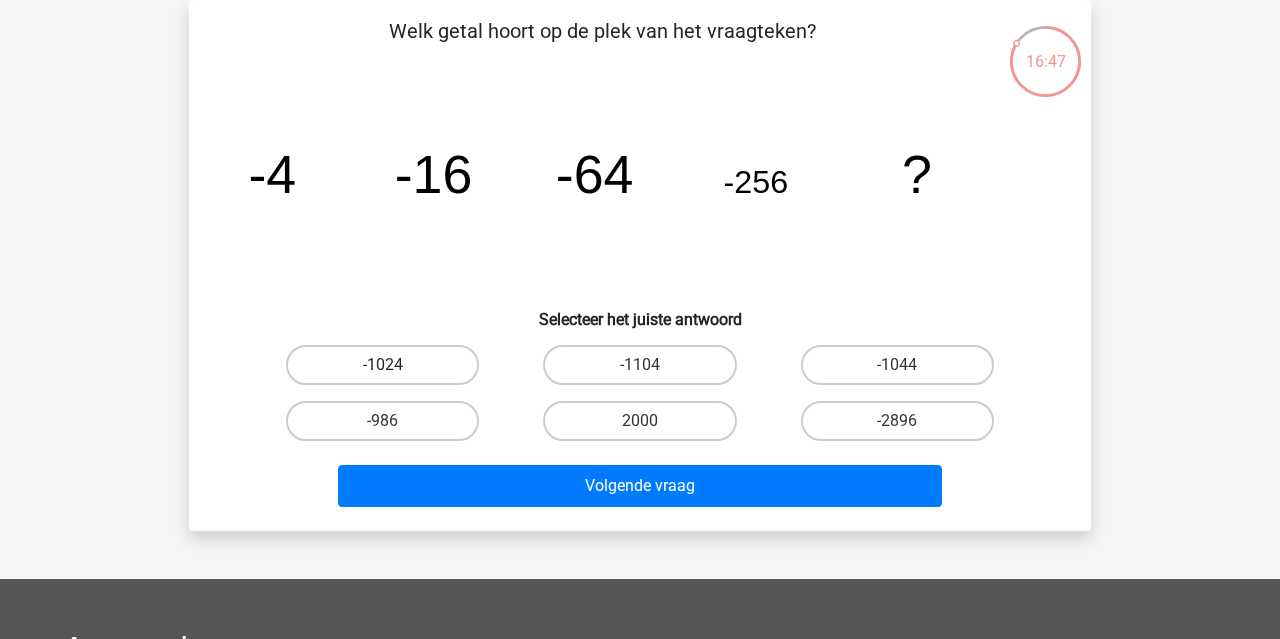 click on "-1024" at bounding box center [382, 365] 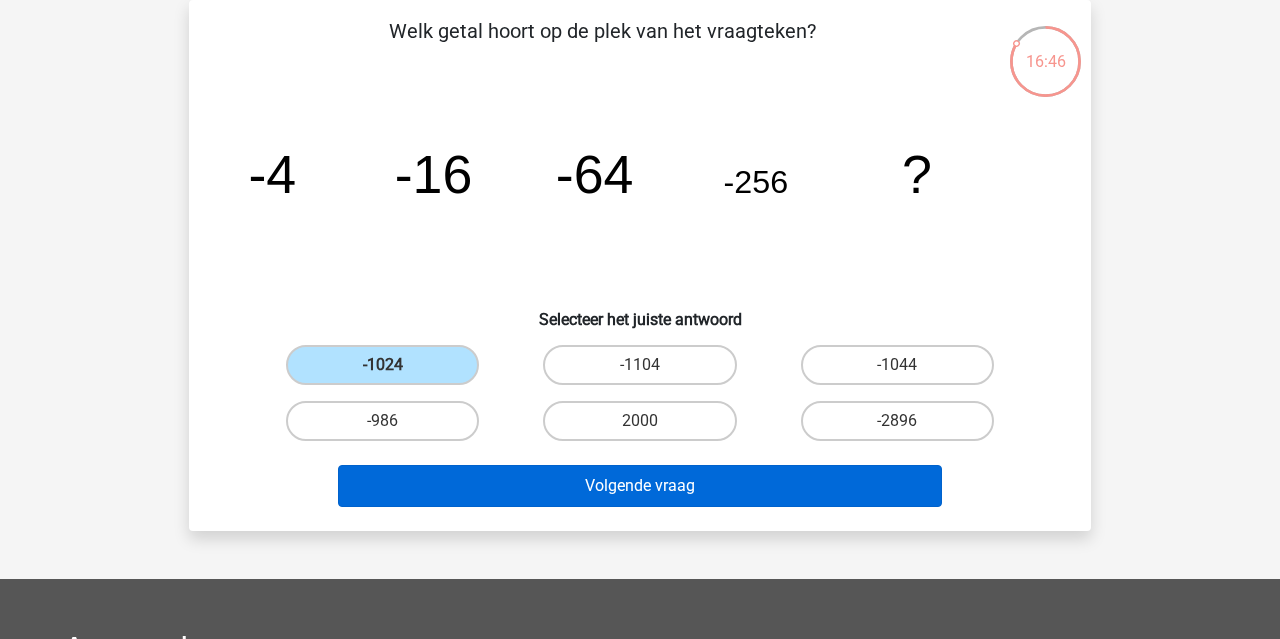 click on "Volgende vraag" at bounding box center (640, 486) 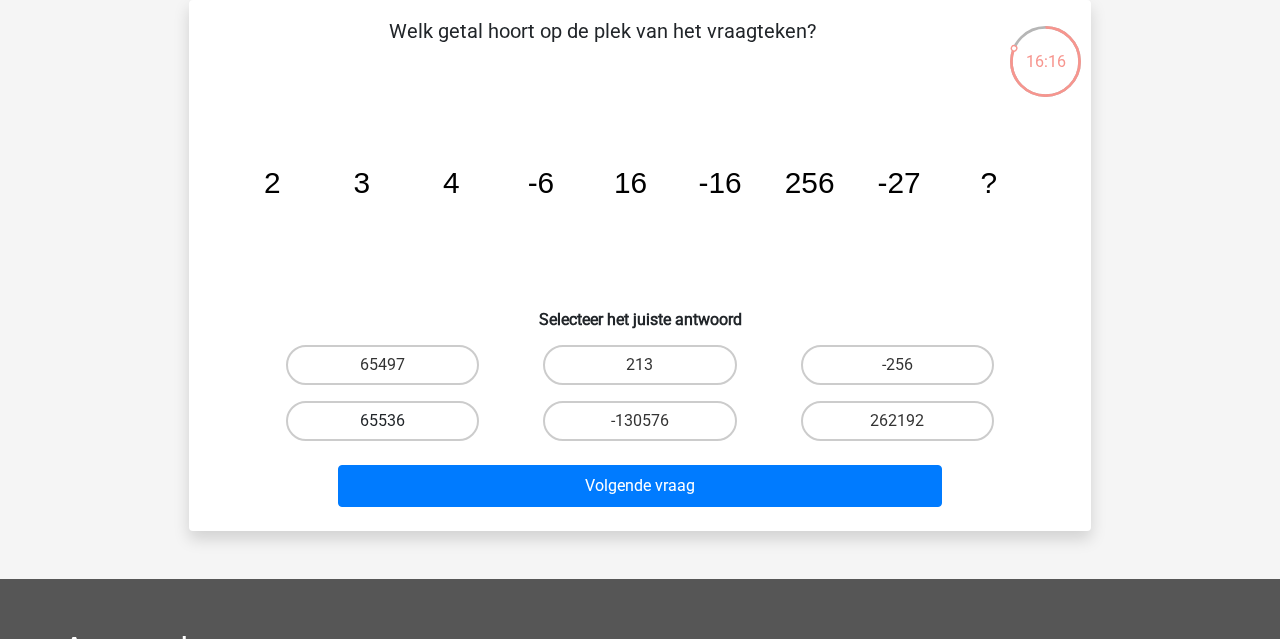 click on "65536" at bounding box center [382, 421] 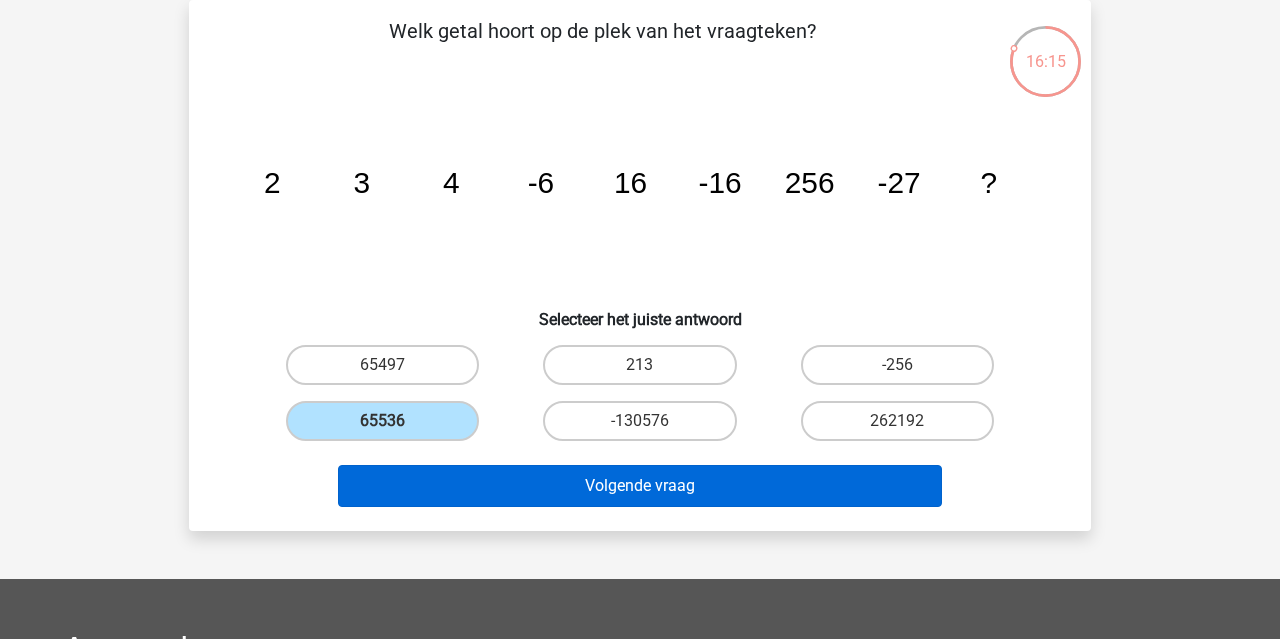 click on "Volgende vraag" at bounding box center [640, 486] 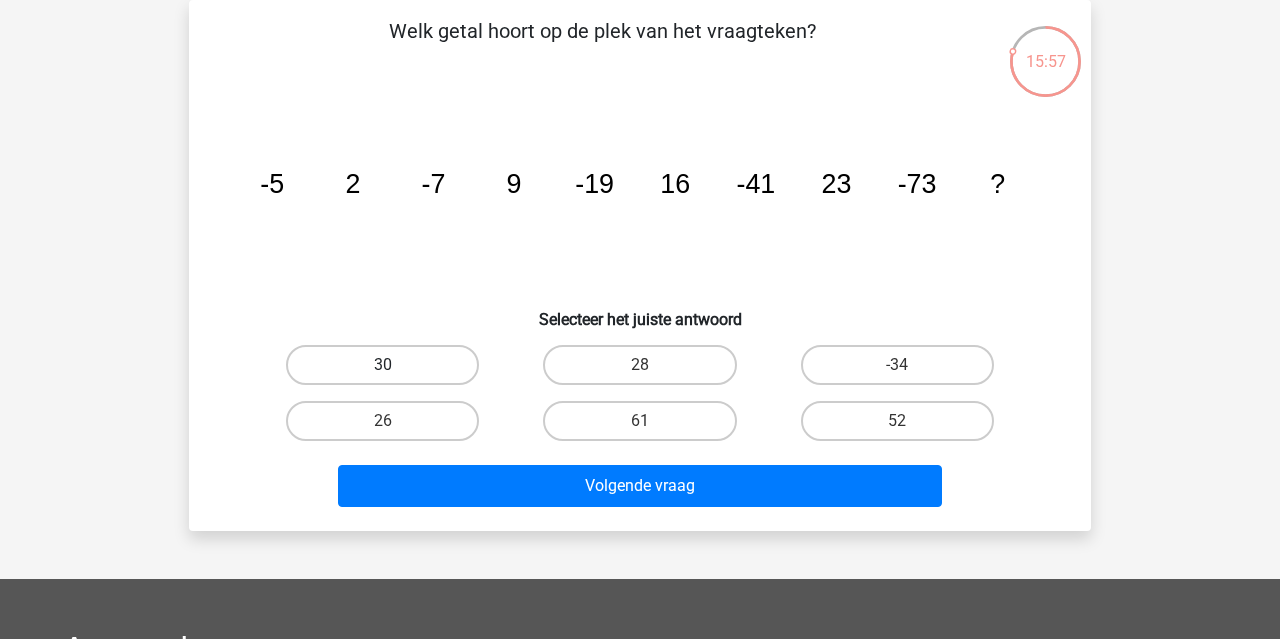 click on "30" at bounding box center [382, 365] 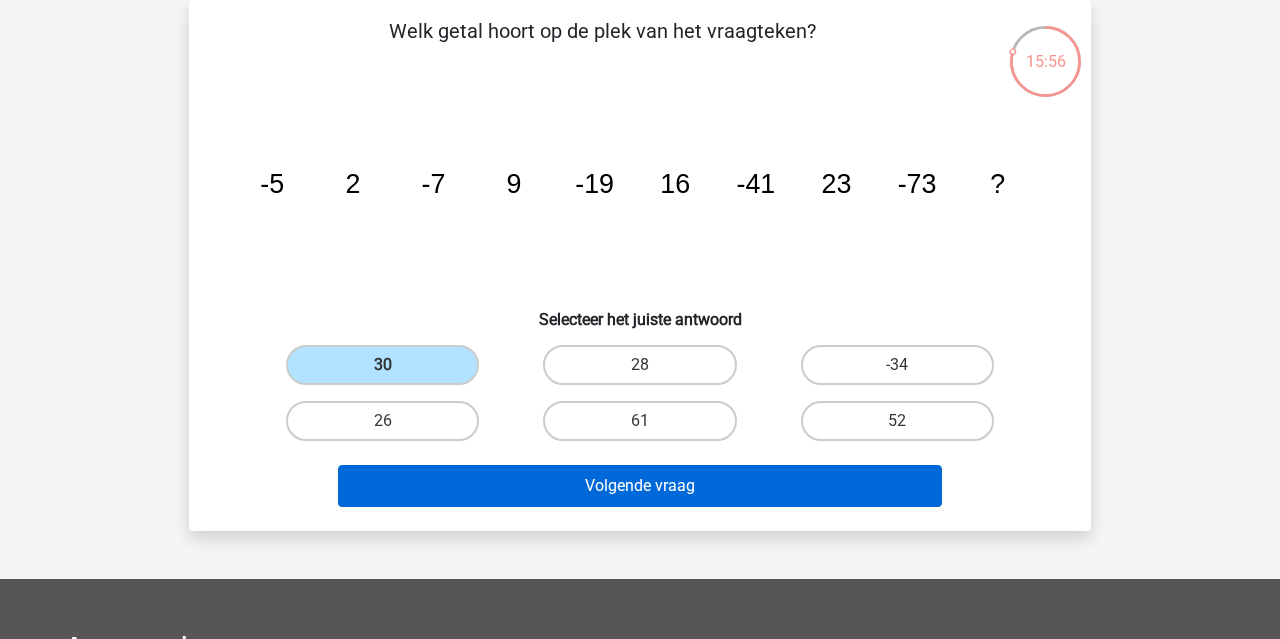click on "Volgende vraag" at bounding box center (640, 486) 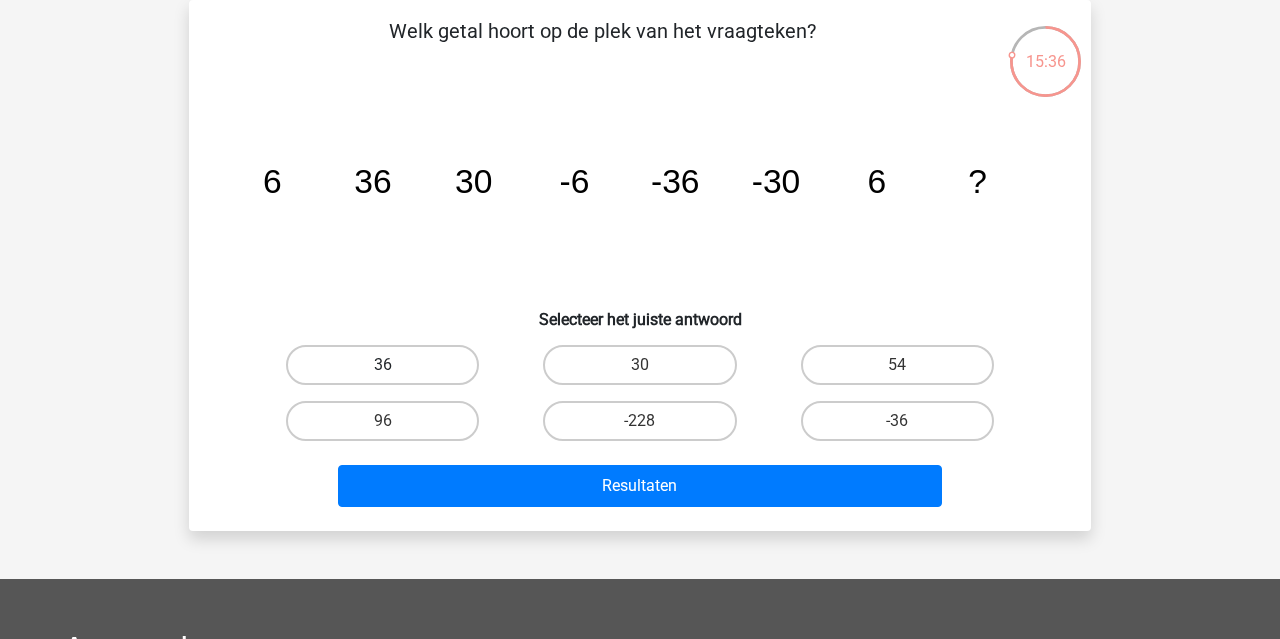 click on "36" at bounding box center (382, 365) 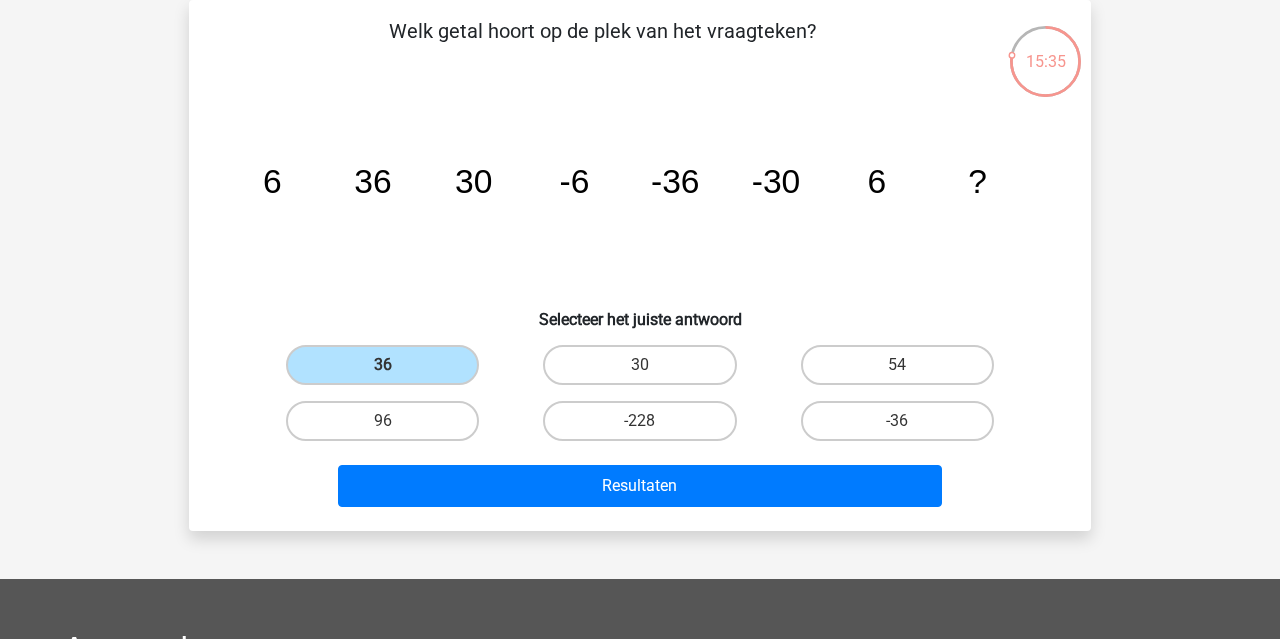 click on "-36" at bounding box center [897, 421] 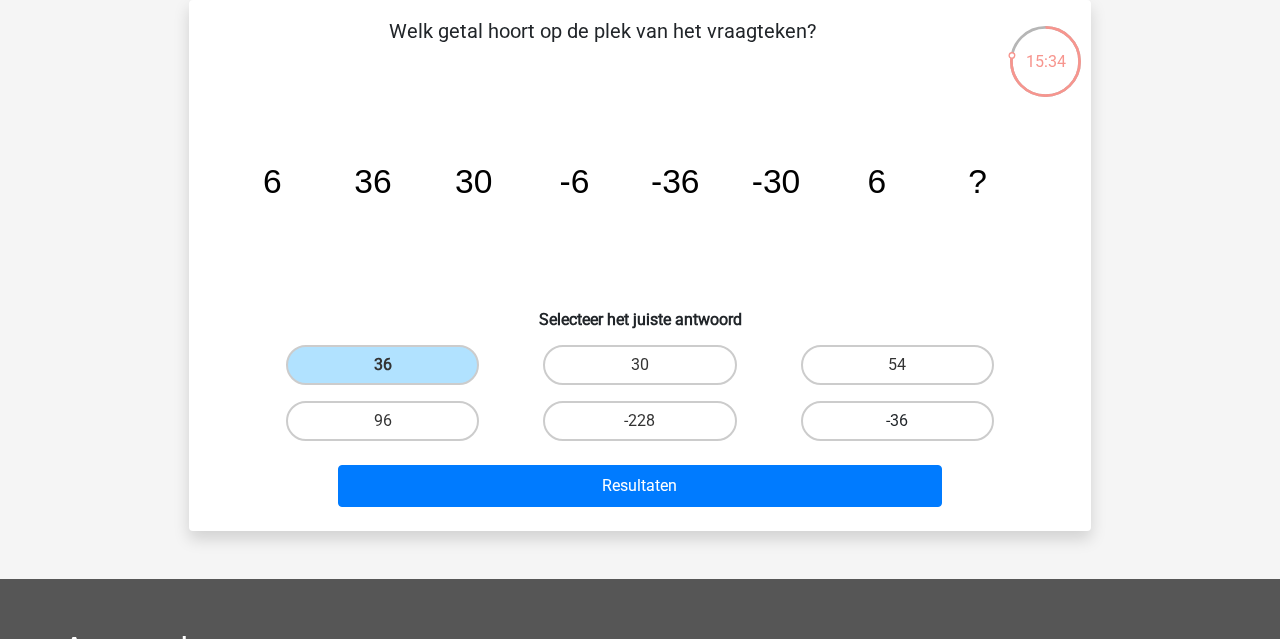 click on "-36" at bounding box center [897, 421] 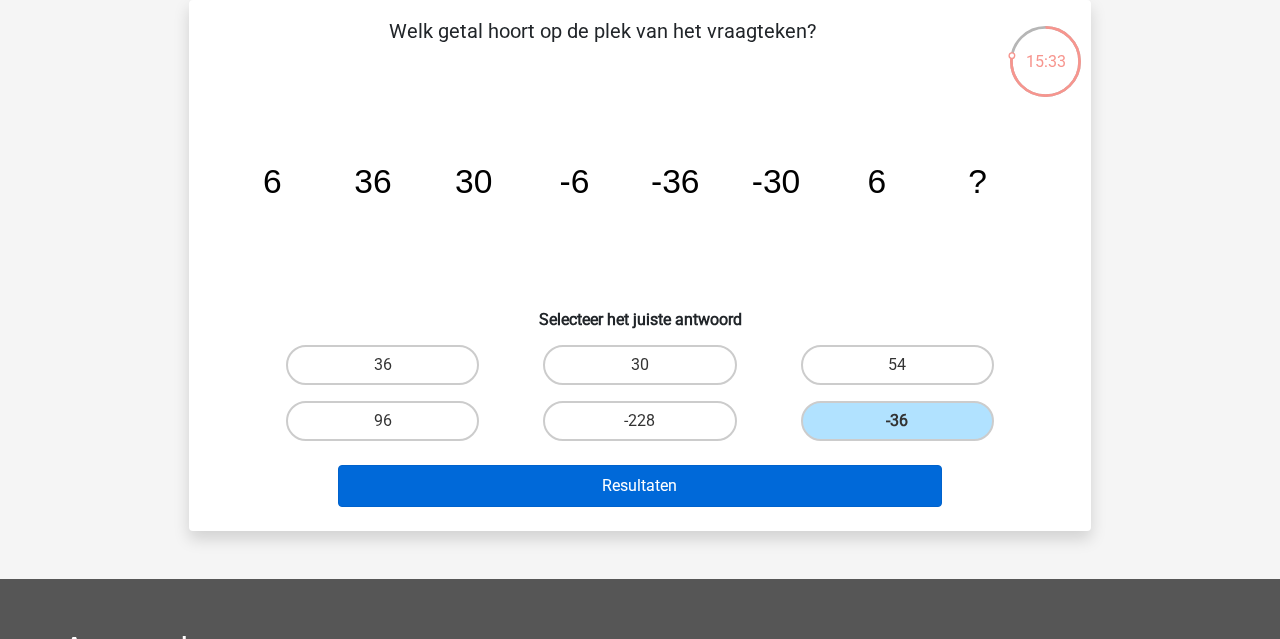 click on "Resultaten" at bounding box center (640, 486) 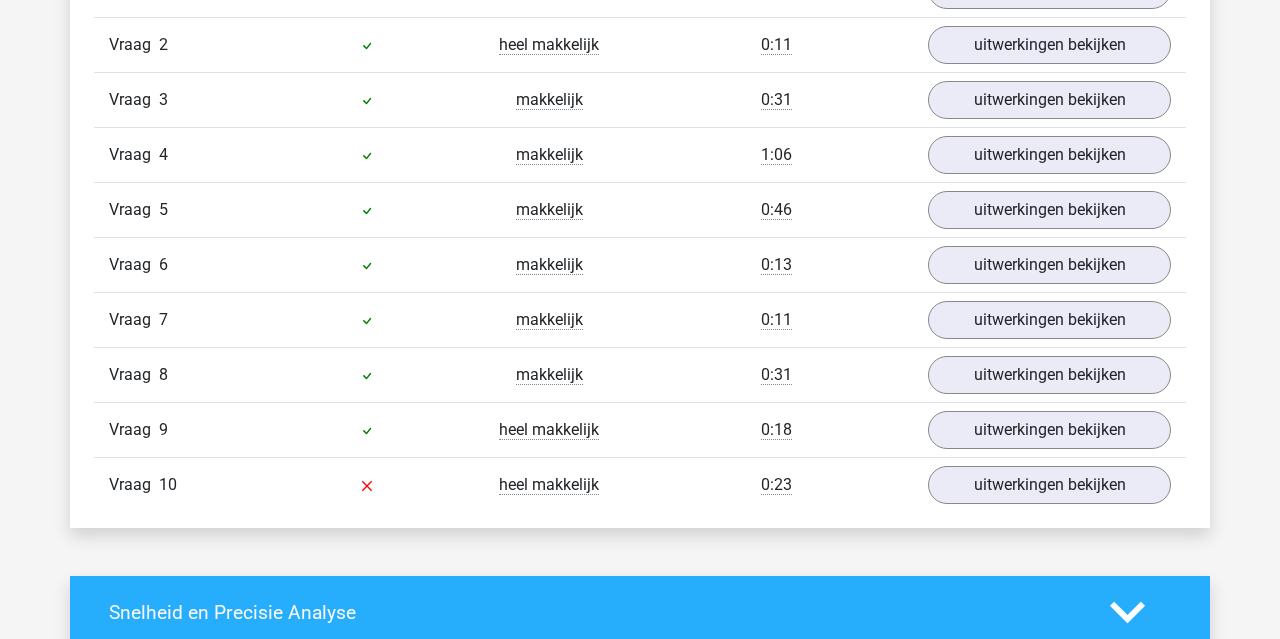 scroll, scrollTop: 1554, scrollLeft: 0, axis: vertical 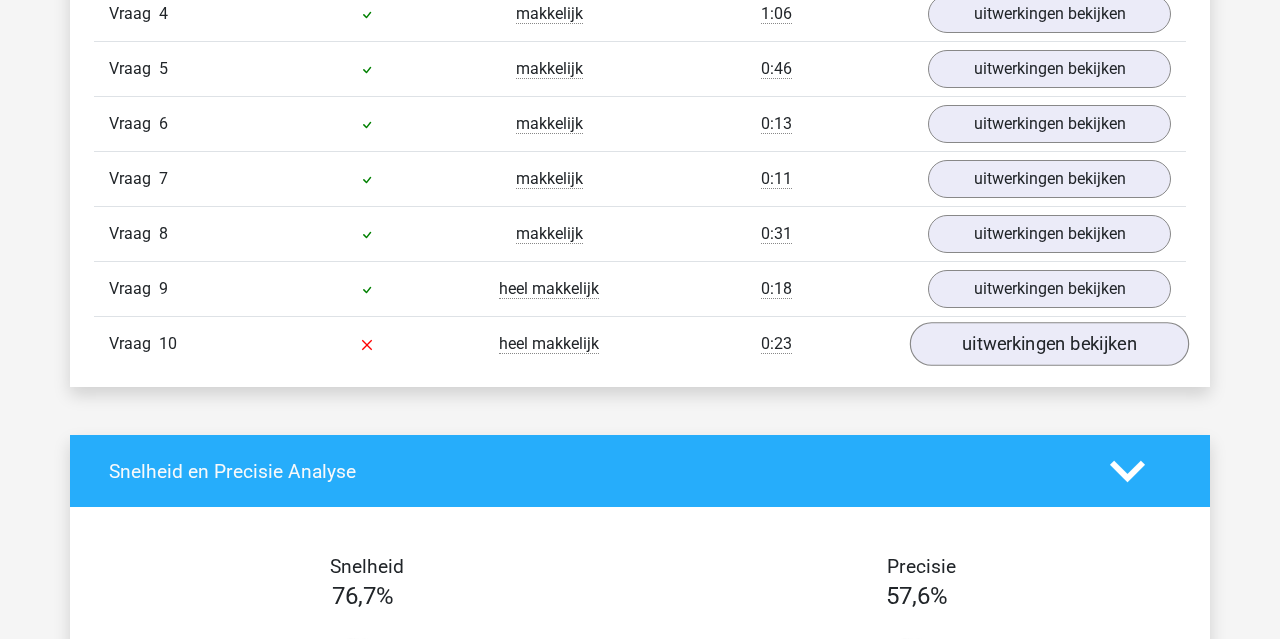 click on "uitwerkingen bekijken" at bounding box center (1049, 344) 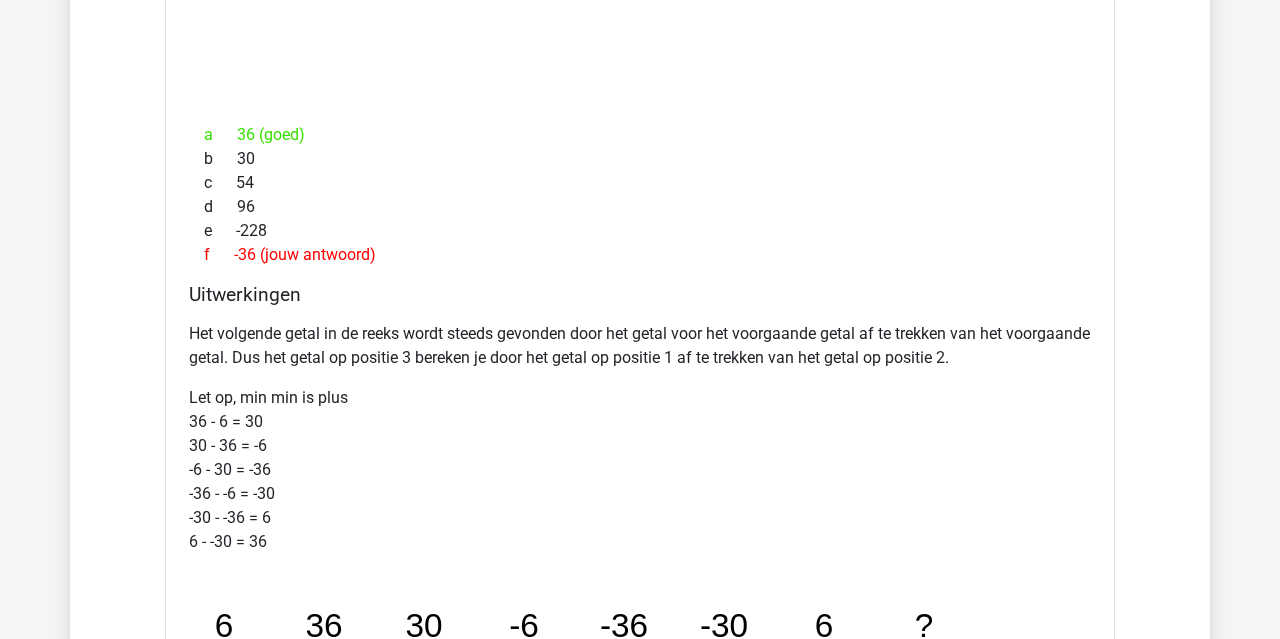 scroll, scrollTop: 1727, scrollLeft: 0, axis: vertical 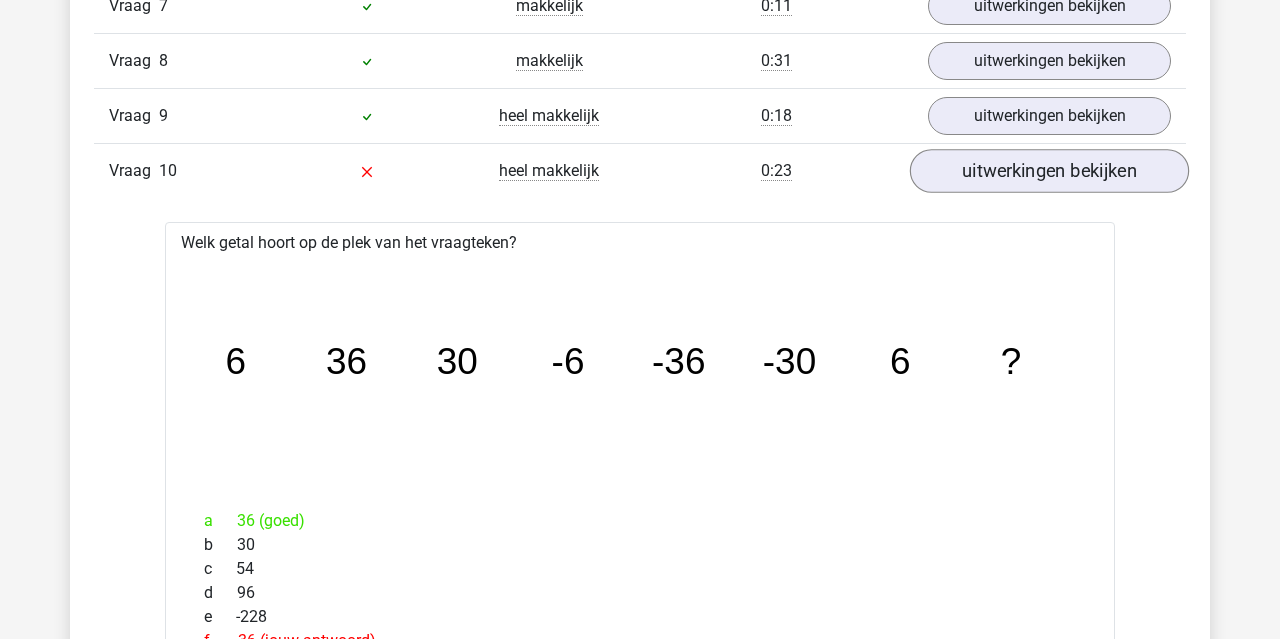 click on "uitwerkingen bekijken" at bounding box center [1049, 171] 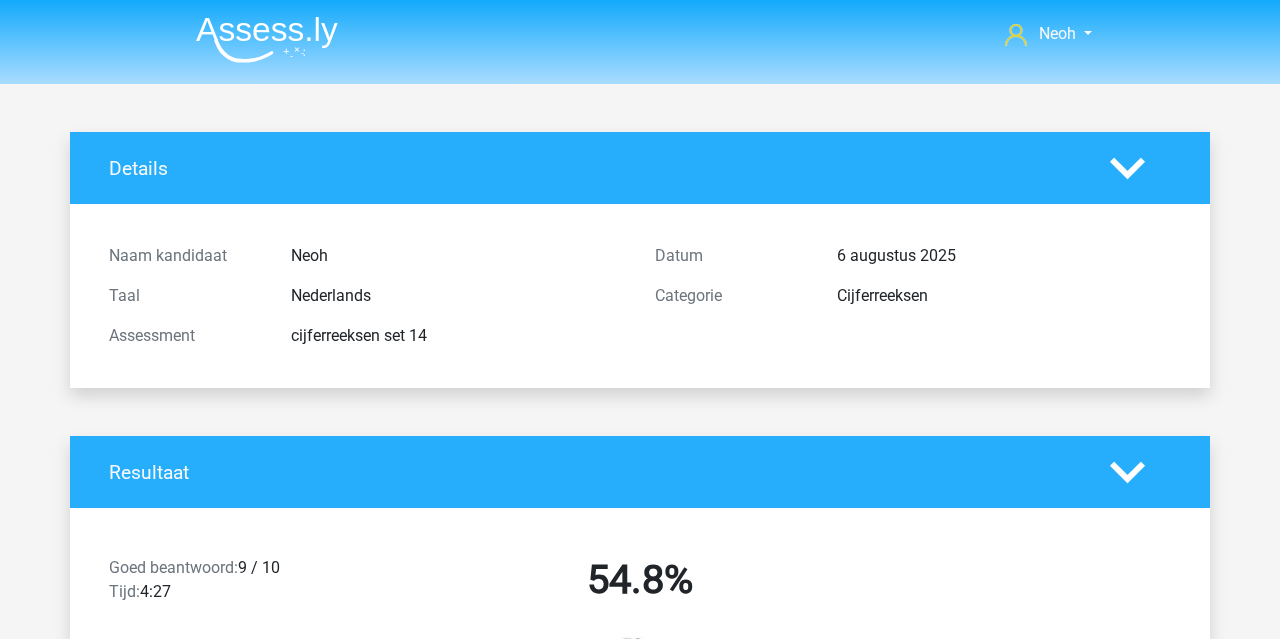 scroll, scrollTop: -2, scrollLeft: 0, axis: vertical 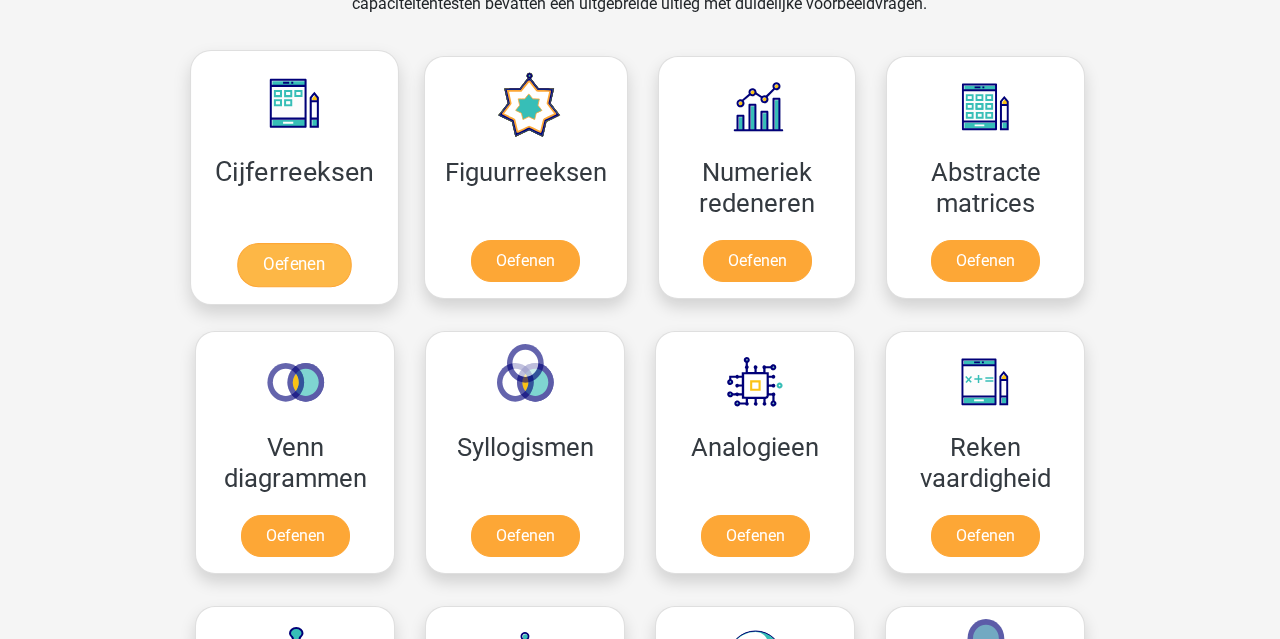 click on "Oefenen" at bounding box center [294, 265] 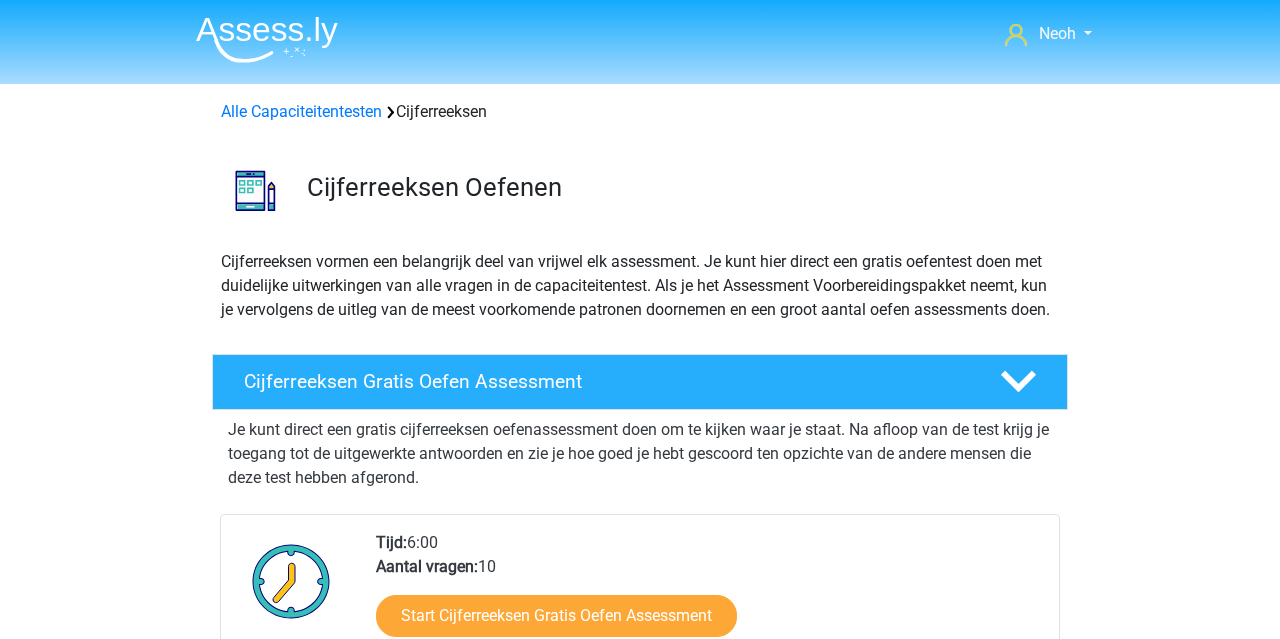 scroll, scrollTop: 0, scrollLeft: 0, axis: both 